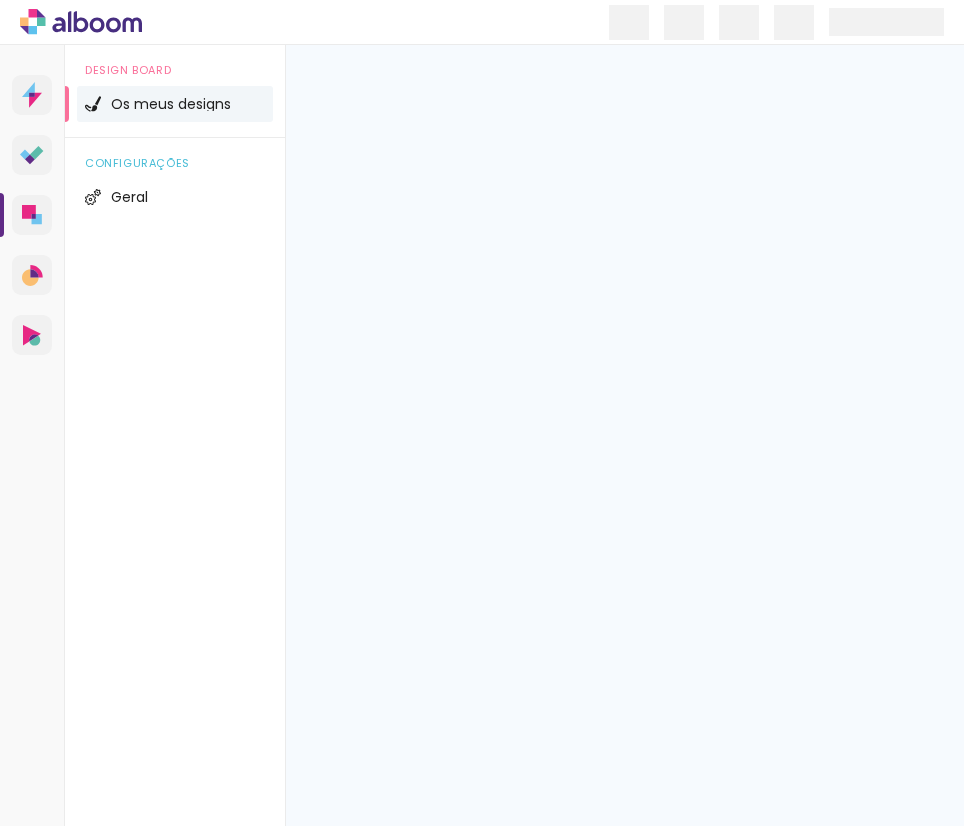 scroll, scrollTop: 0, scrollLeft: 0, axis: both 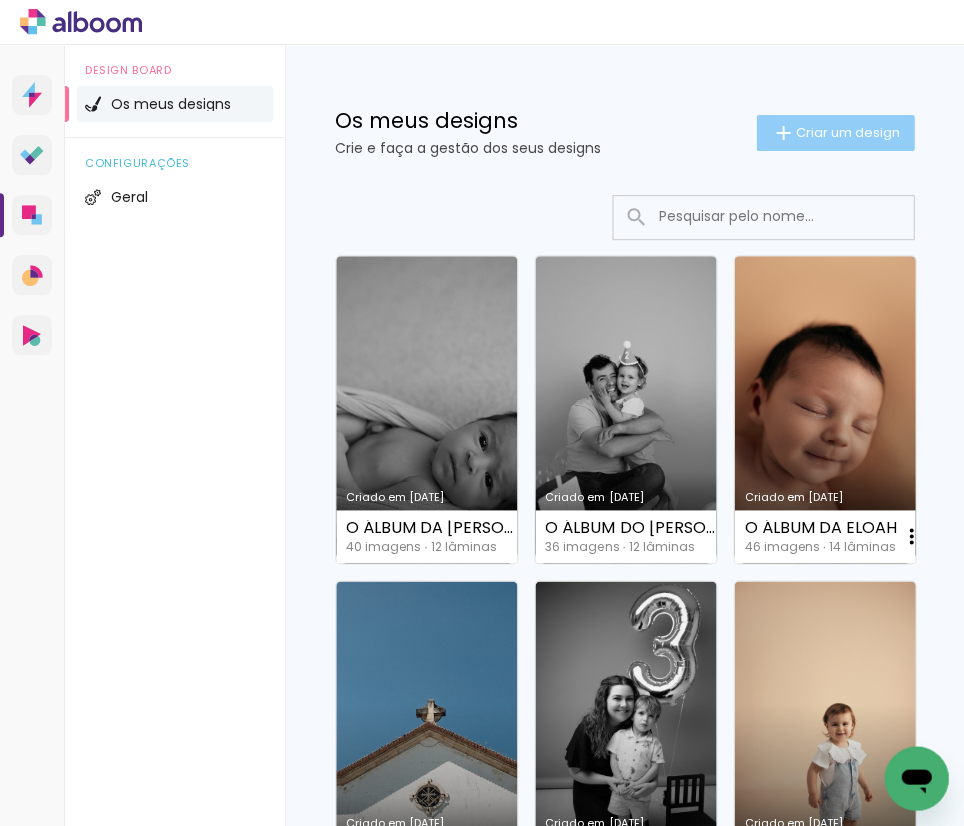 click on "Criar um design" 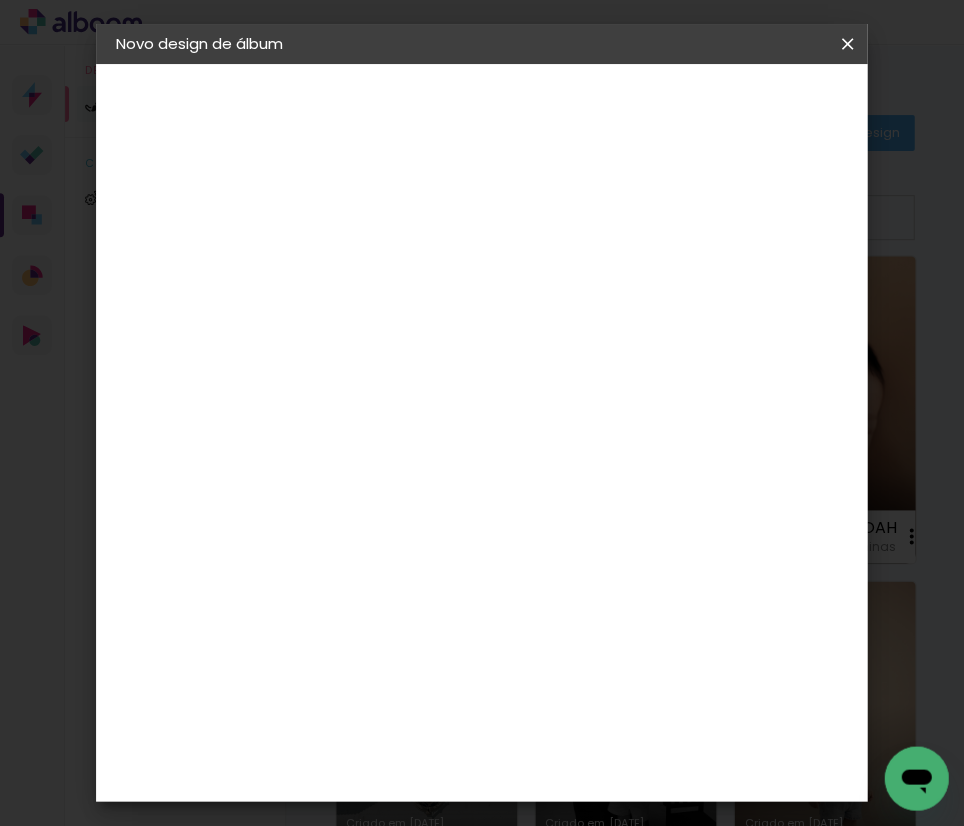 click at bounding box center (443, 268) 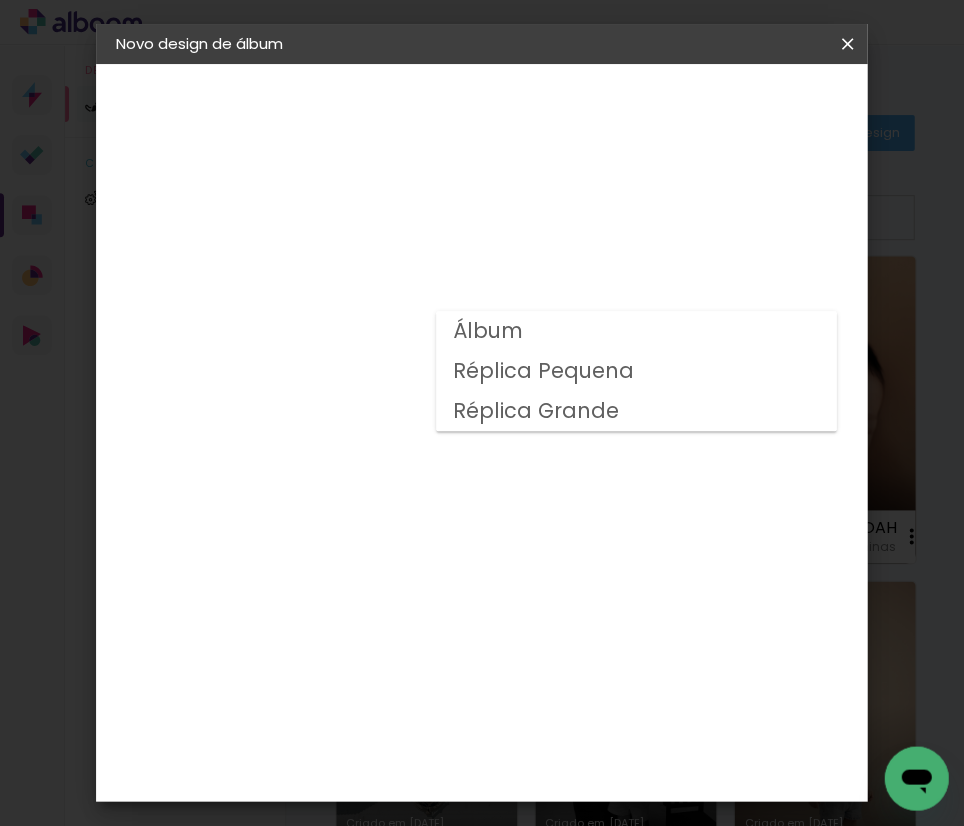 click on "Álbum" at bounding box center (636, 331) 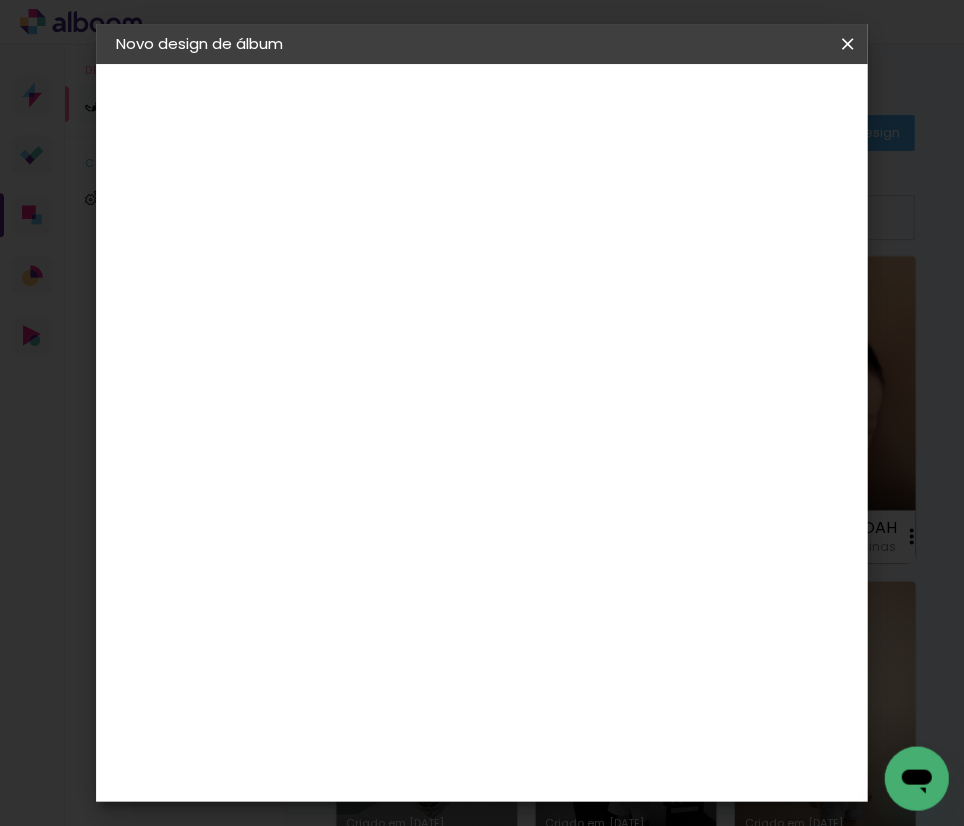 scroll, scrollTop: 609, scrollLeft: 0, axis: vertical 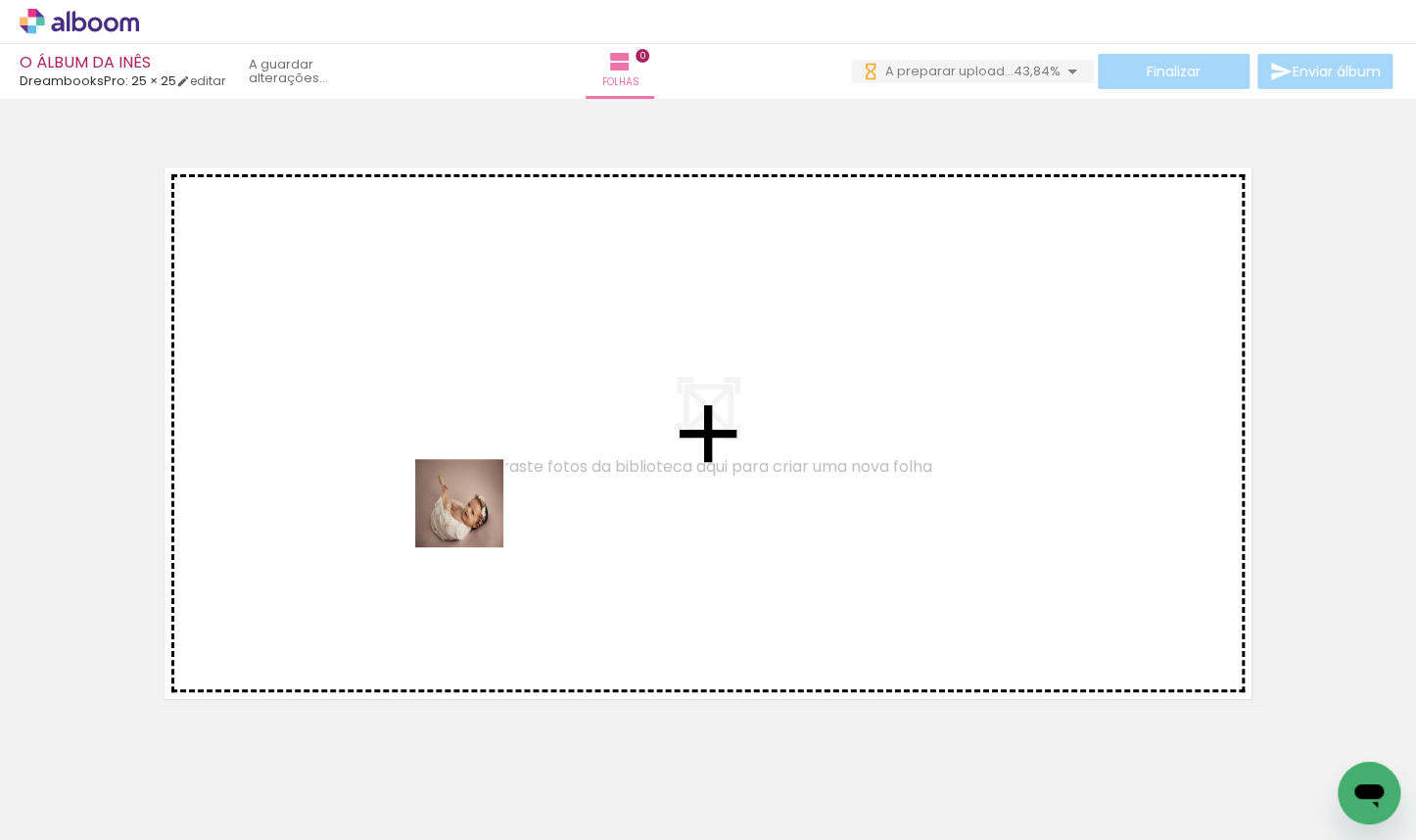 drag, startPoint x: 553, startPoint y: 778, endPoint x: 469, endPoint y: 511, distance: 279.90177 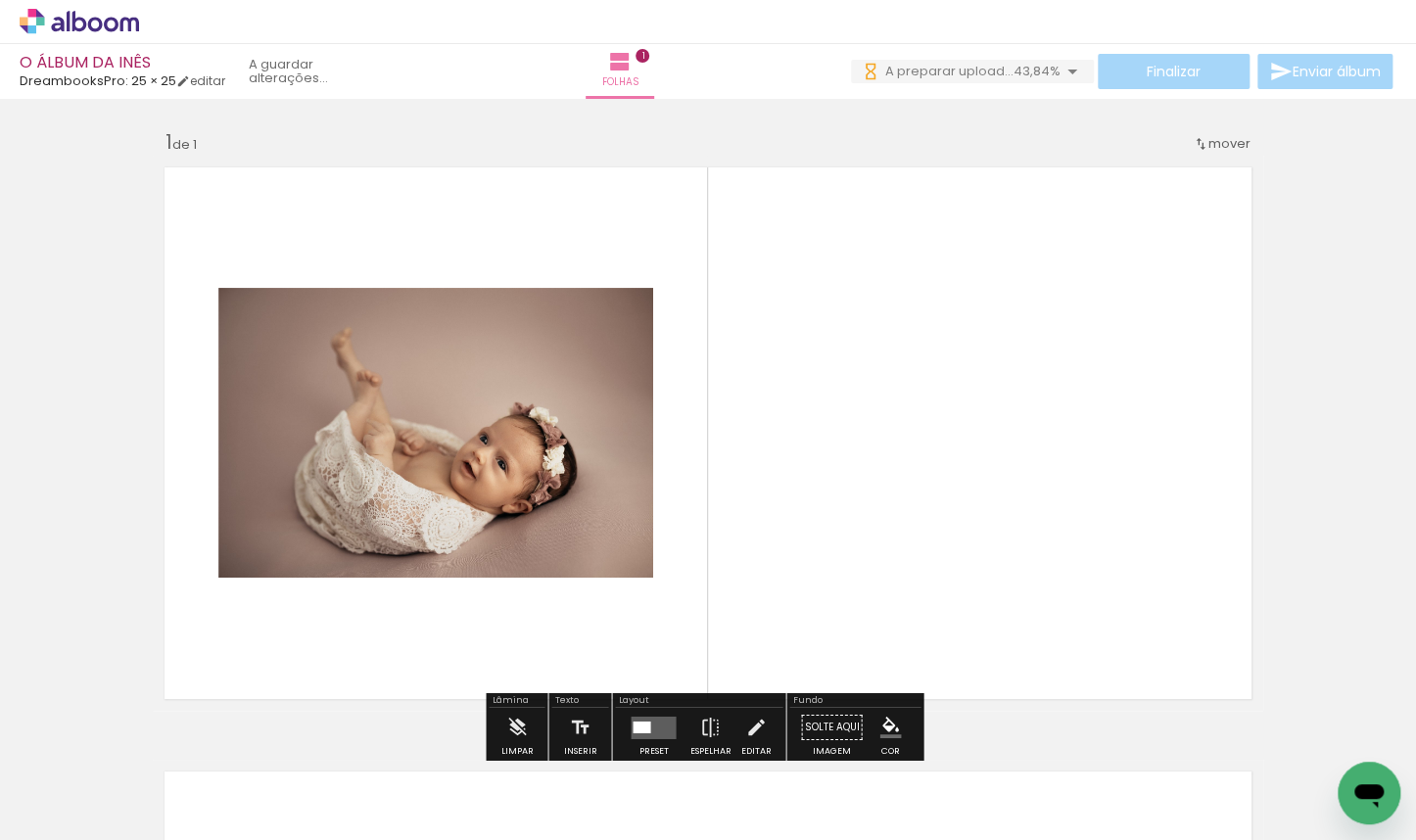 scroll, scrollTop: 24, scrollLeft: 0, axis: vertical 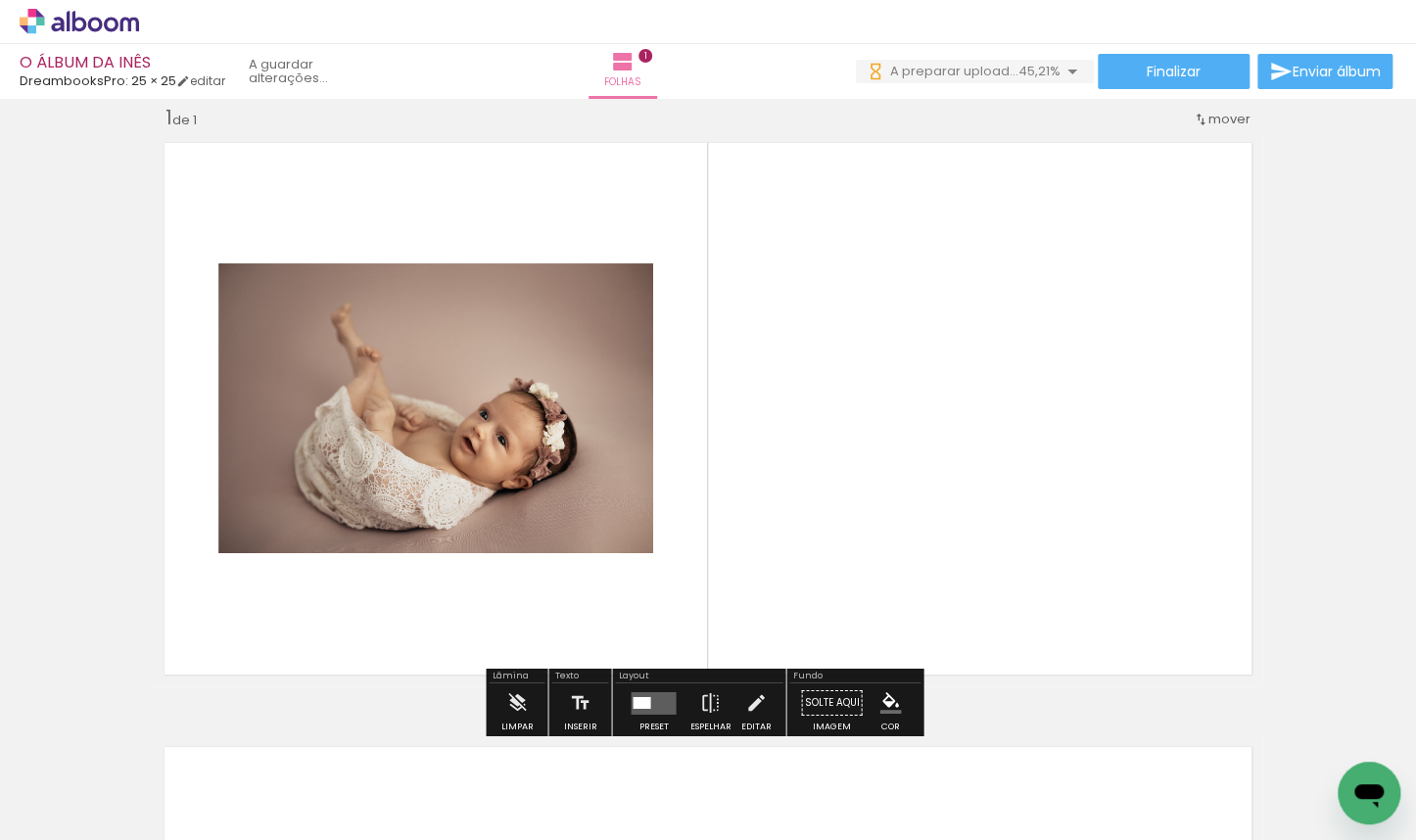 click at bounding box center [653, 702] 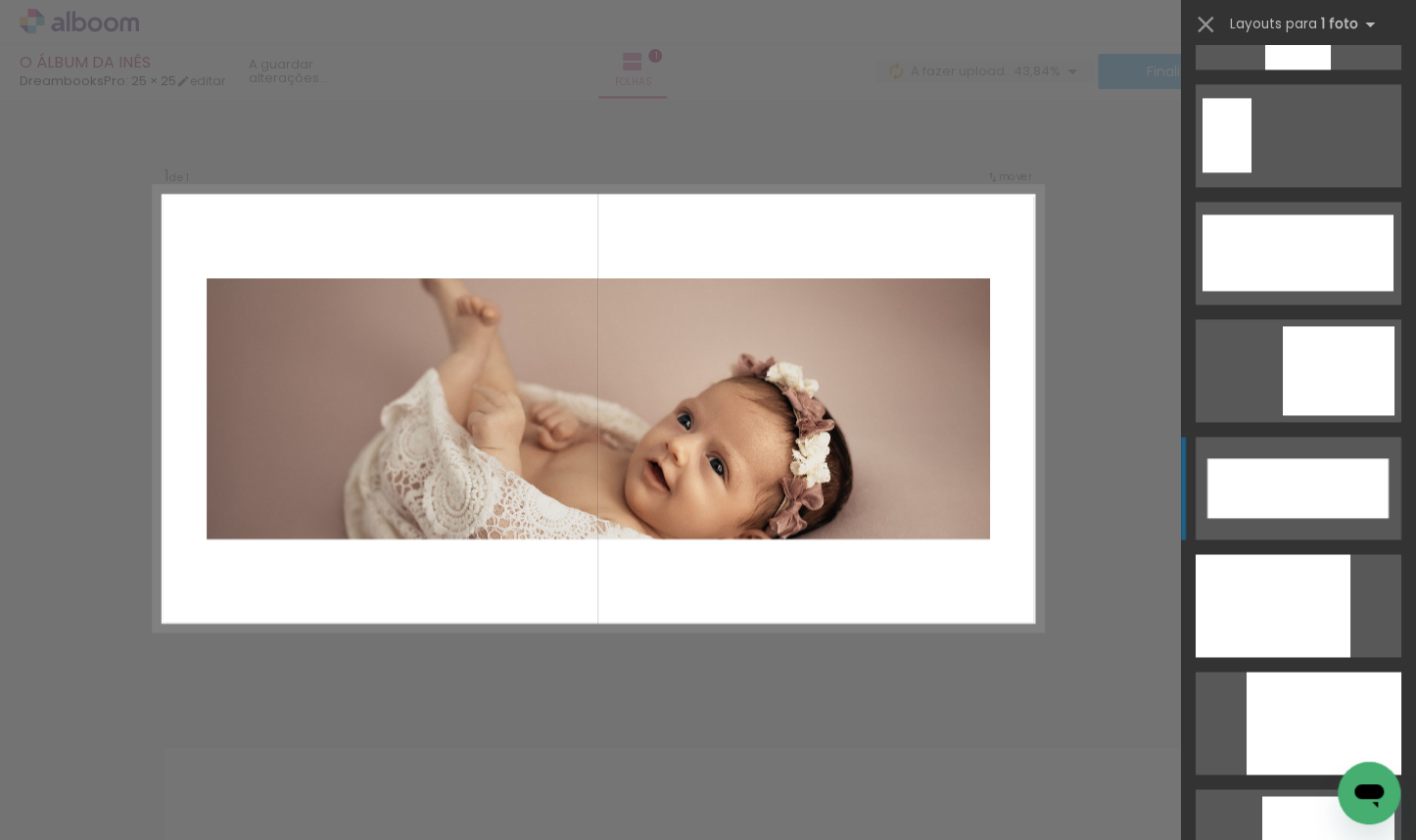 scroll, scrollTop: 5049, scrollLeft: 0, axis: vertical 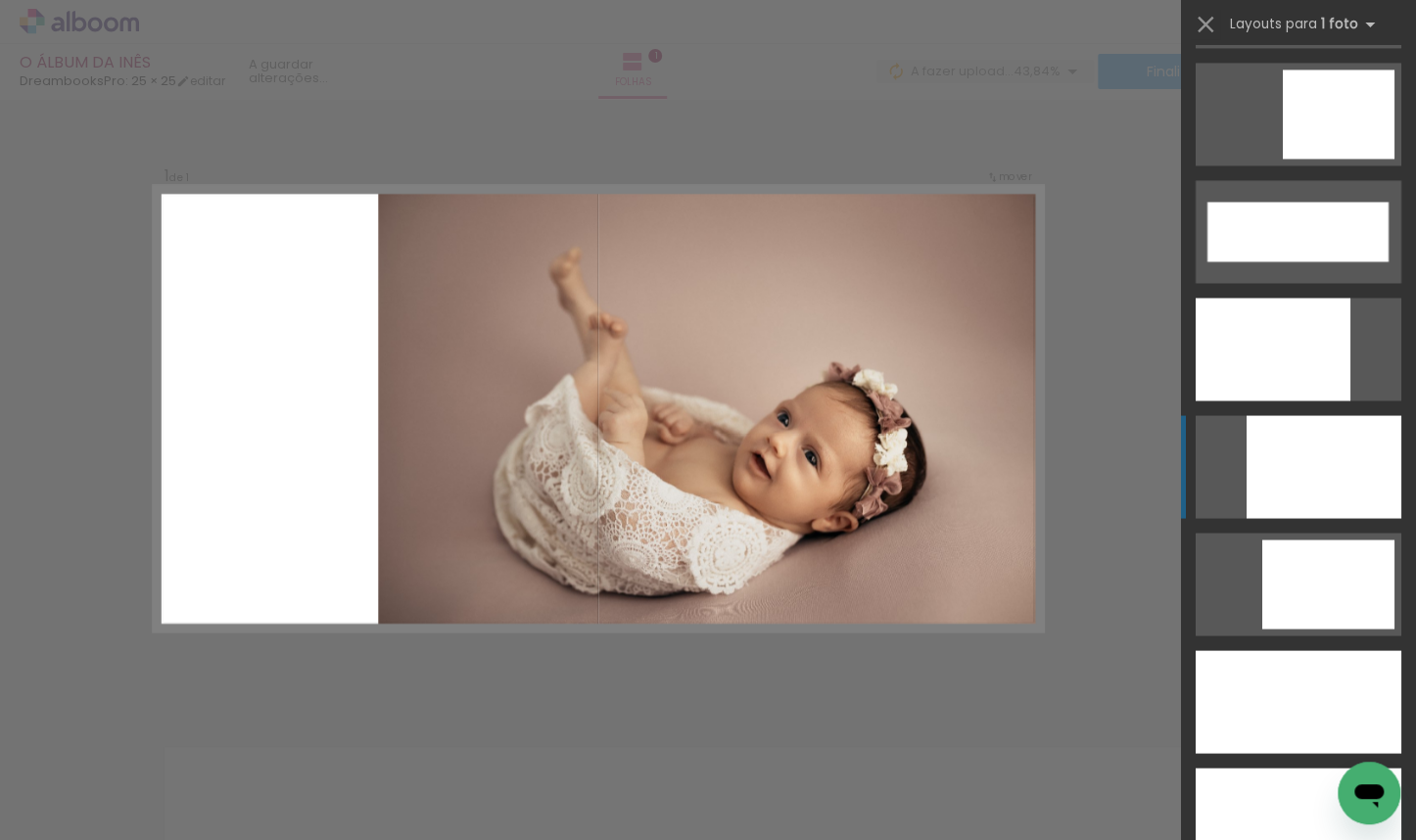 click at bounding box center [1298, -239] 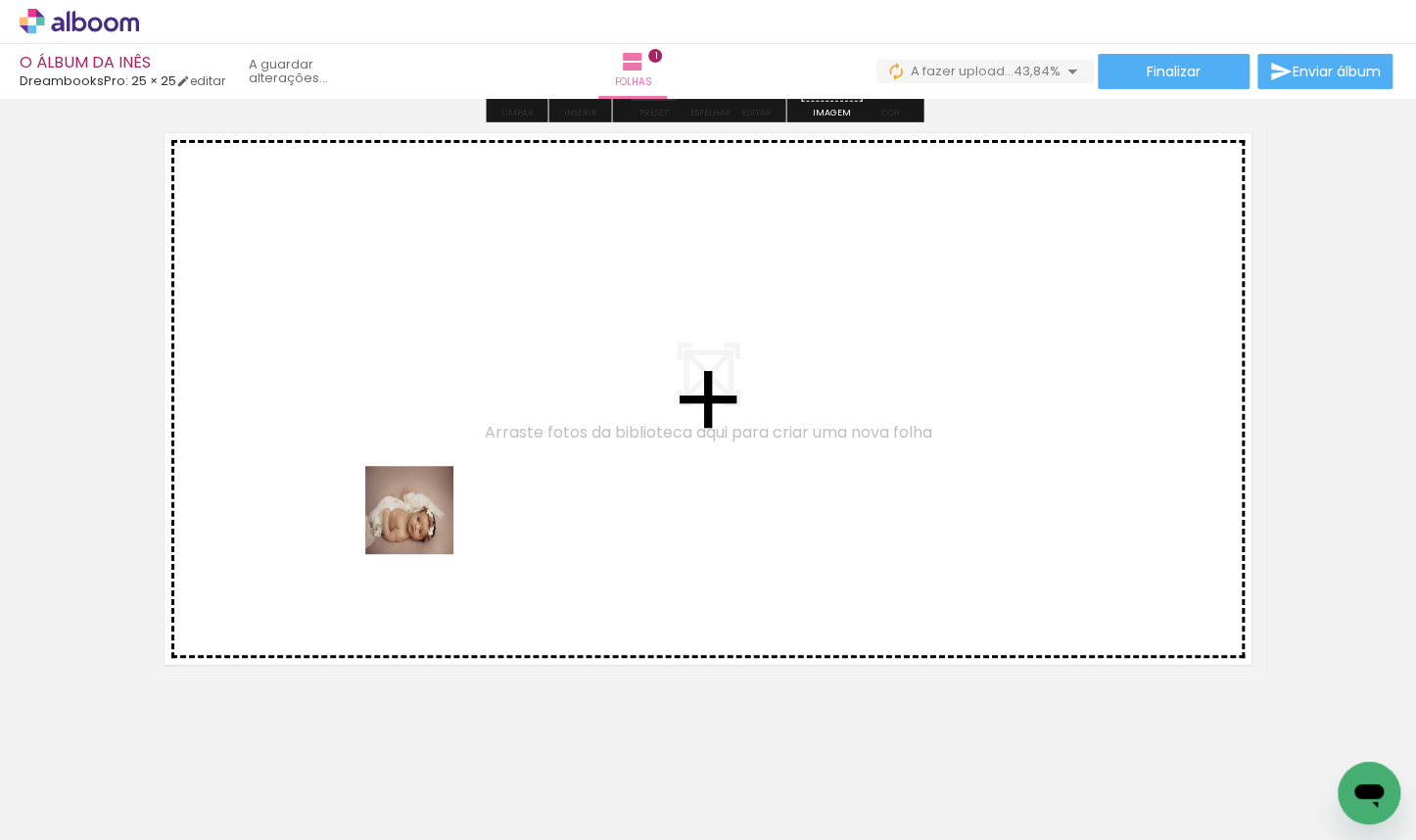 drag, startPoint x: 215, startPoint y: 776, endPoint x: 435, endPoint y: 469, distance: 377.68903 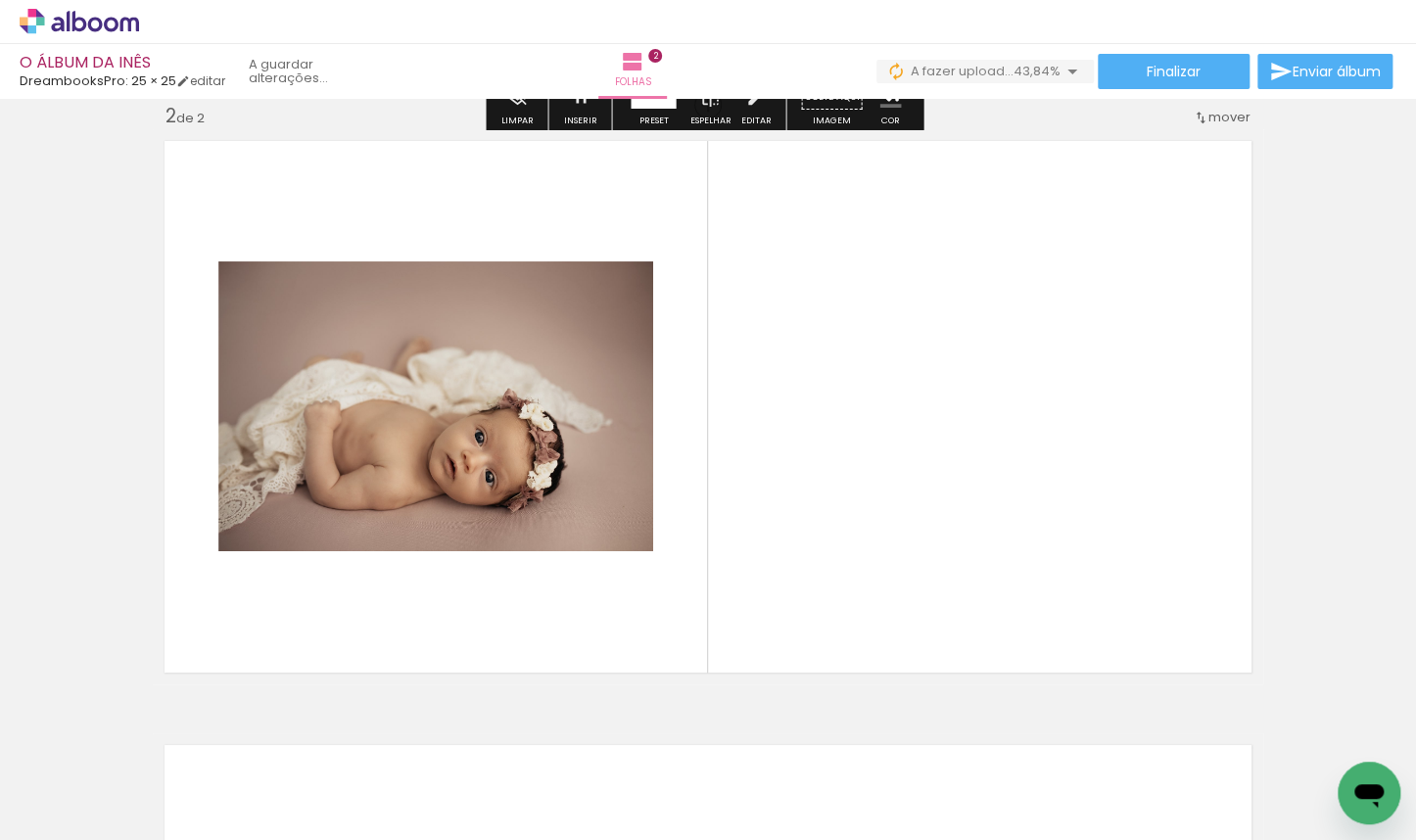 scroll, scrollTop: 630, scrollLeft: 0, axis: vertical 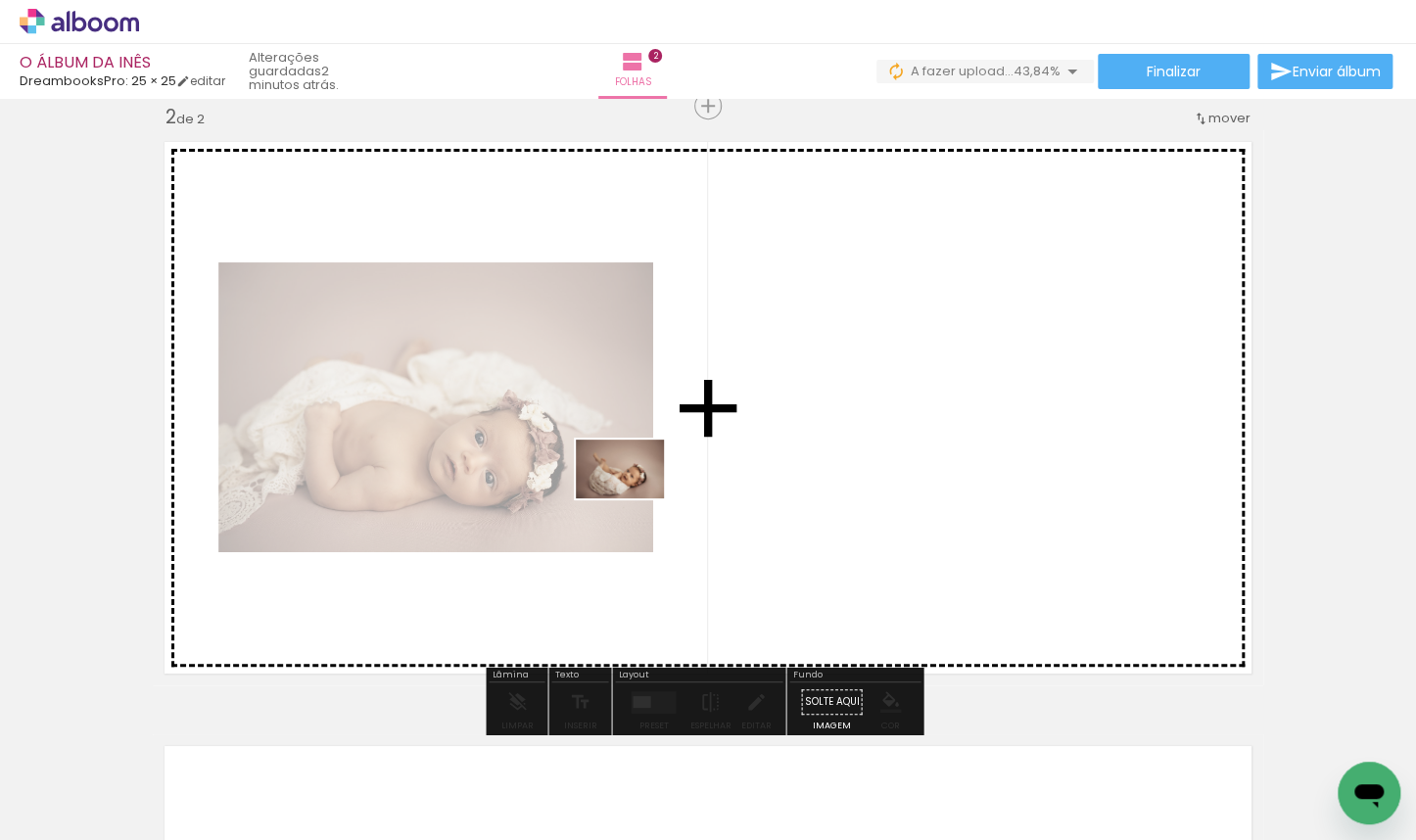 drag, startPoint x: 434, startPoint y: 766, endPoint x: 635, endPoint y: 467, distance: 360.2804 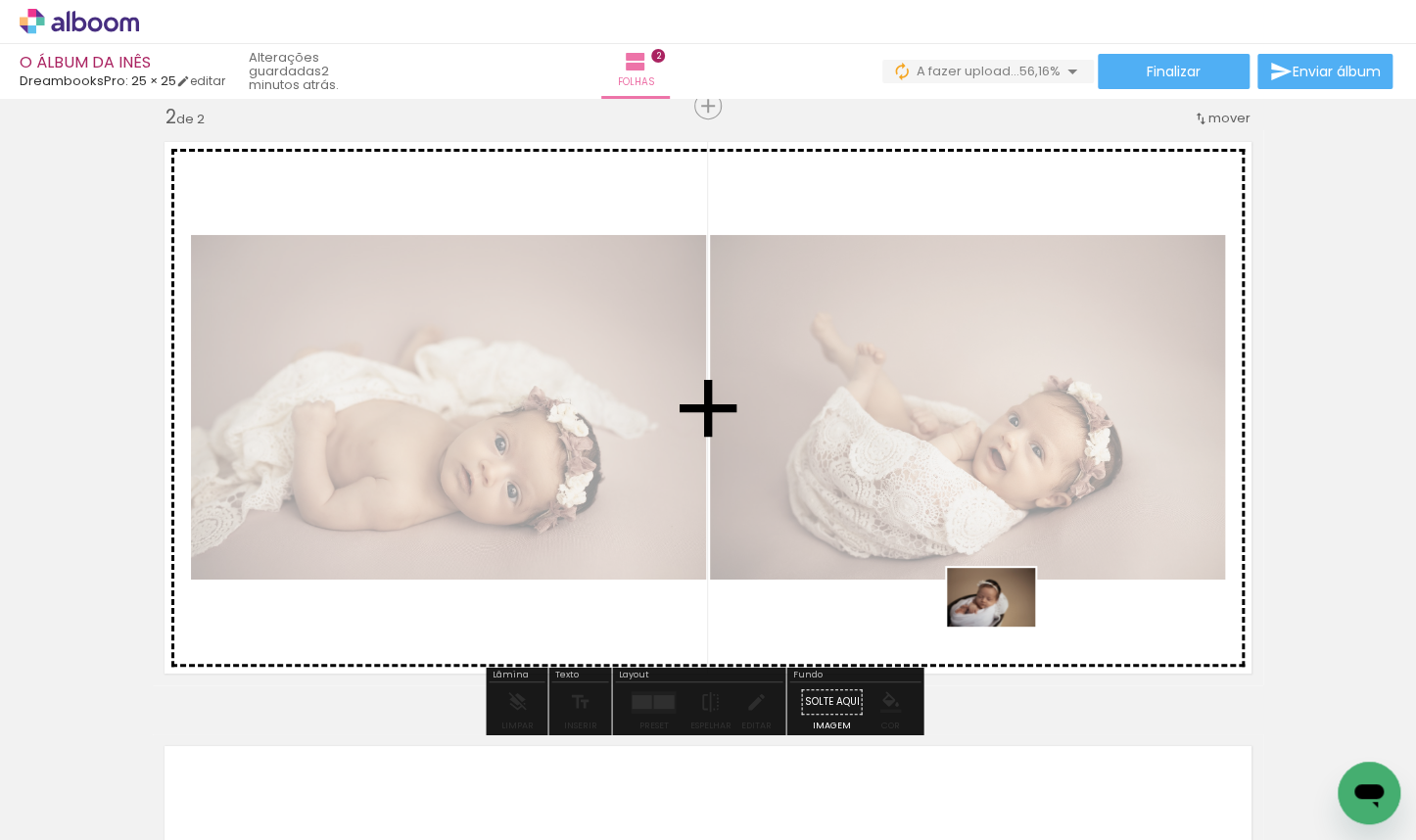 drag, startPoint x: 1073, startPoint y: 791, endPoint x: 1005, endPoint y: 624, distance: 180.31362 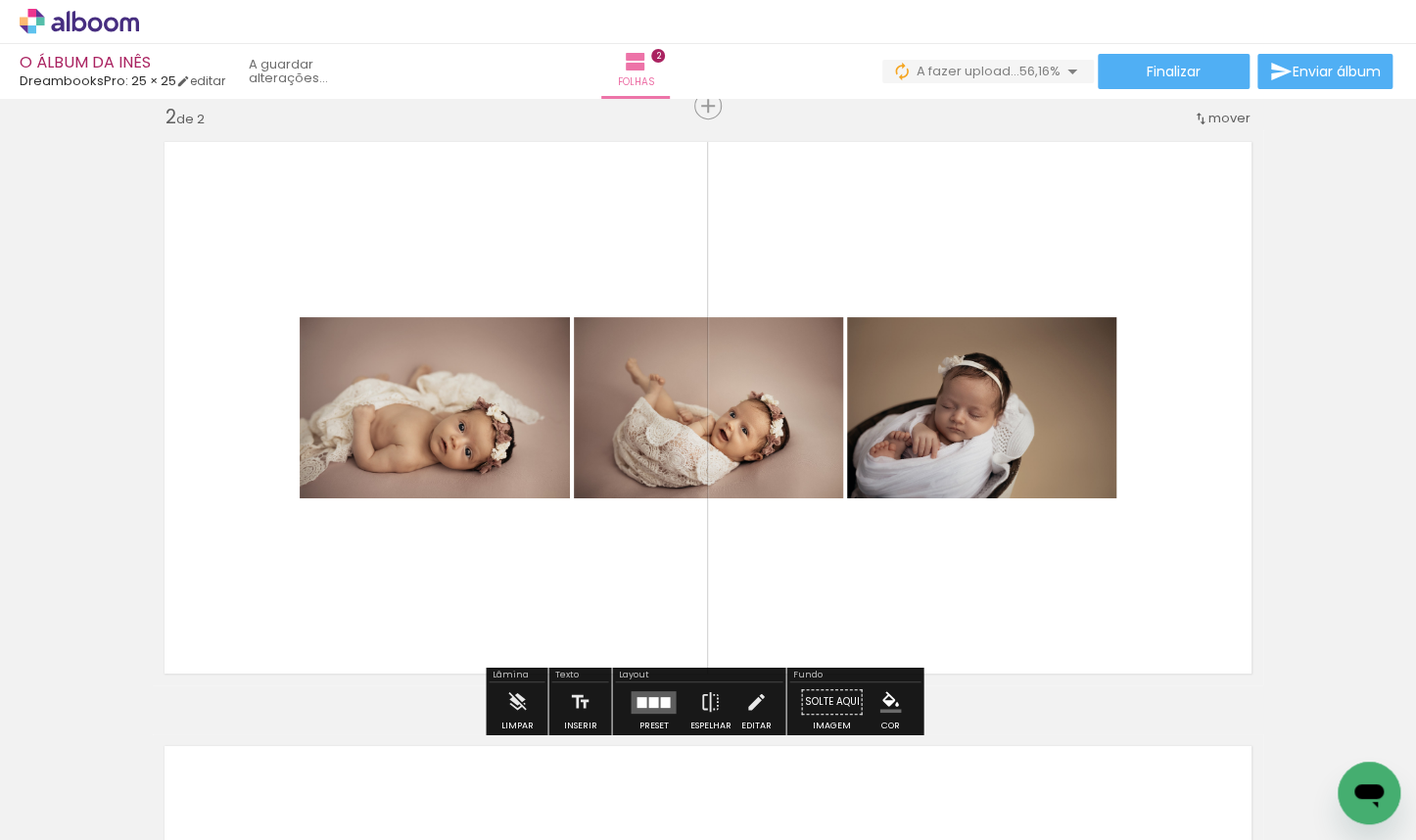 click at bounding box center (653, 701) 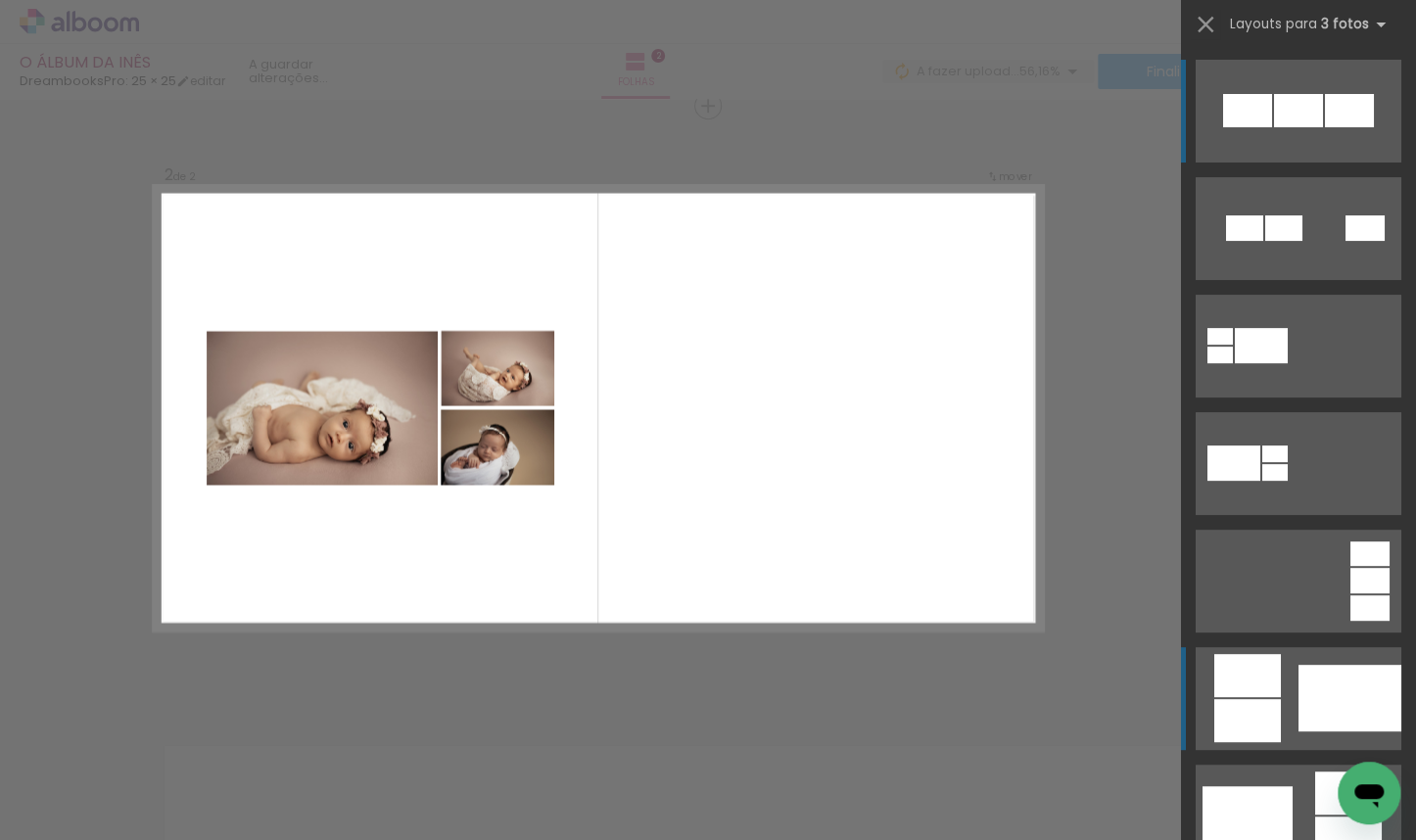 scroll, scrollTop: 266, scrollLeft: 0, axis: vertical 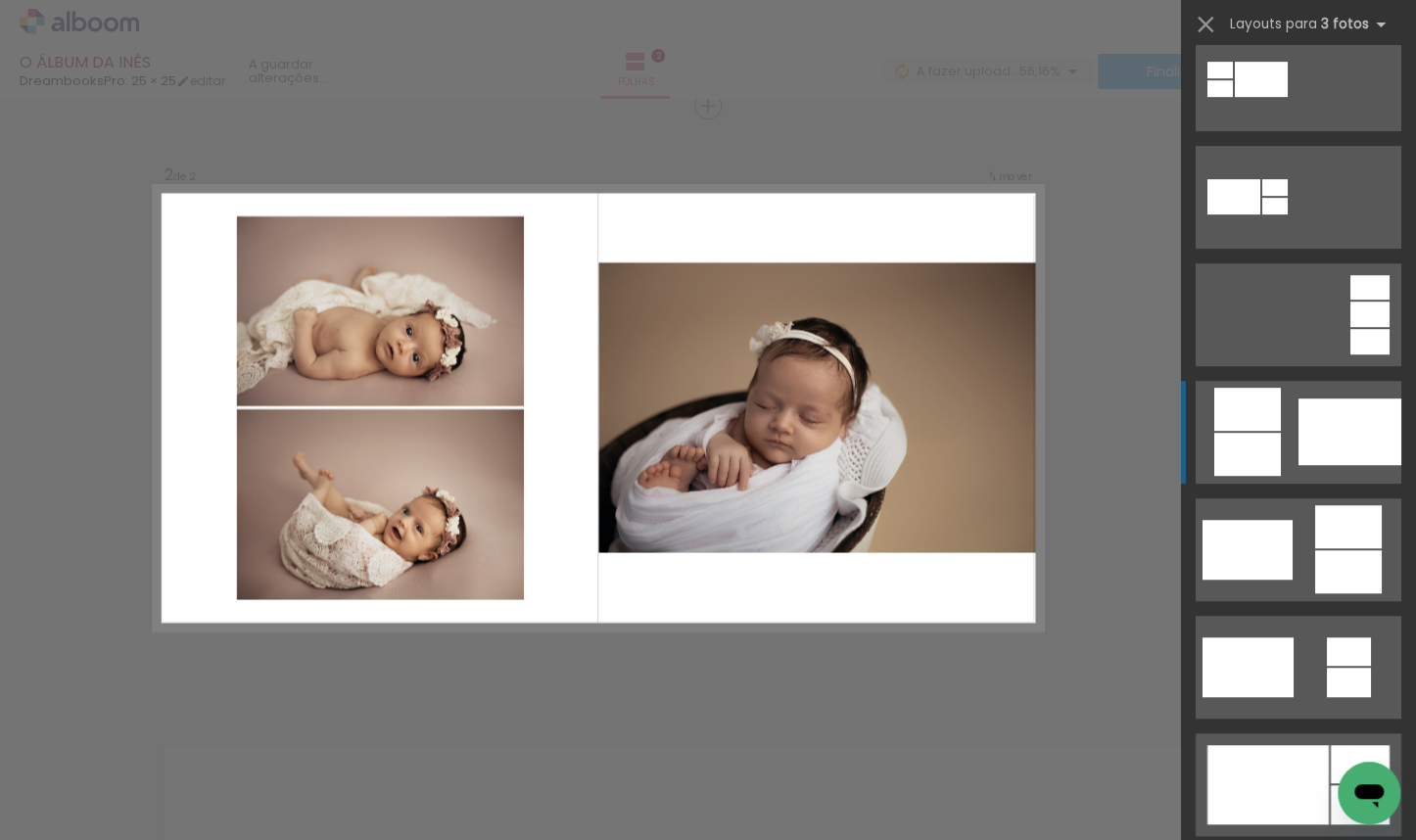 click at bounding box center (1349, 432) 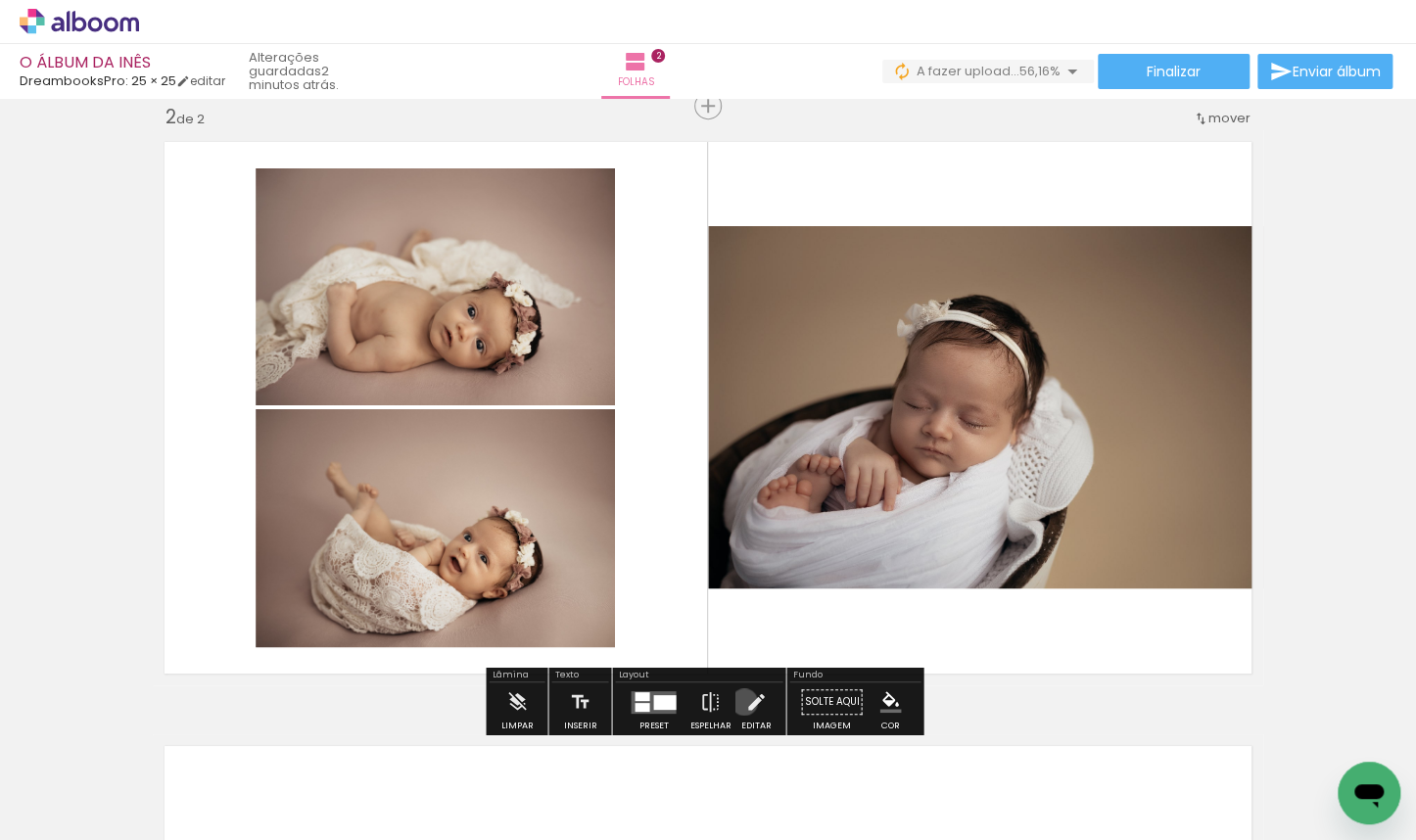 drag, startPoint x: 740, startPoint y: 702, endPoint x: 807, endPoint y: 518, distance: 195.81879 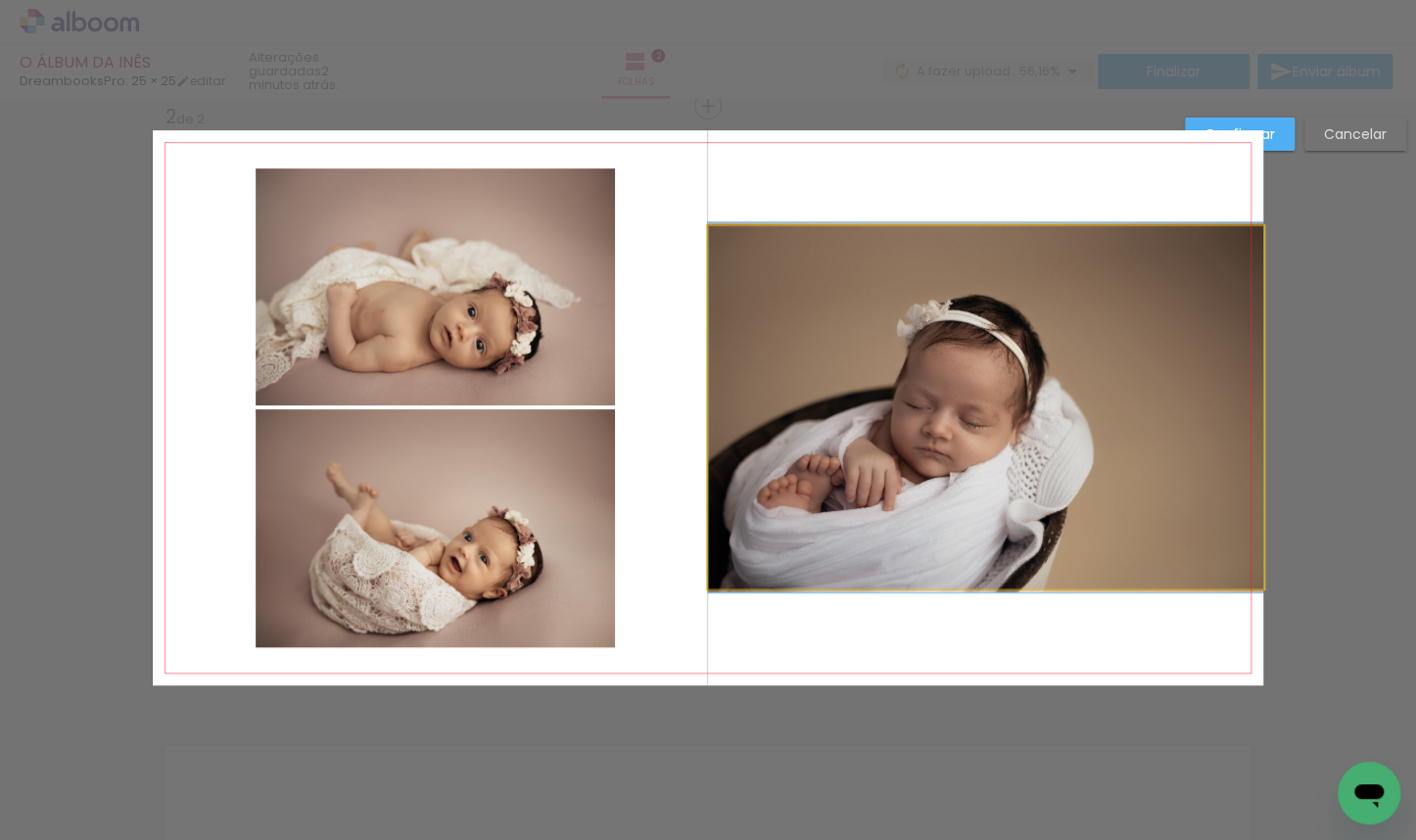 click 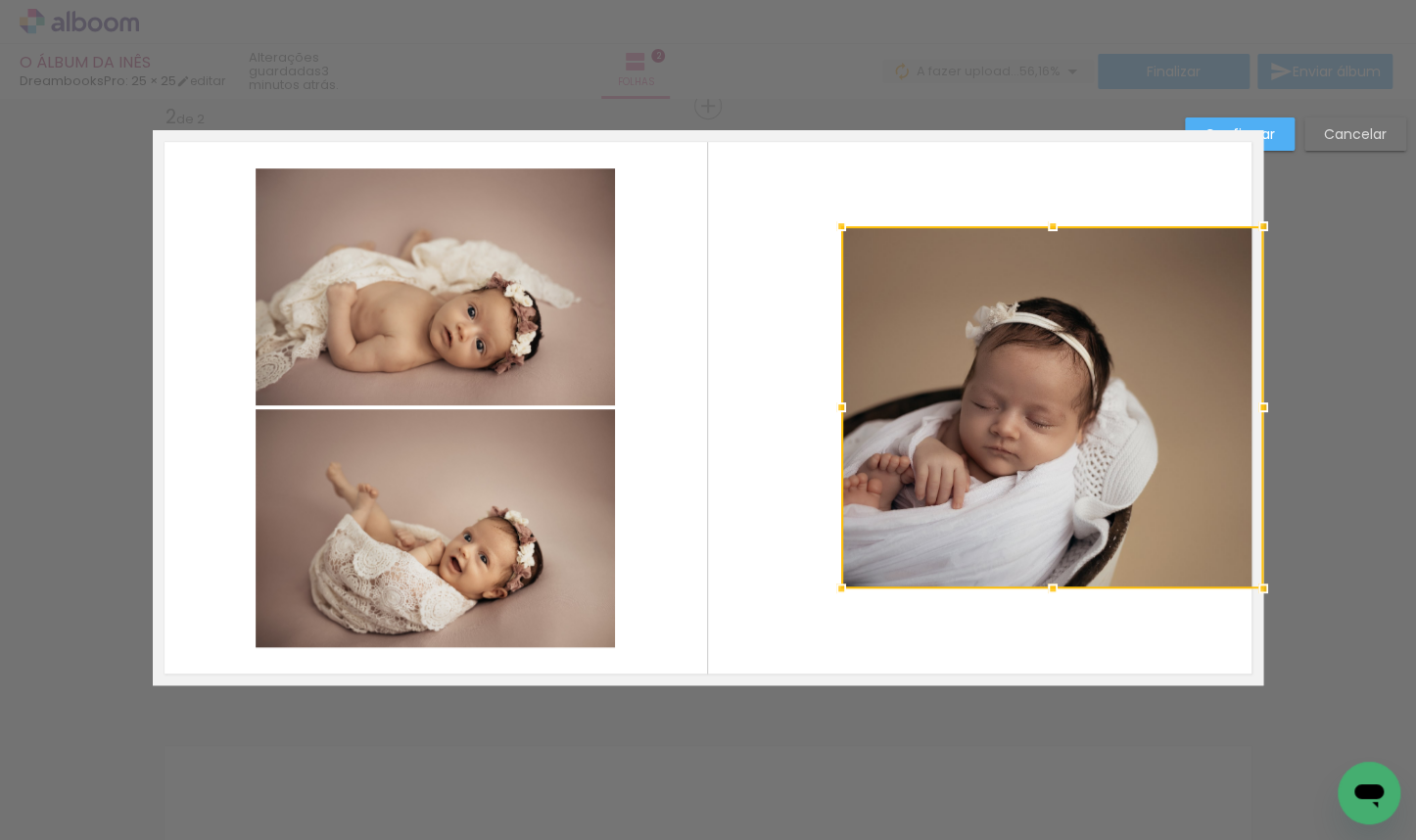 drag, startPoint x: 703, startPoint y: 407, endPoint x: 838, endPoint y: 411, distance: 135.05925 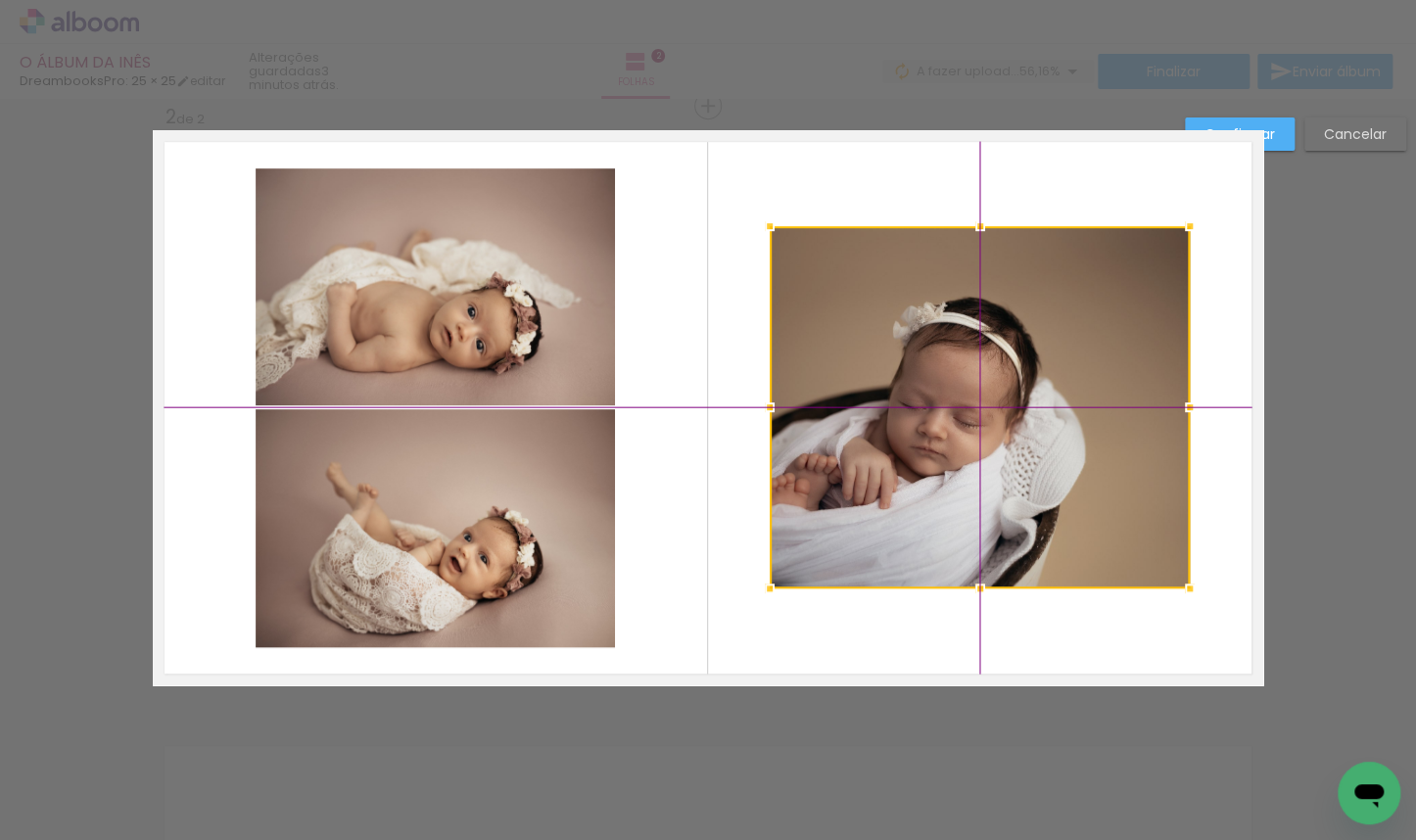 drag, startPoint x: 1060, startPoint y: 381, endPoint x: 1070, endPoint y: 321, distance: 60.827625 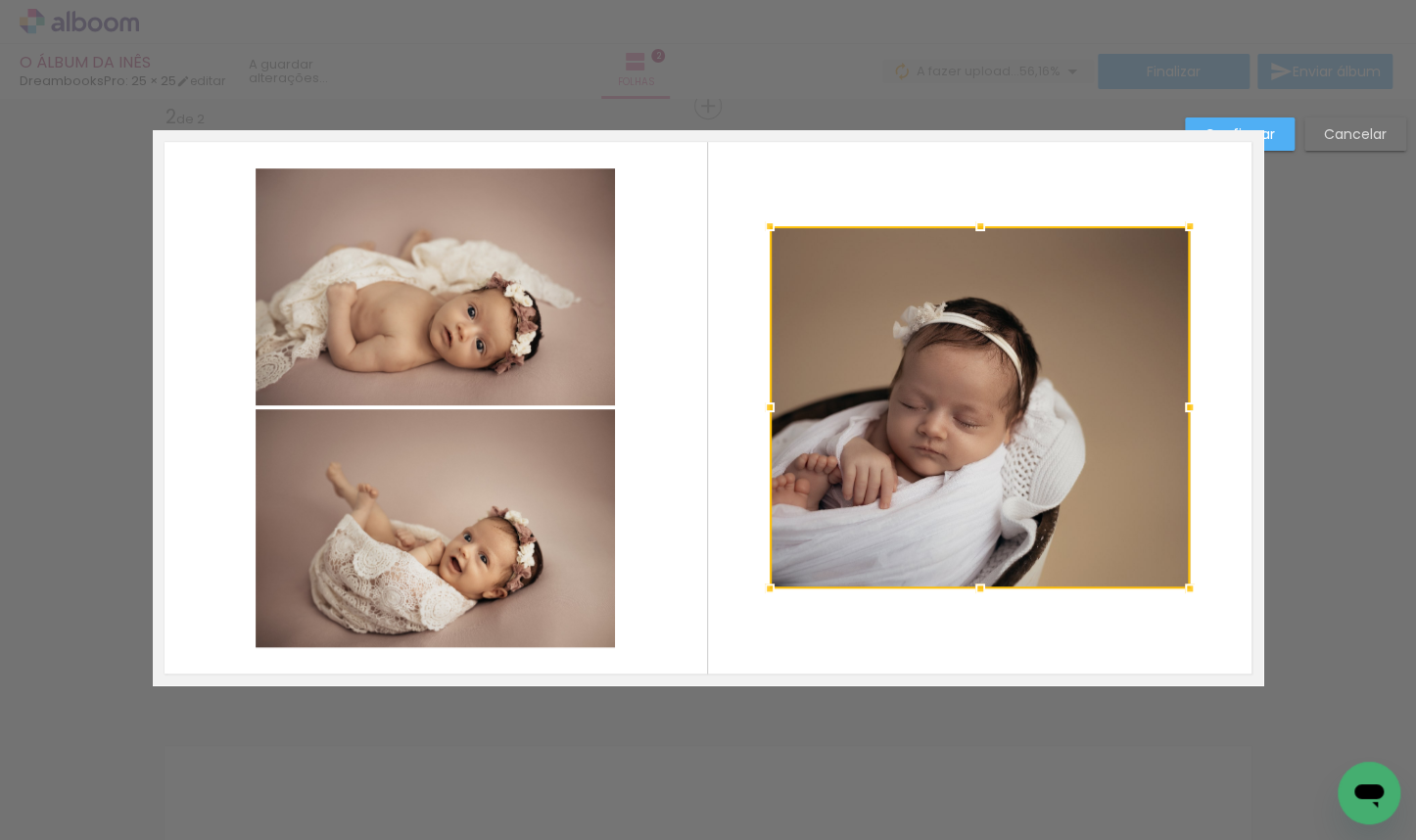 click on "Confirmar" at bounding box center (0, 0) 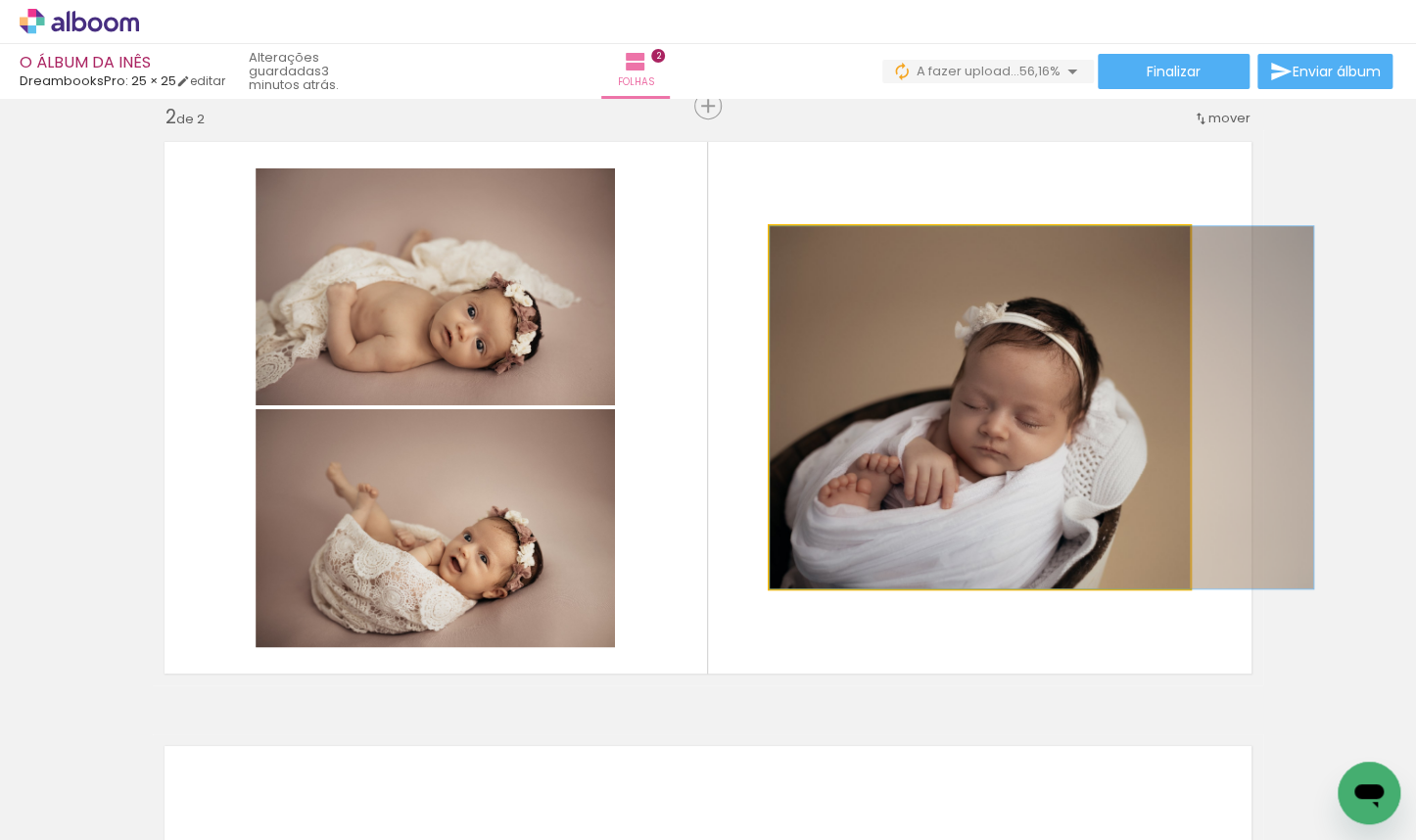 drag, startPoint x: 1018, startPoint y: 350, endPoint x: 1082, endPoint y: 345, distance: 64.195015 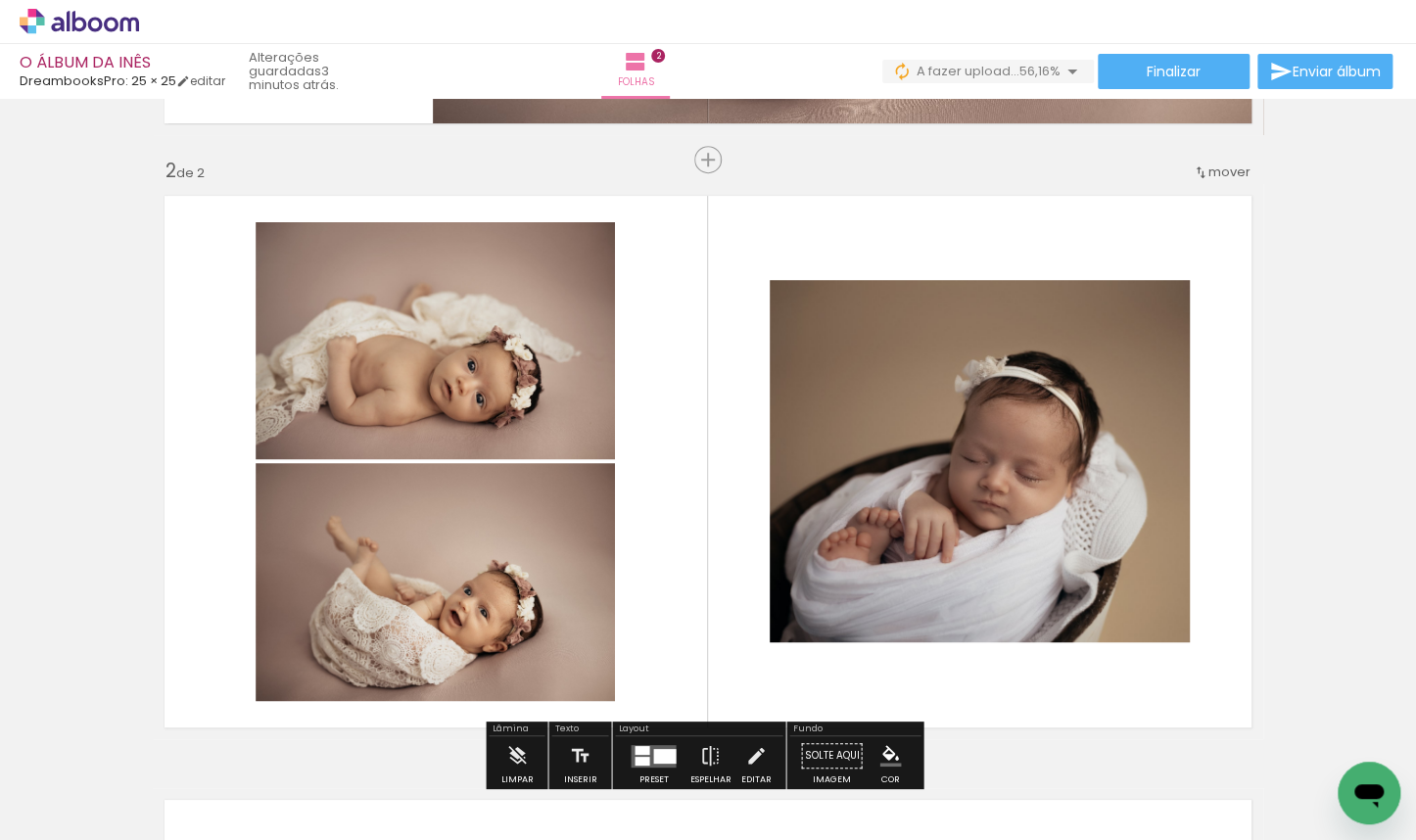 scroll, scrollTop: 620, scrollLeft: 0, axis: vertical 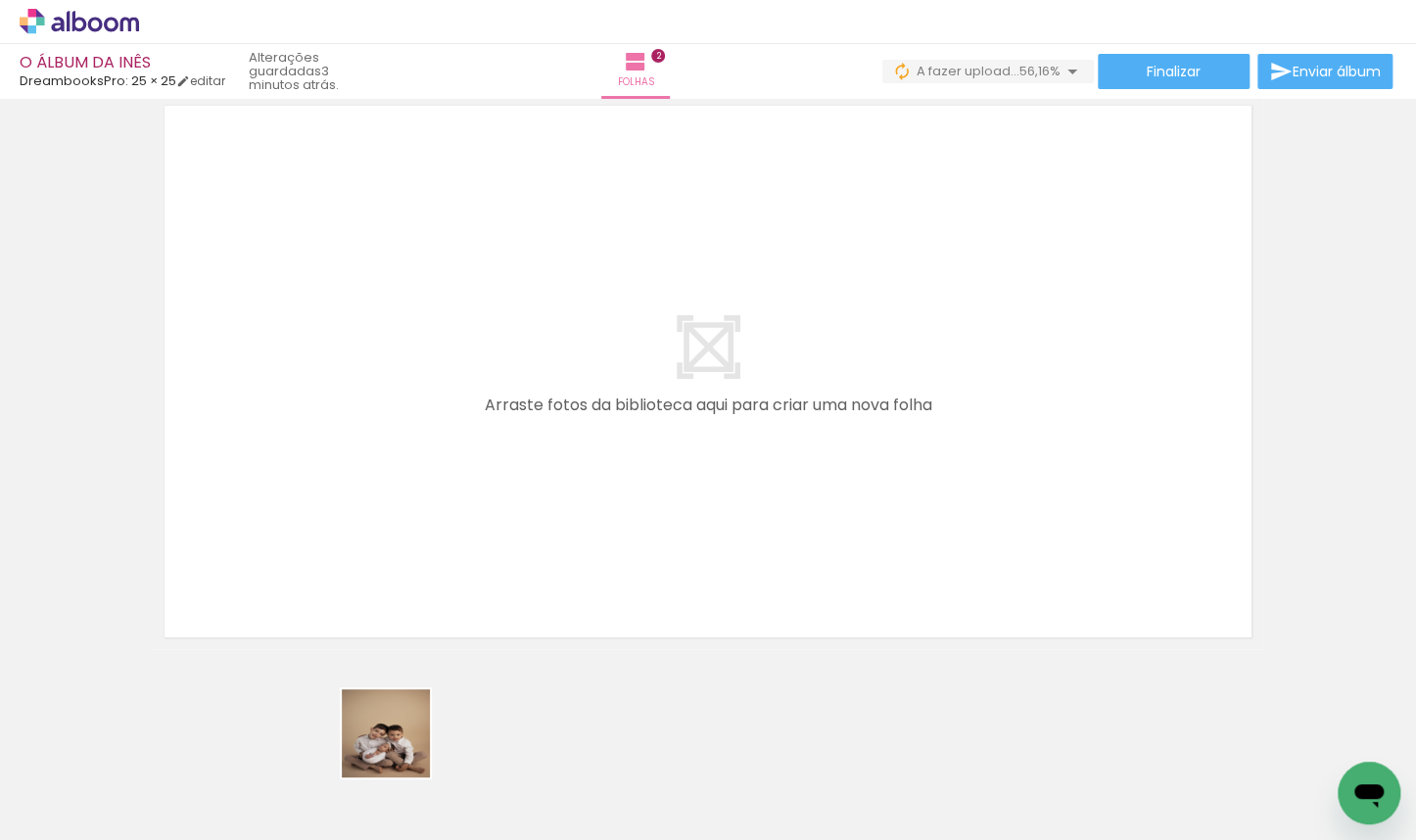 drag, startPoint x: 390, startPoint y: 773, endPoint x: 497, endPoint y: 474, distance: 317.56889 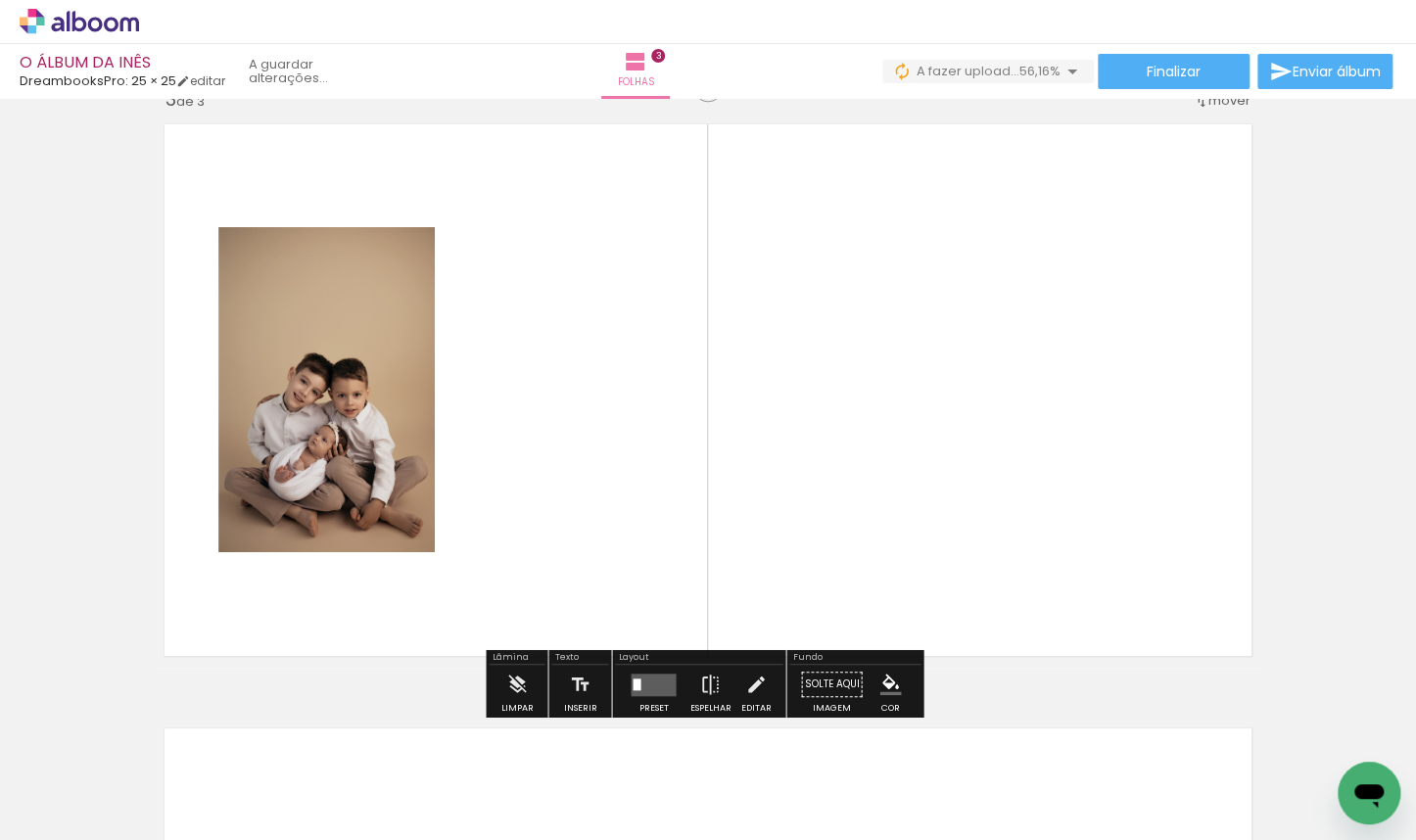 scroll, scrollTop: 1234, scrollLeft: 0, axis: vertical 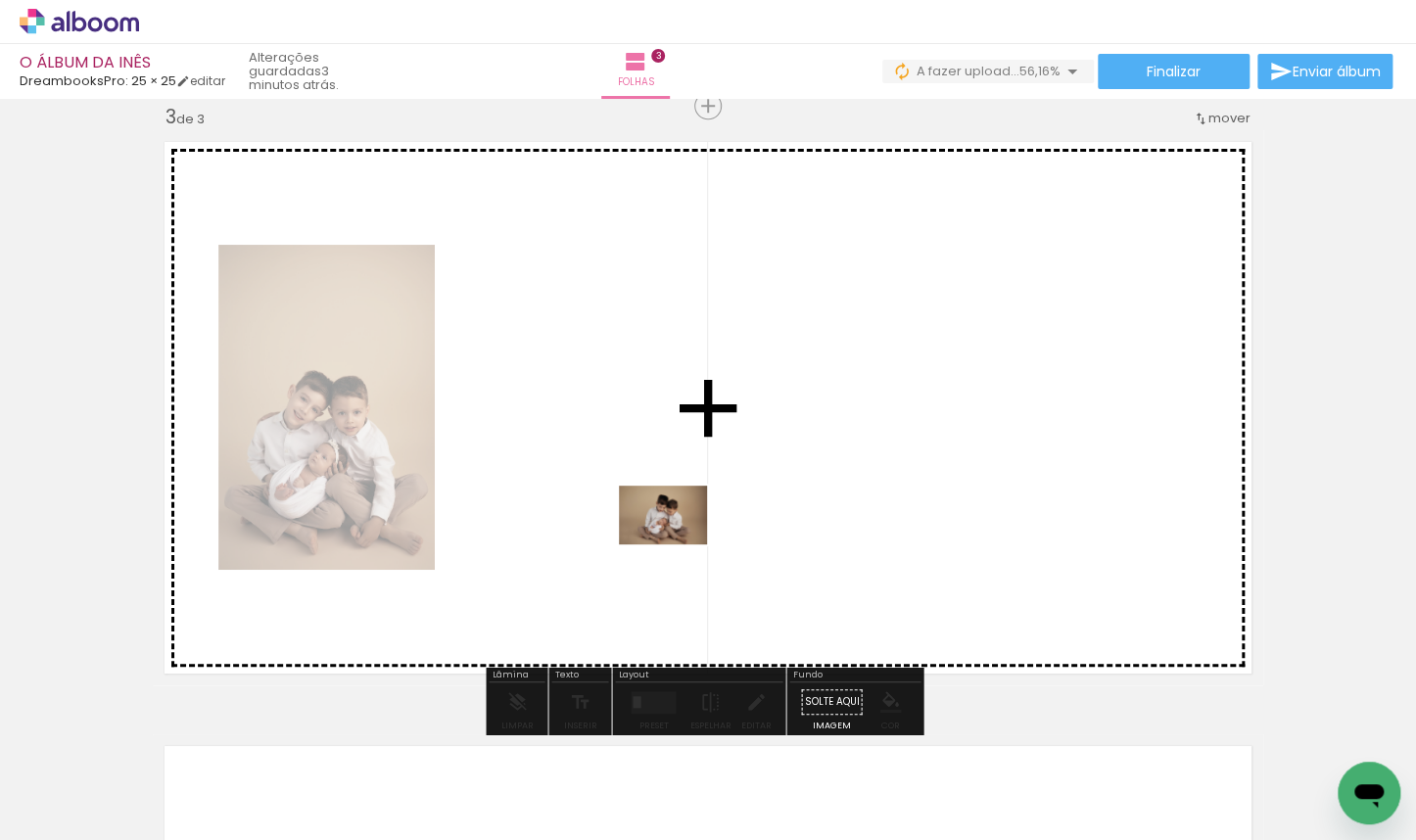 drag, startPoint x: 607, startPoint y: 771, endPoint x: 681, endPoint y: 526, distance: 255.93163 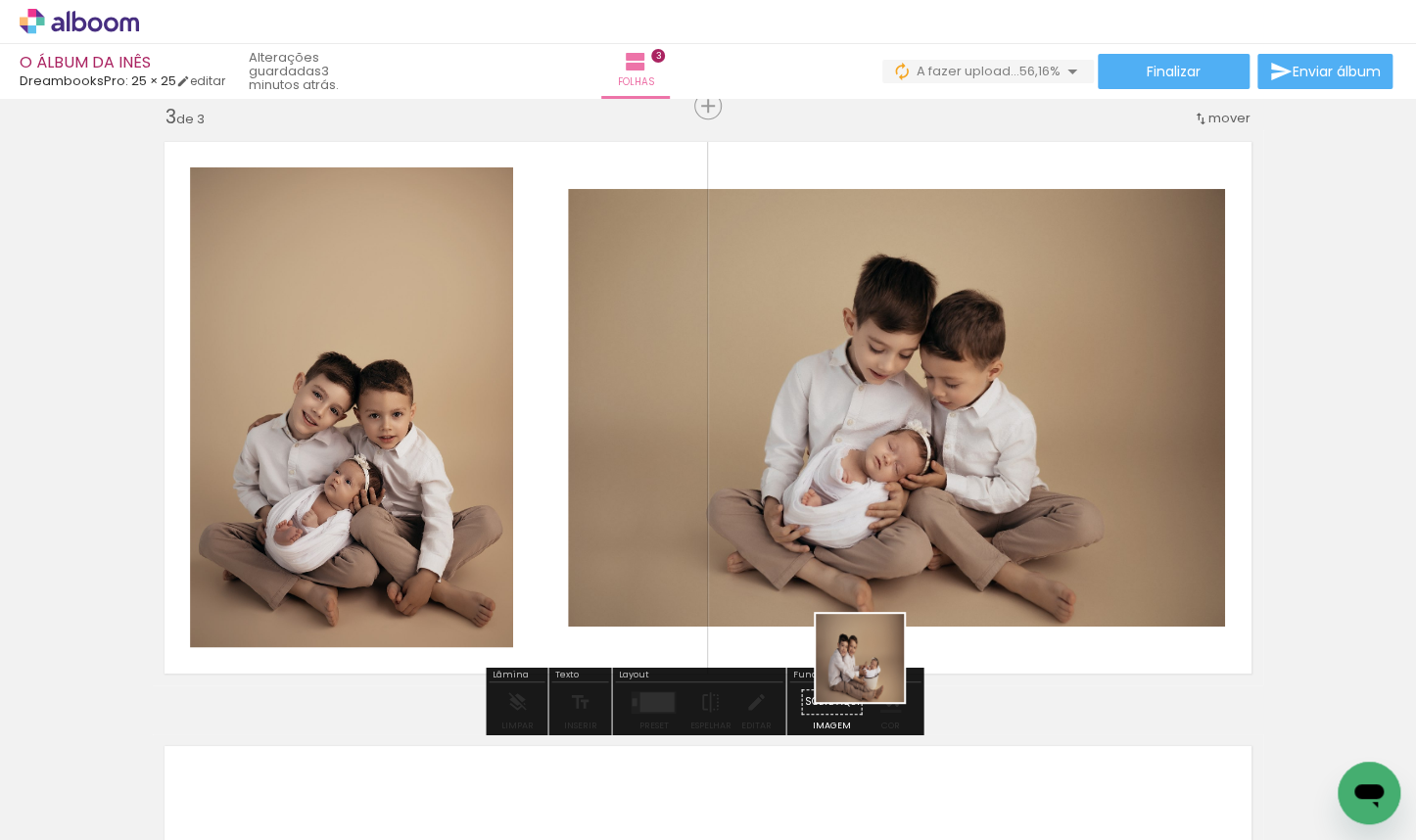 drag, startPoint x: 923, startPoint y: 787, endPoint x: 842, endPoint y: 619, distance: 186.50737 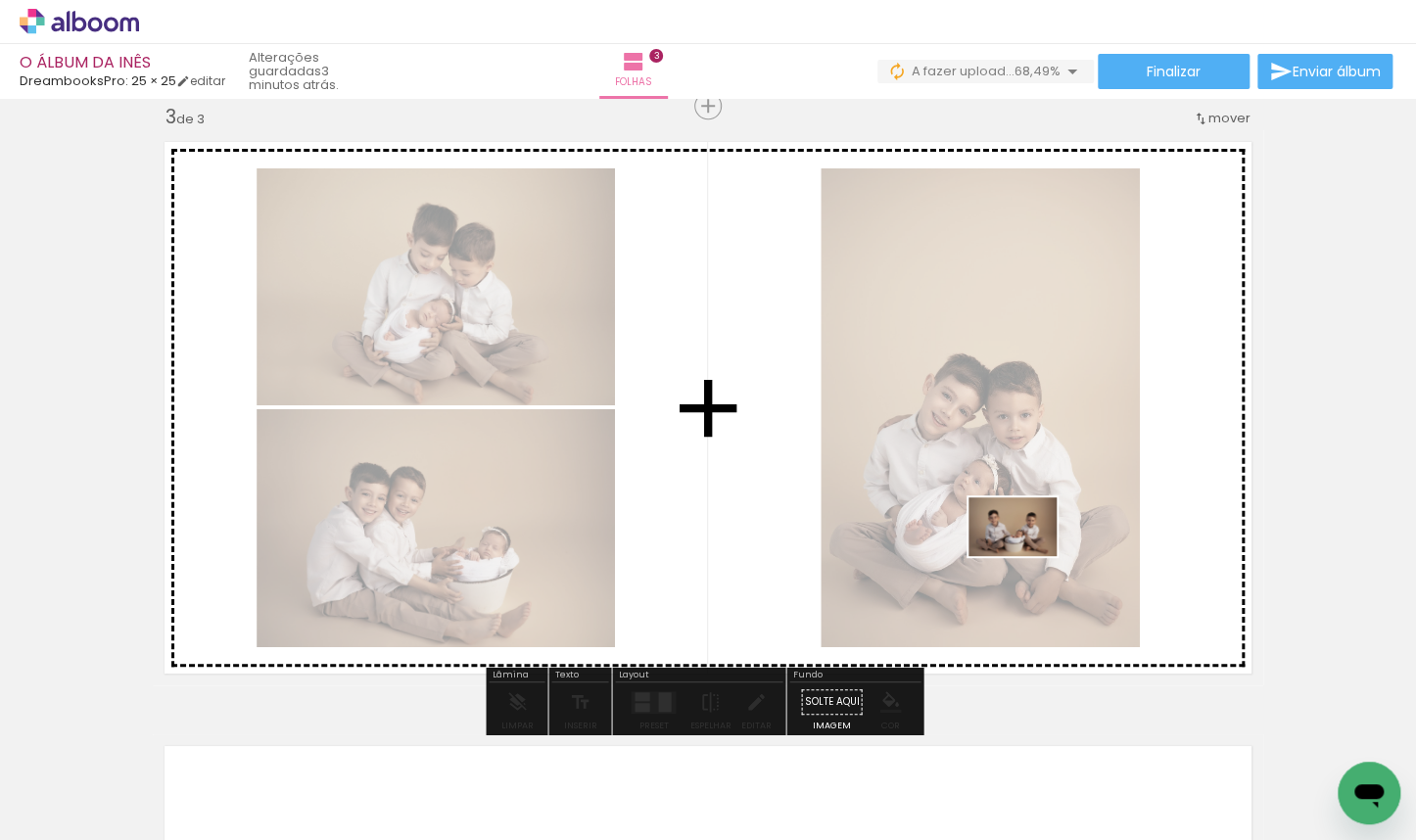 drag, startPoint x: 1185, startPoint y: 779, endPoint x: 1027, endPoint y: 556, distance: 273.3002 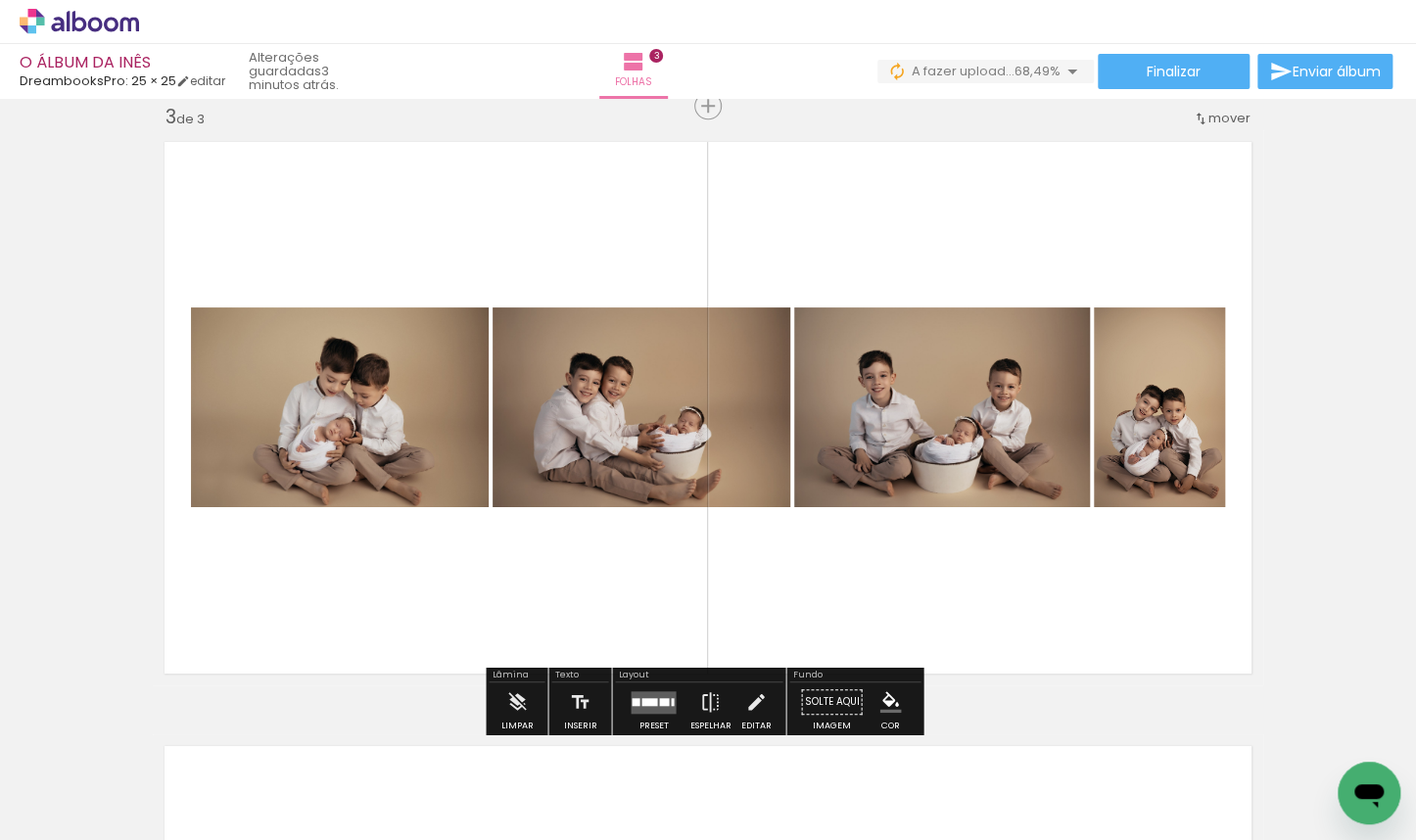 click at bounding box center (664, 701) 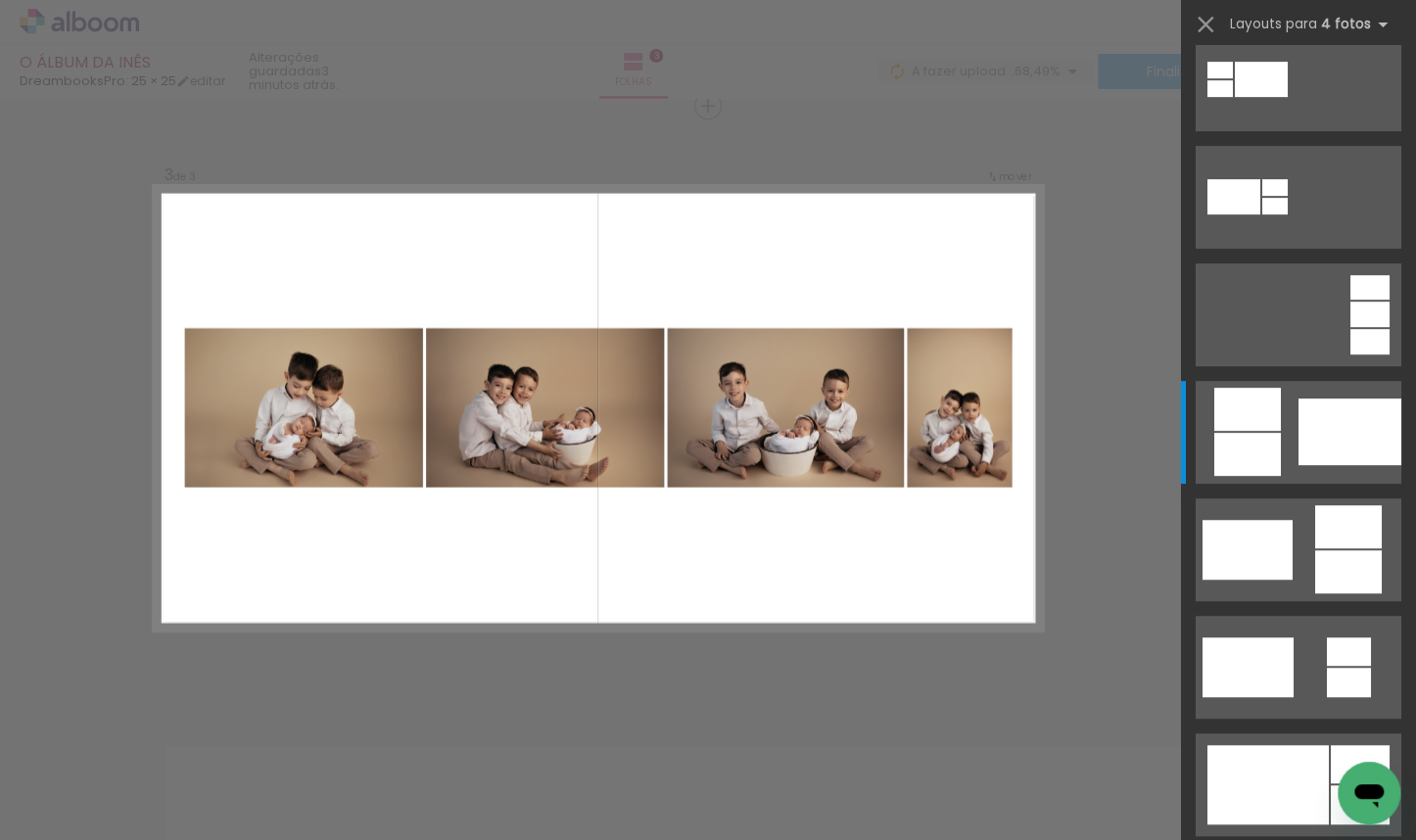 scroll, scrollTop: 0, scrollLeft: 0, axis: both 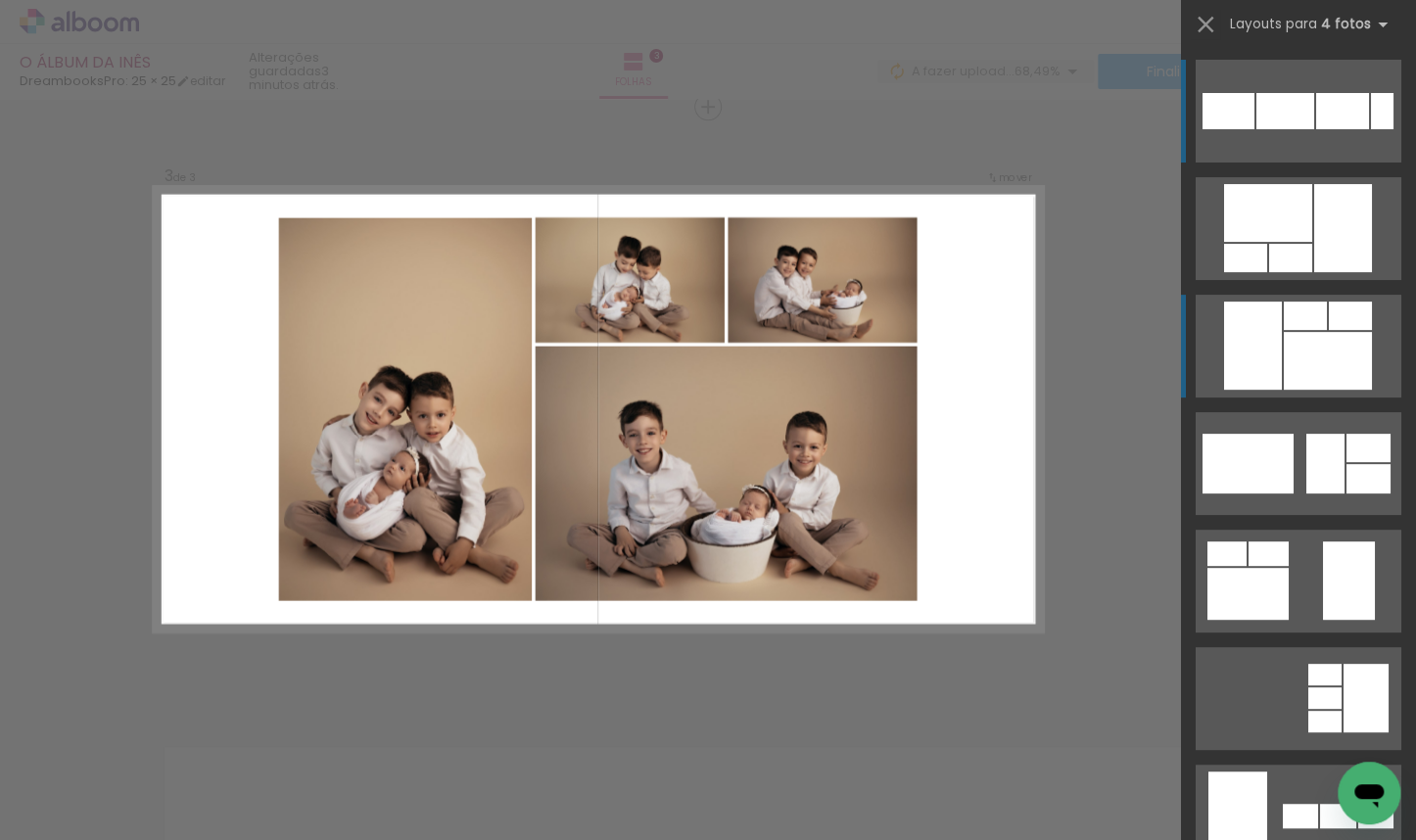 click at bounding box center (1291, 257) 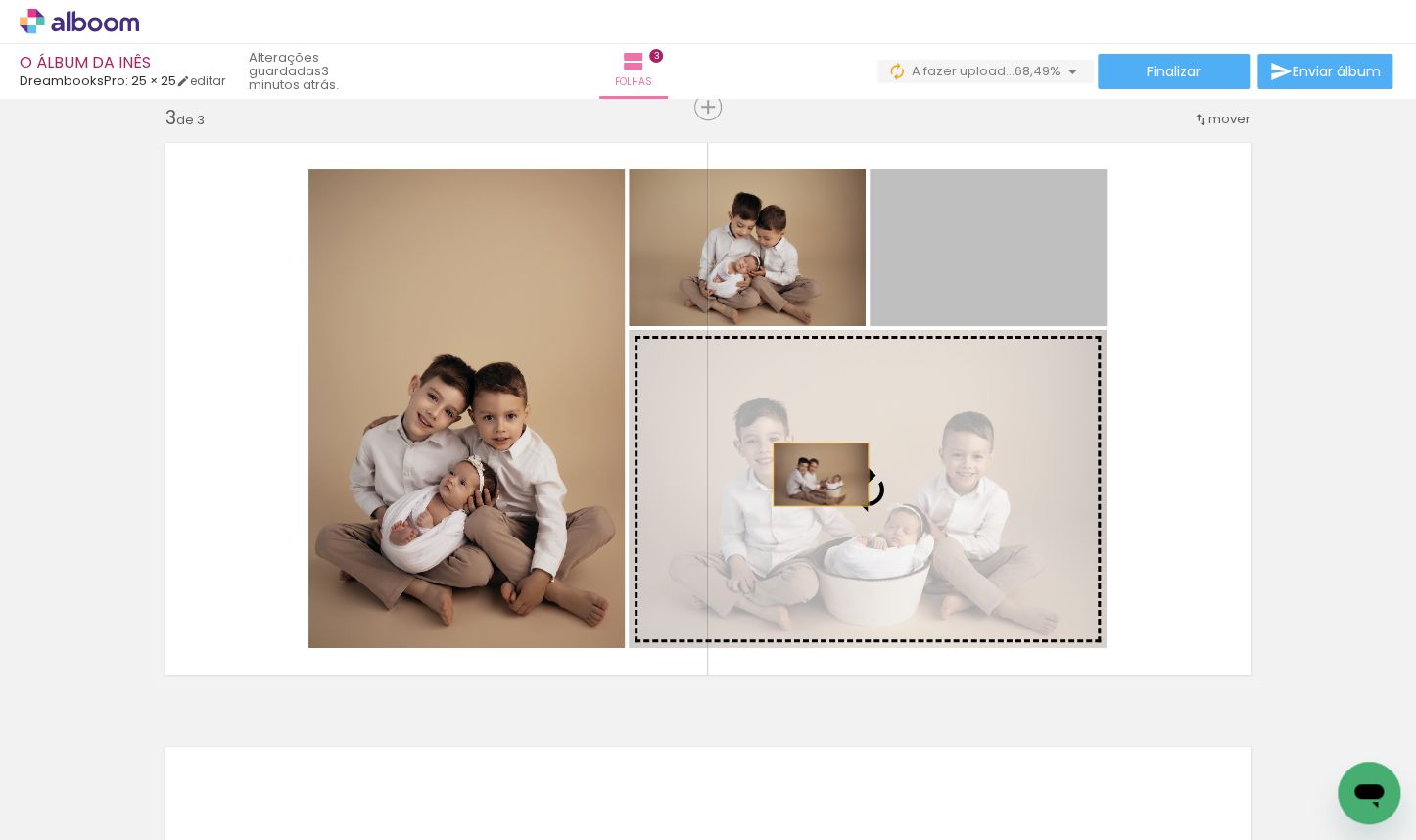 drag, startPoint x: 938, startPoint y: 235, endPoint x: 814, endPoint y: 477, distance: 271.91911 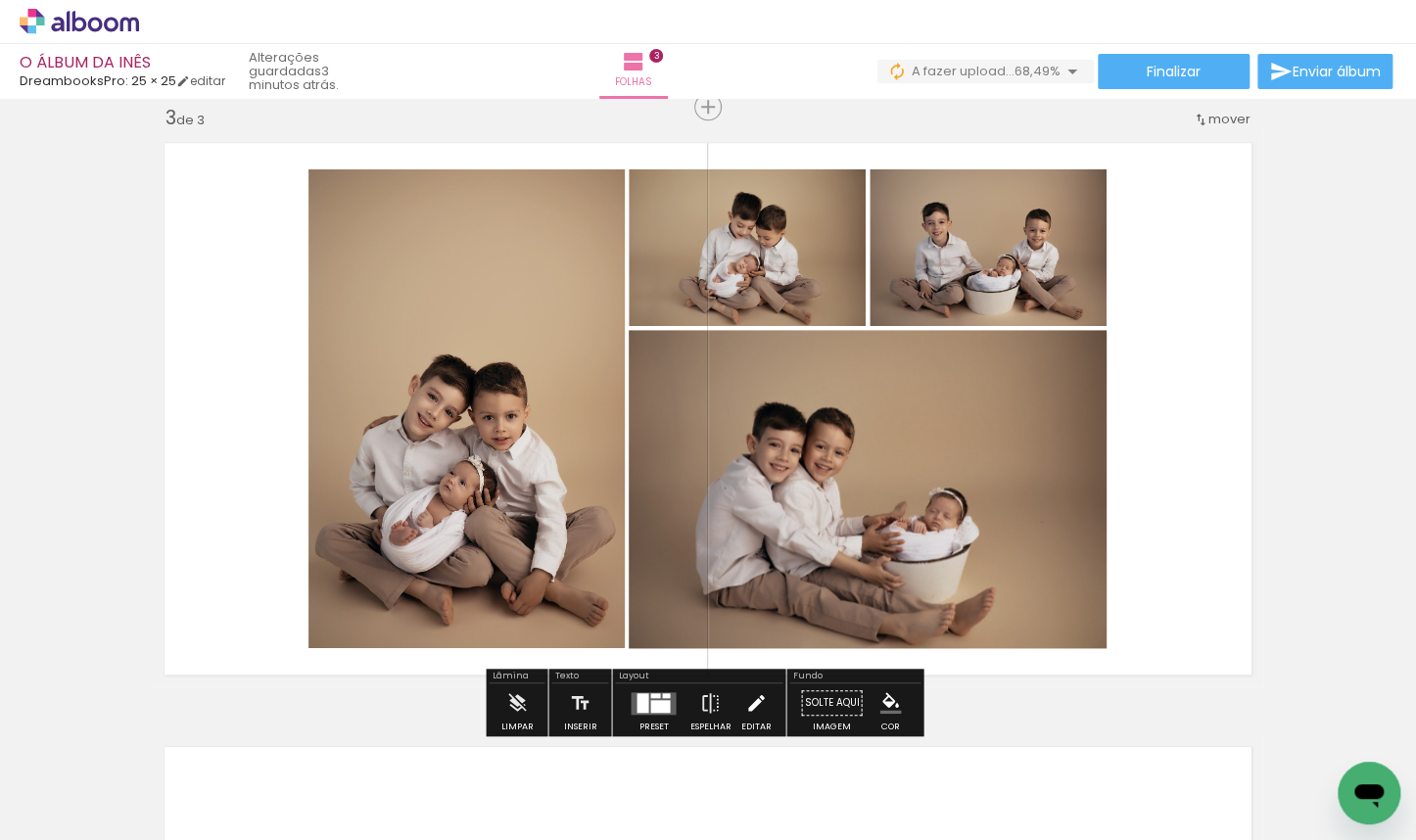 click at bounding box center [756, 703] 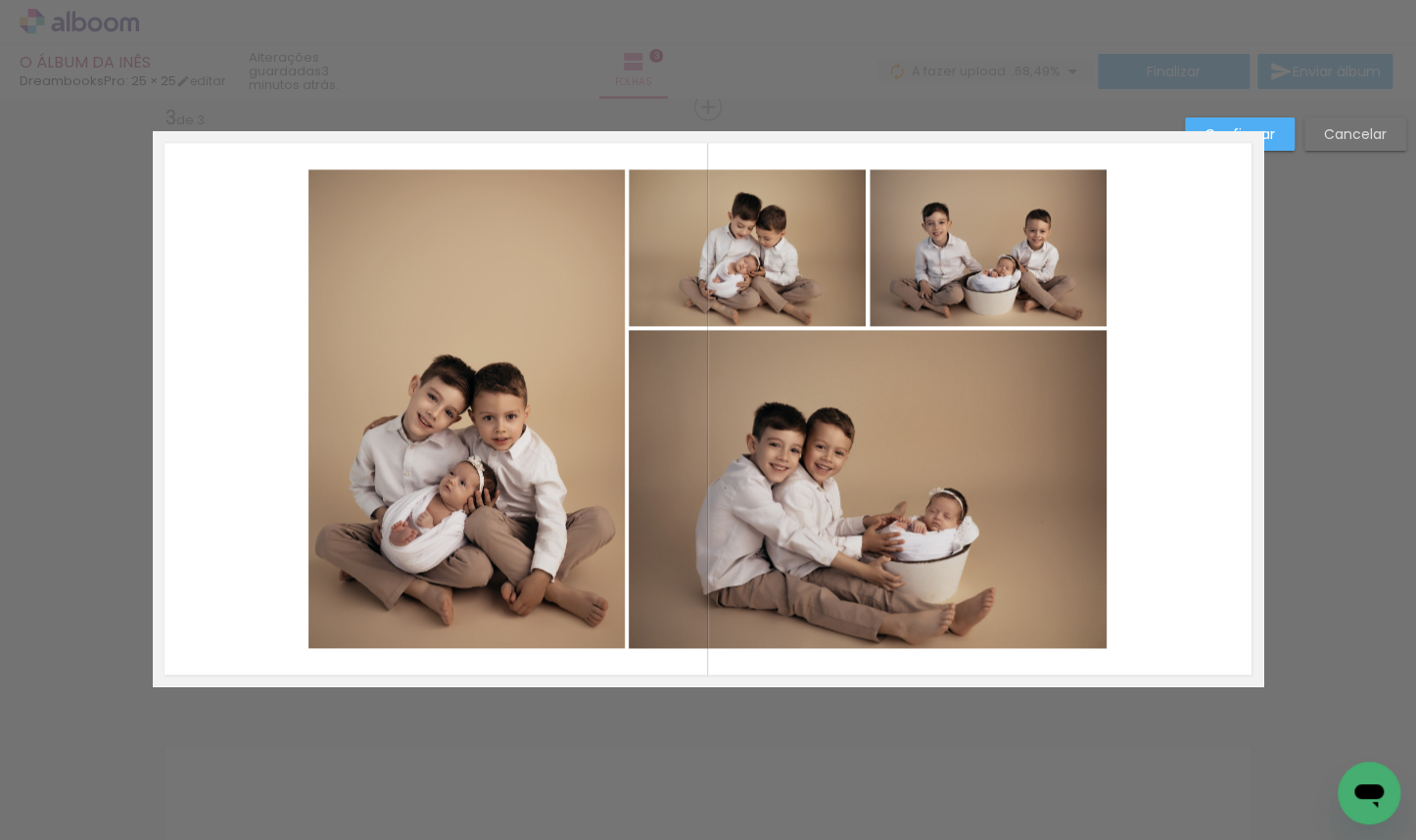 scroll, scrollTop: 1234, scrollLeft: 0, axis: vertical 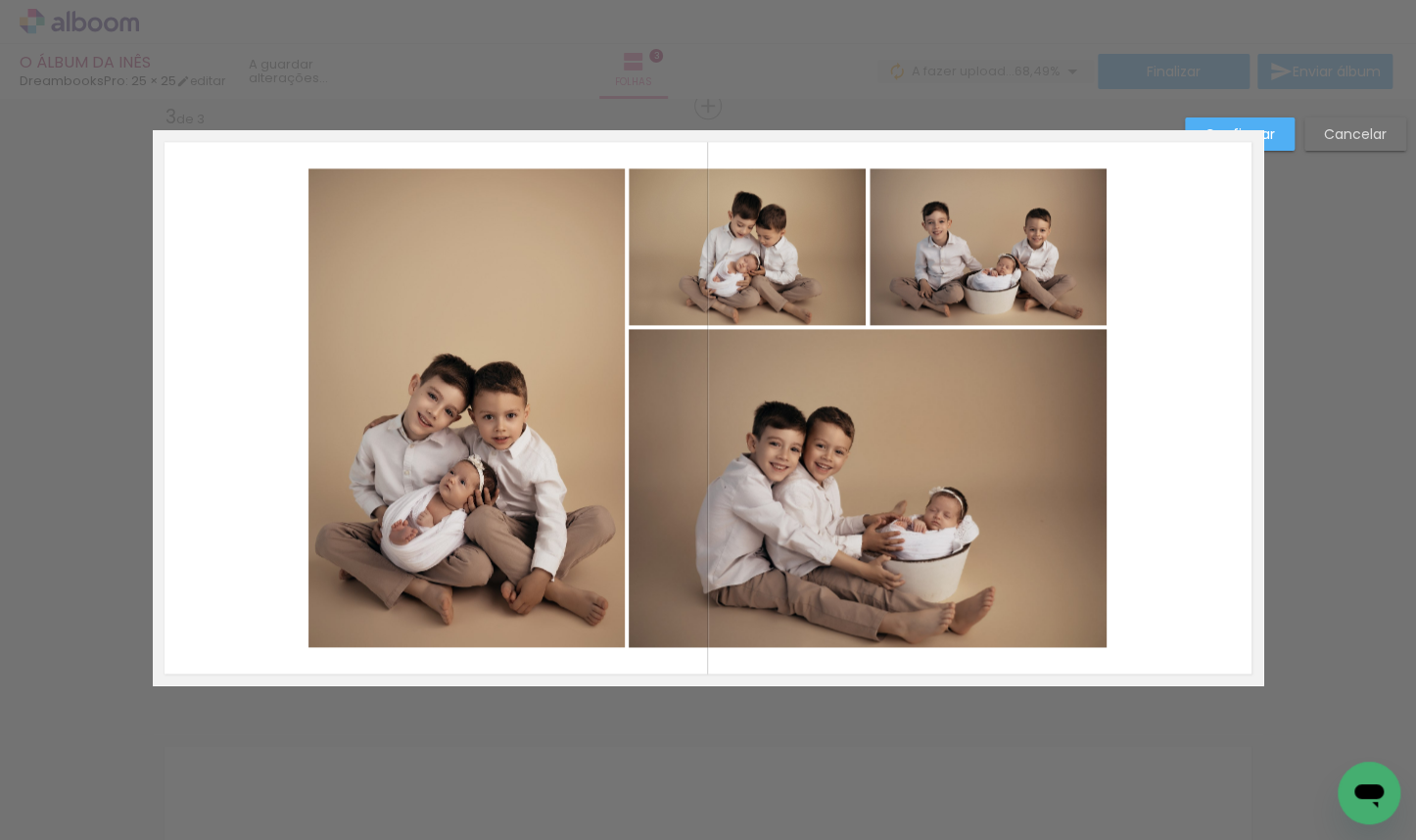 click 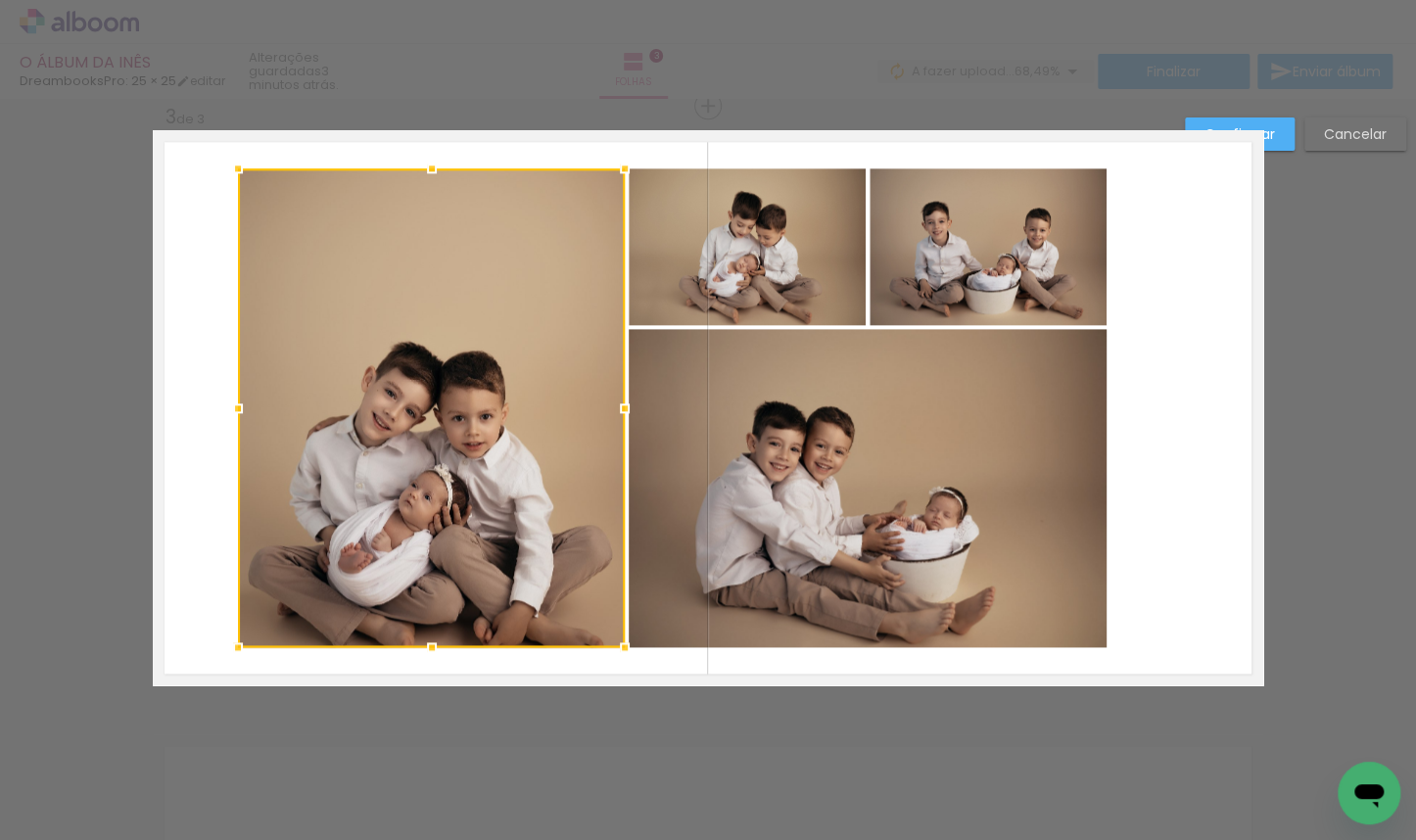drag, startPoint x: 299, startPoint y: 403, endPoint x: 221, endPoint y: 398, distance: 78.16009 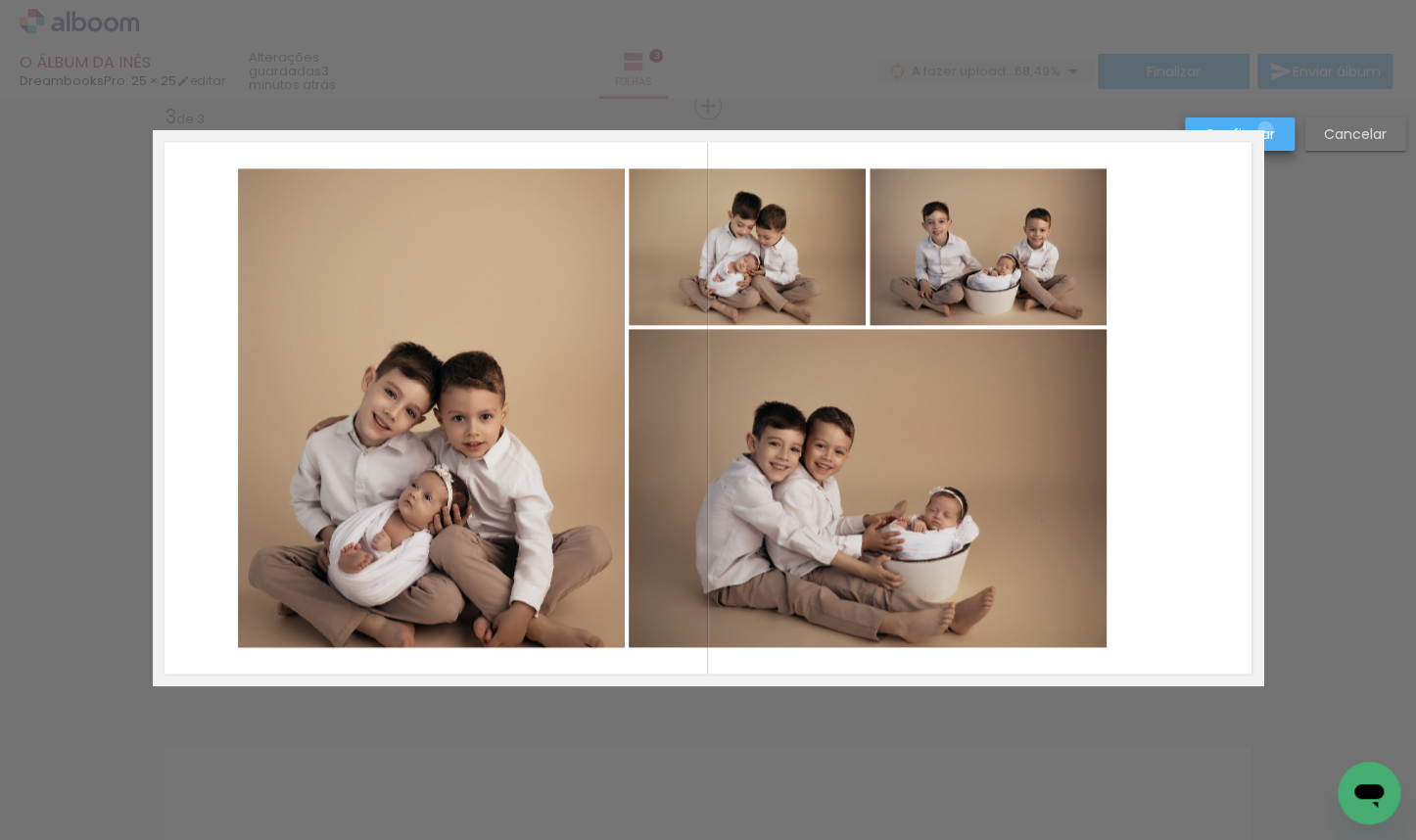 click on "Confirmar" at bounding box center [0, 0] 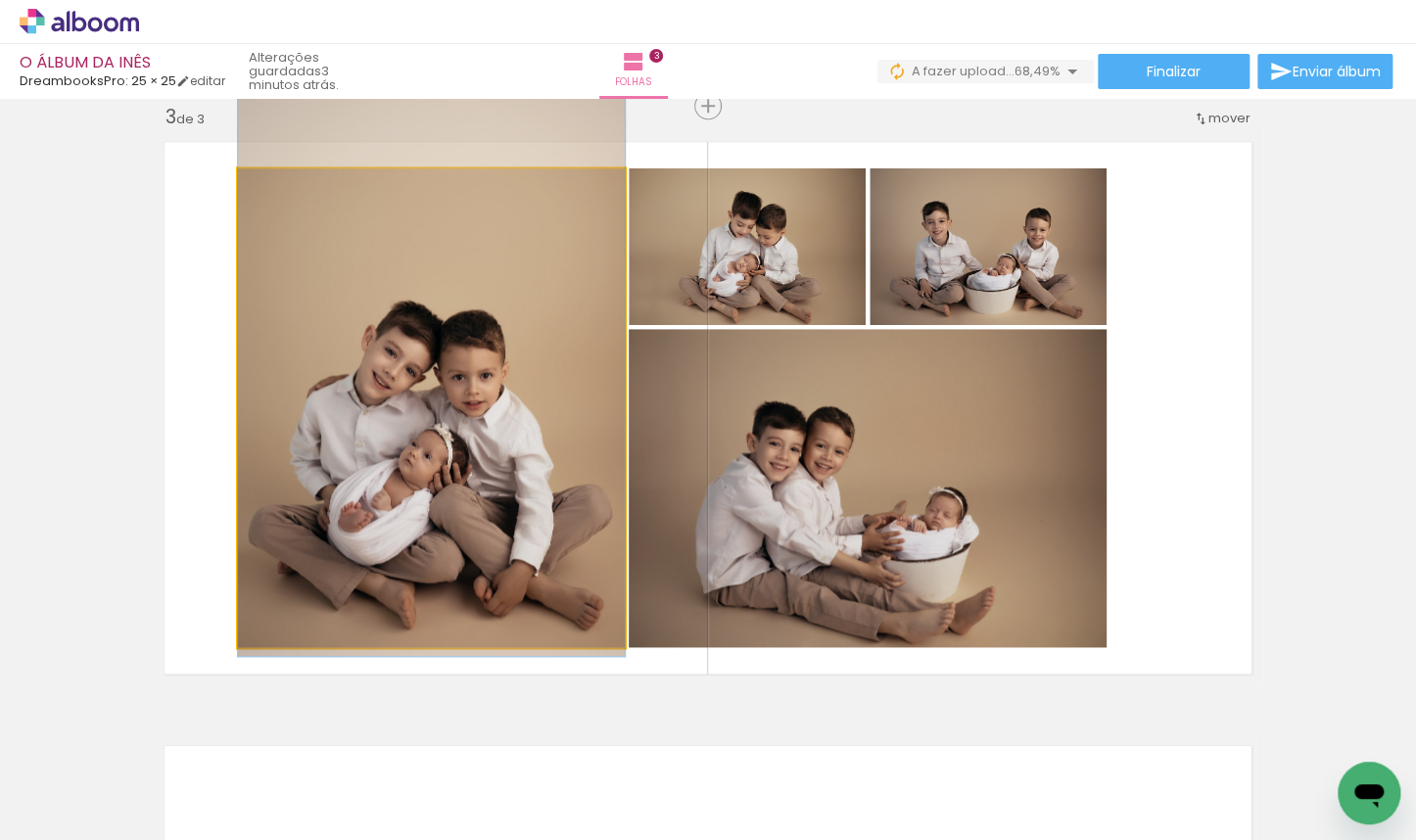 drag, startPoint x: 580, startPoint y: 411, endPoint x: 581, endPoint y: 370, distance: 41.0122 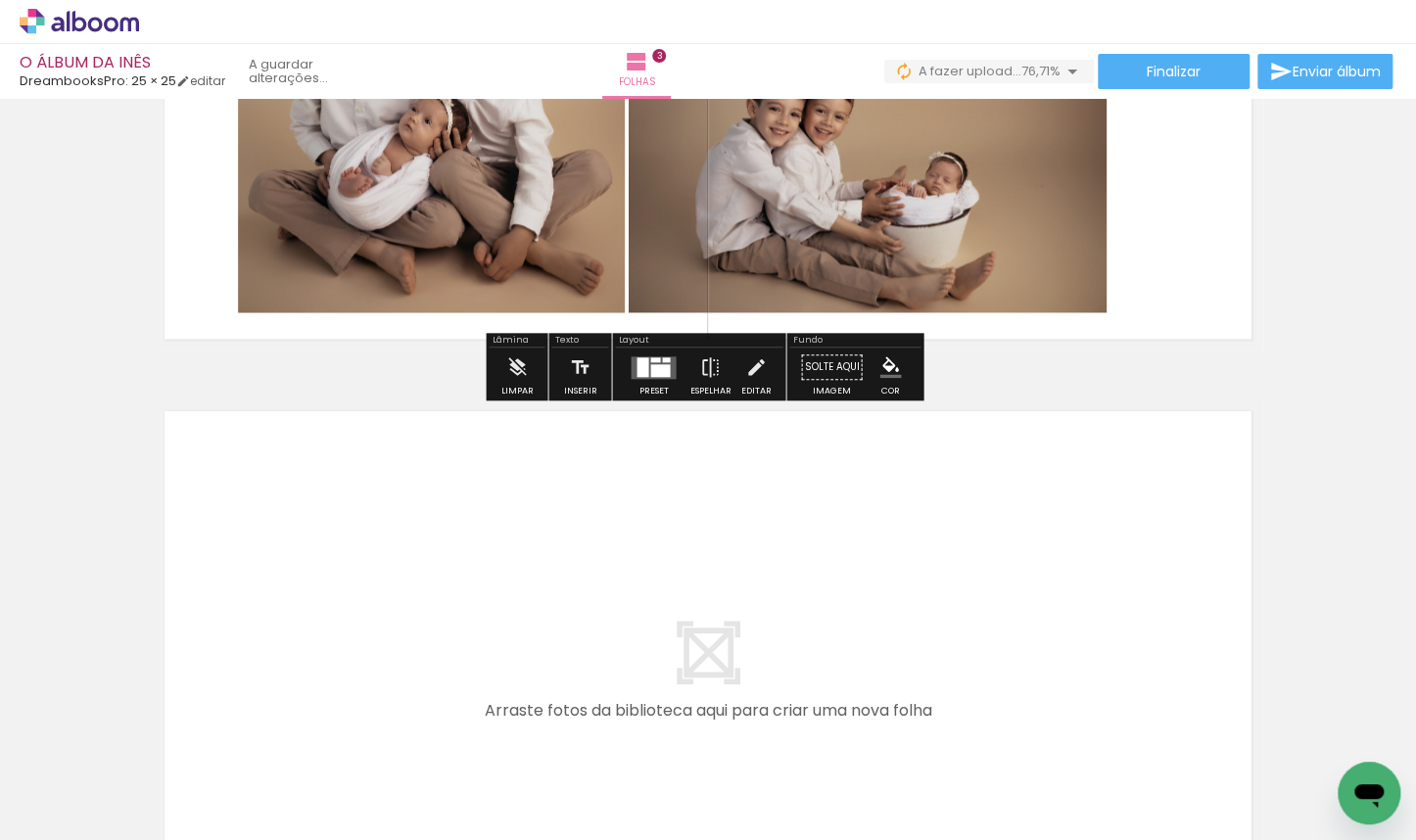 scroll, scrollTop: 1875, scrollLeft: 0, axis: vertical 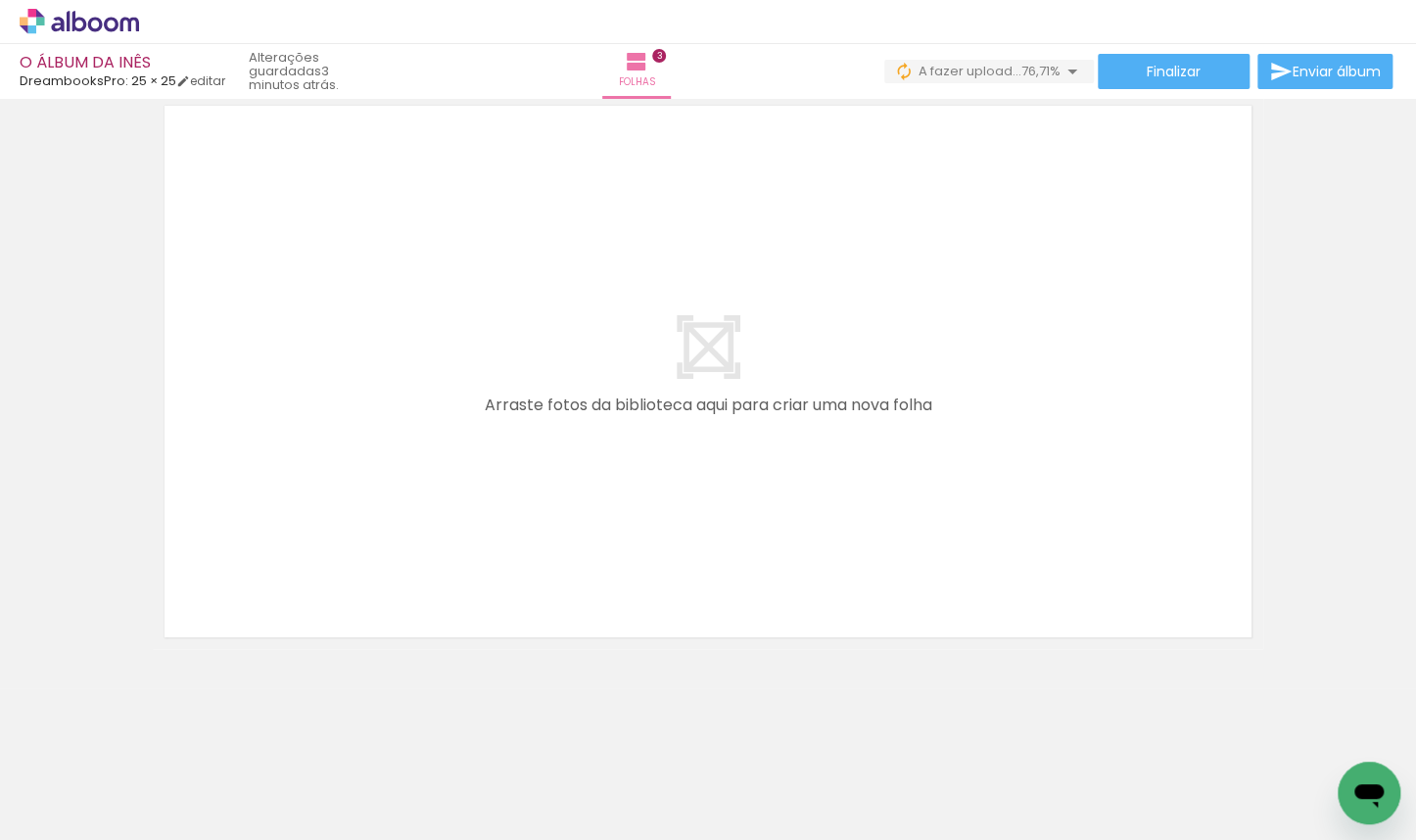 drag, startPoint x: 375, startPoint y: 832, endPoint x: 600, endPoint y: 793, distance: 228.35499 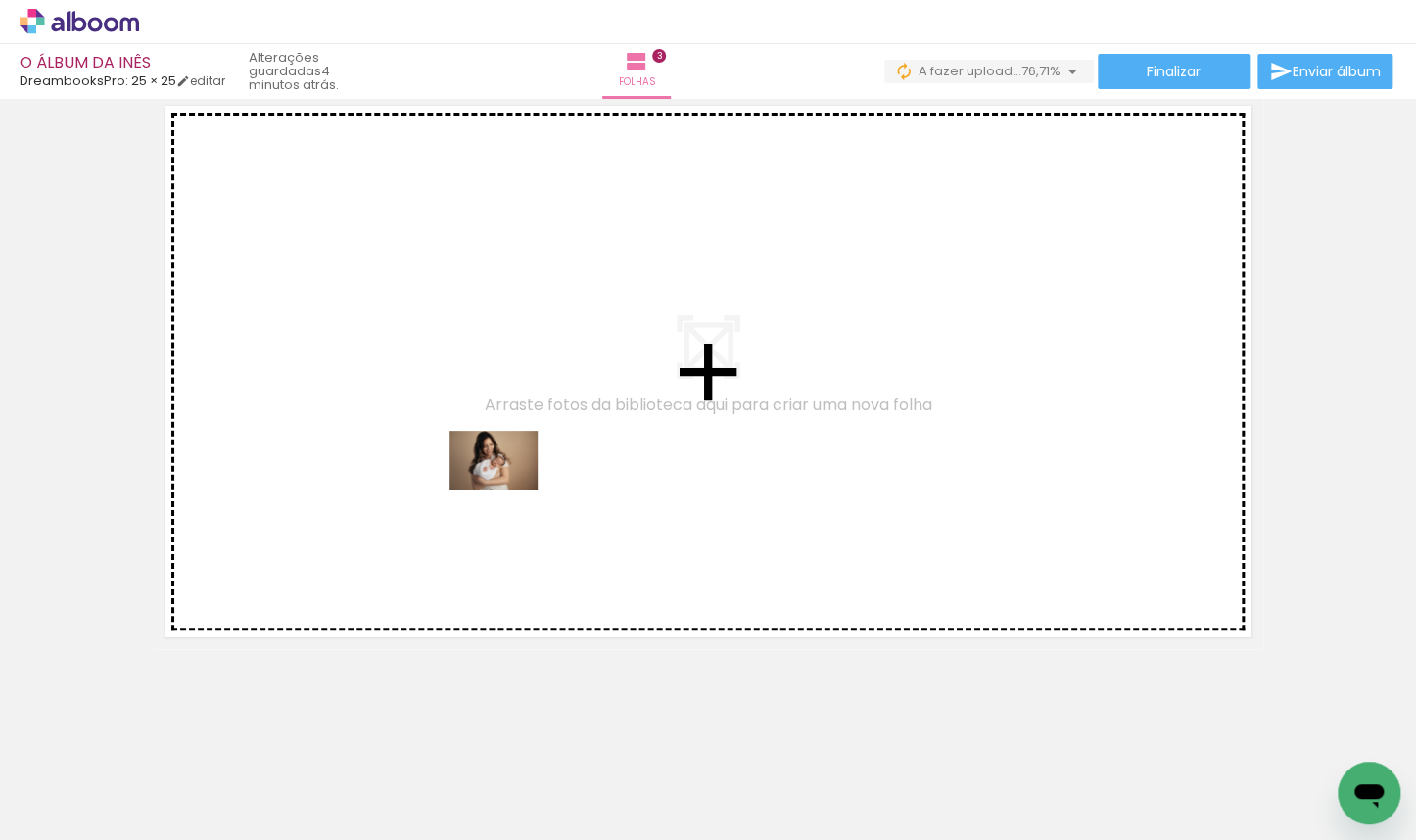 drag, startPoint x: 781, startPoint y: 787, endPoint x: 508, endPoint y: 490, distance: 403.408 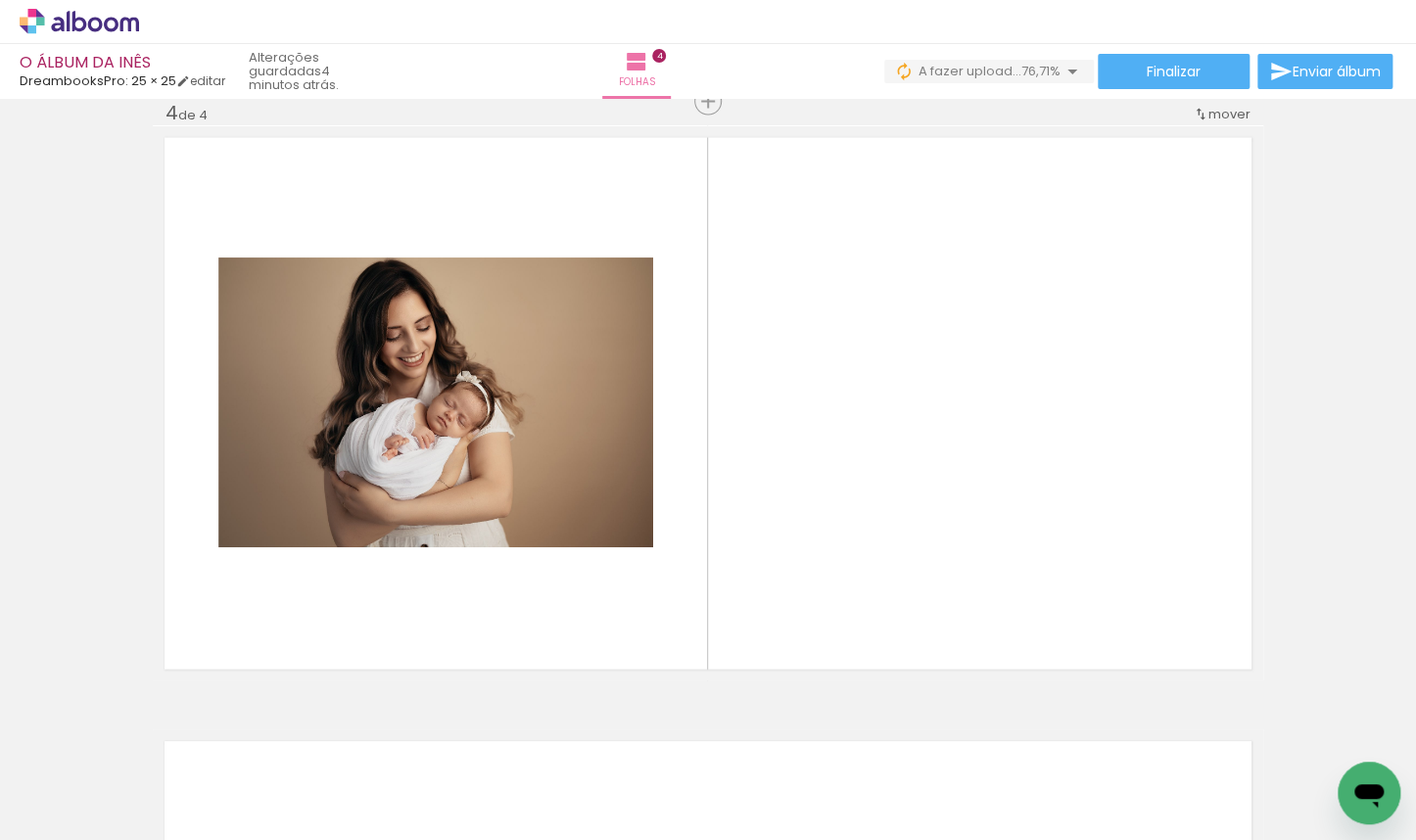 scroll, scrollTop: 1838, scrollLeft: 0, axis: vertical 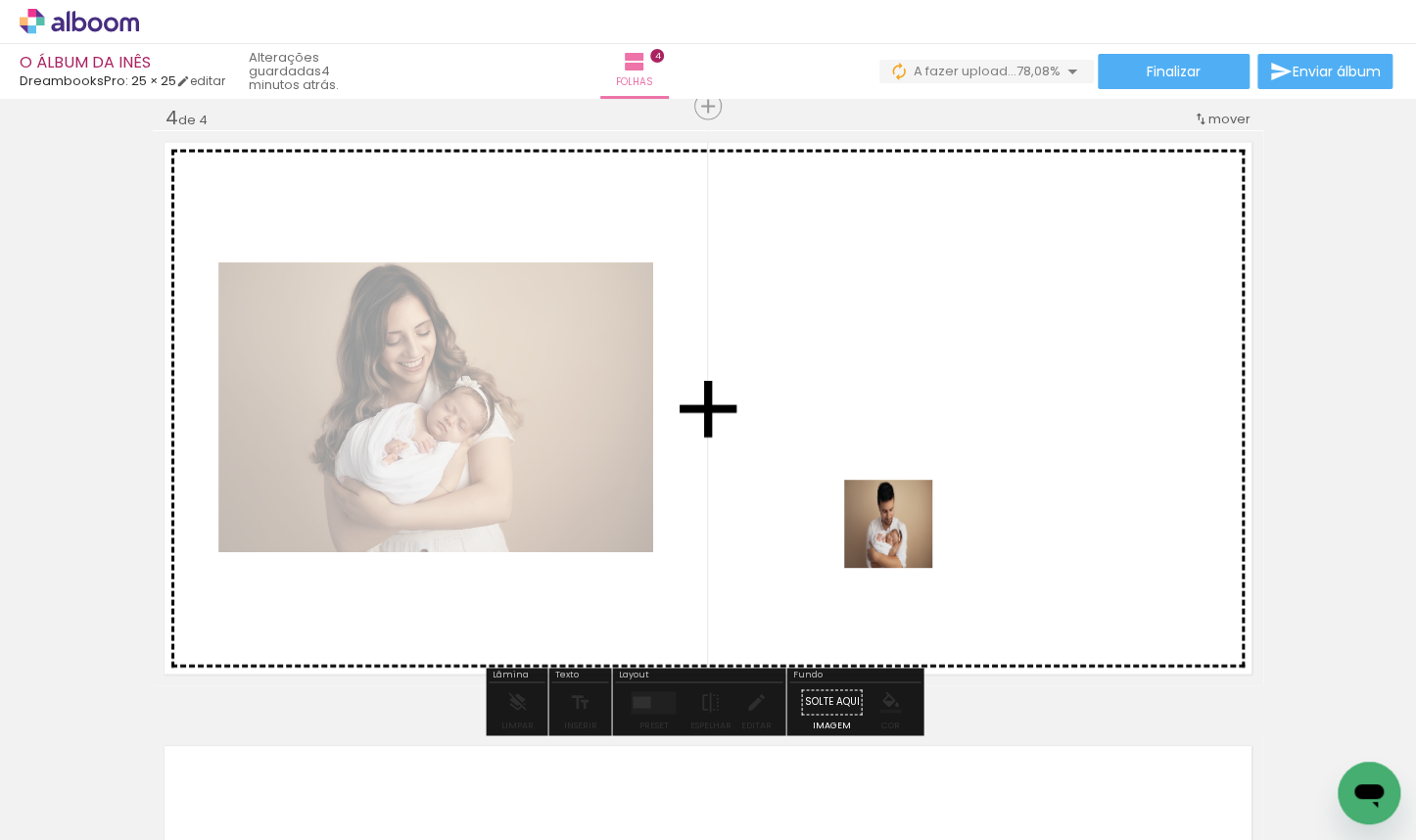 drag, startPoint x: 1242, startPoint y: 786, endPoint x: 854, endPoint y: 502, distance: 480.83261 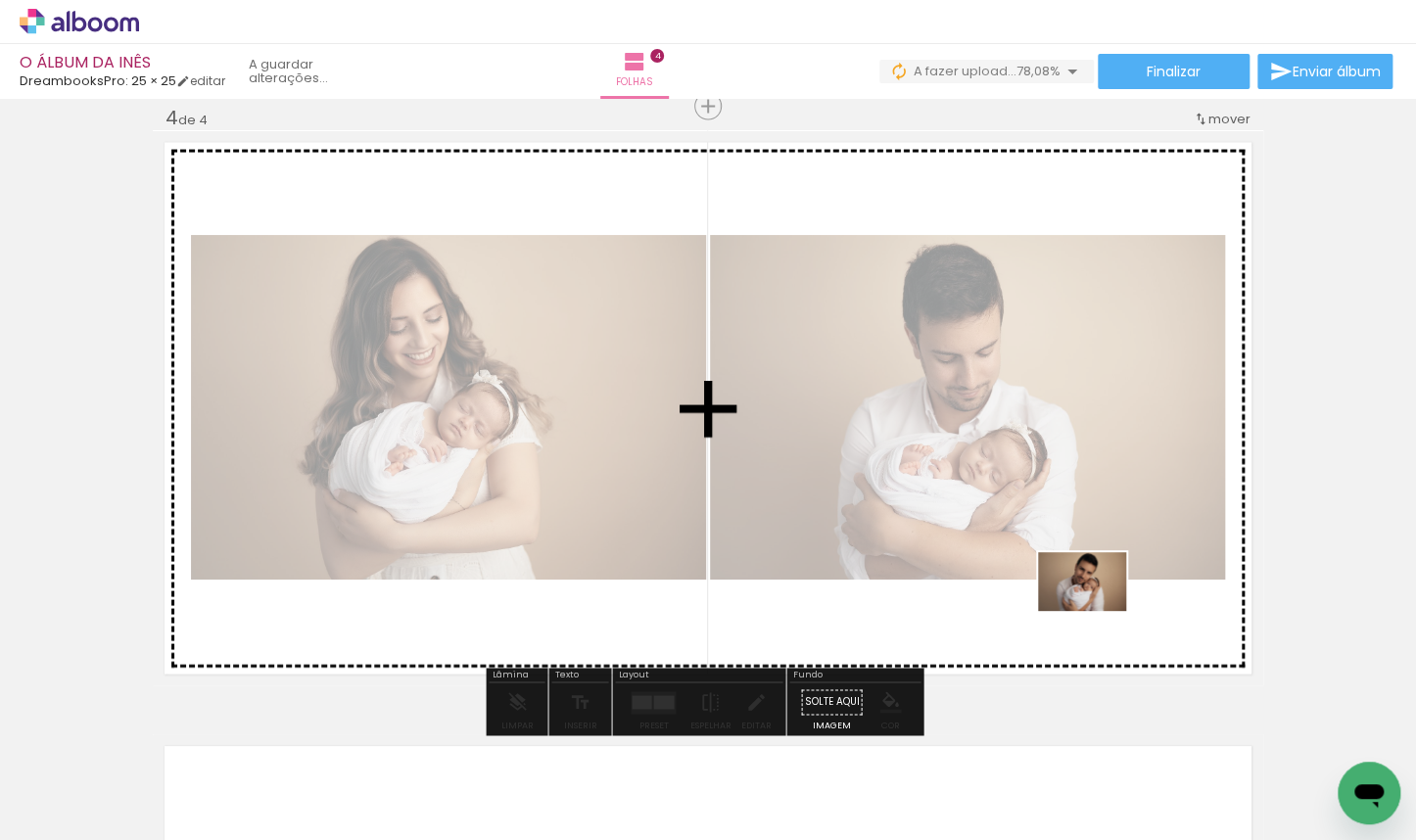 drag, startPoint x: 1337, startPoint y: 770, endPoint x: 1097, endPoint y: 610, distance: 288.4441 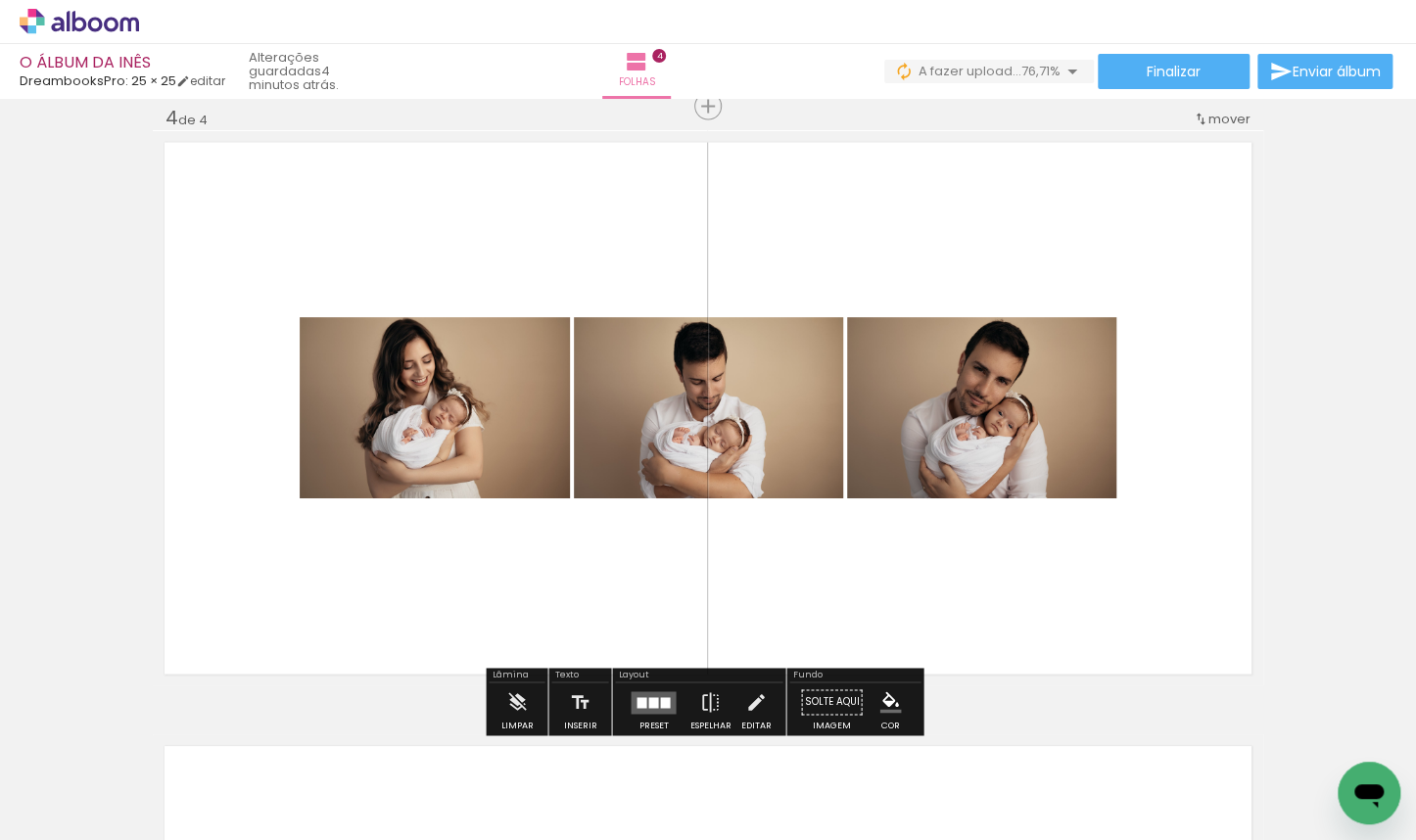 click at bounding box center (653, 701) 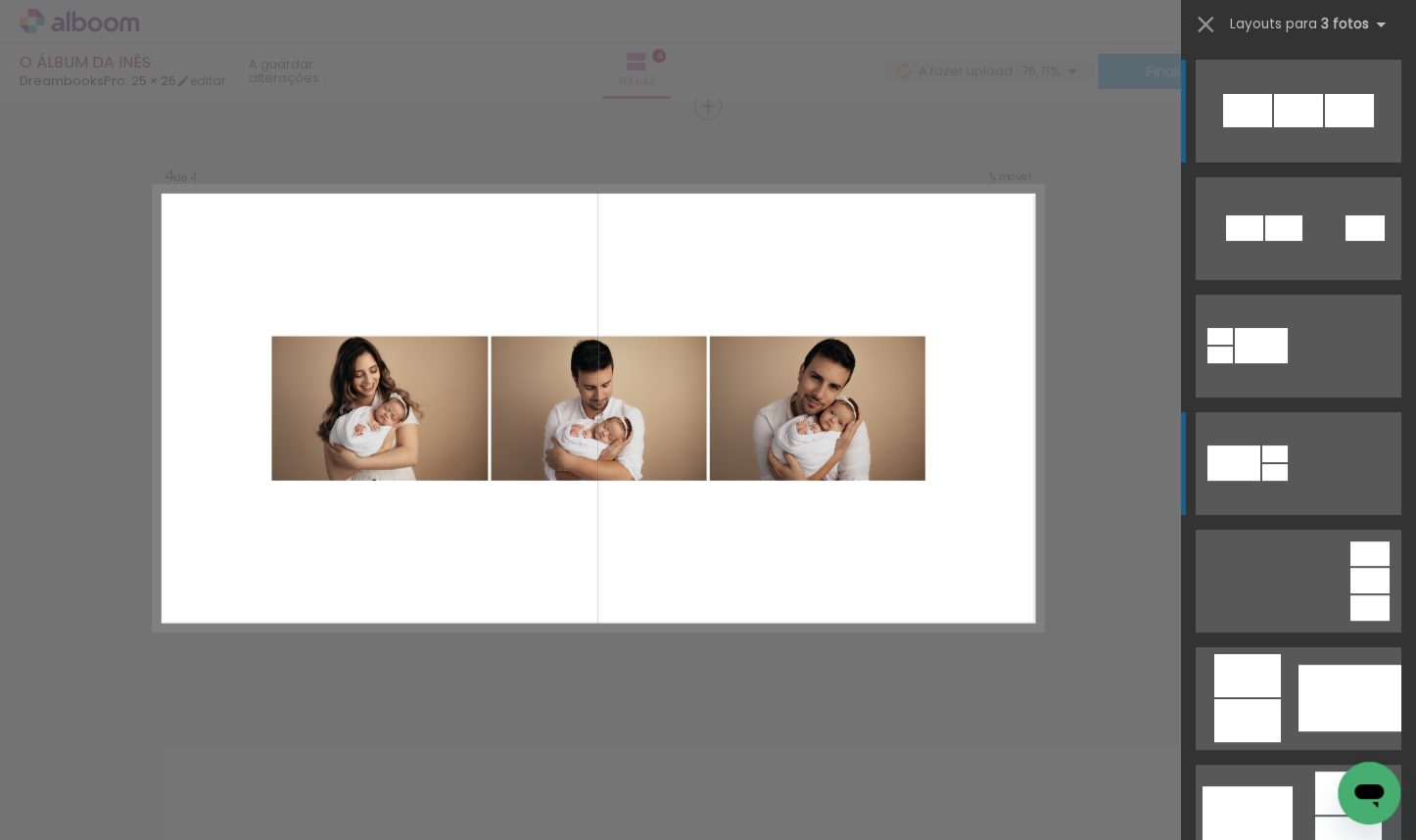 scroll, scrollTop: 1837, scrollLeft: 0, axis: vertical 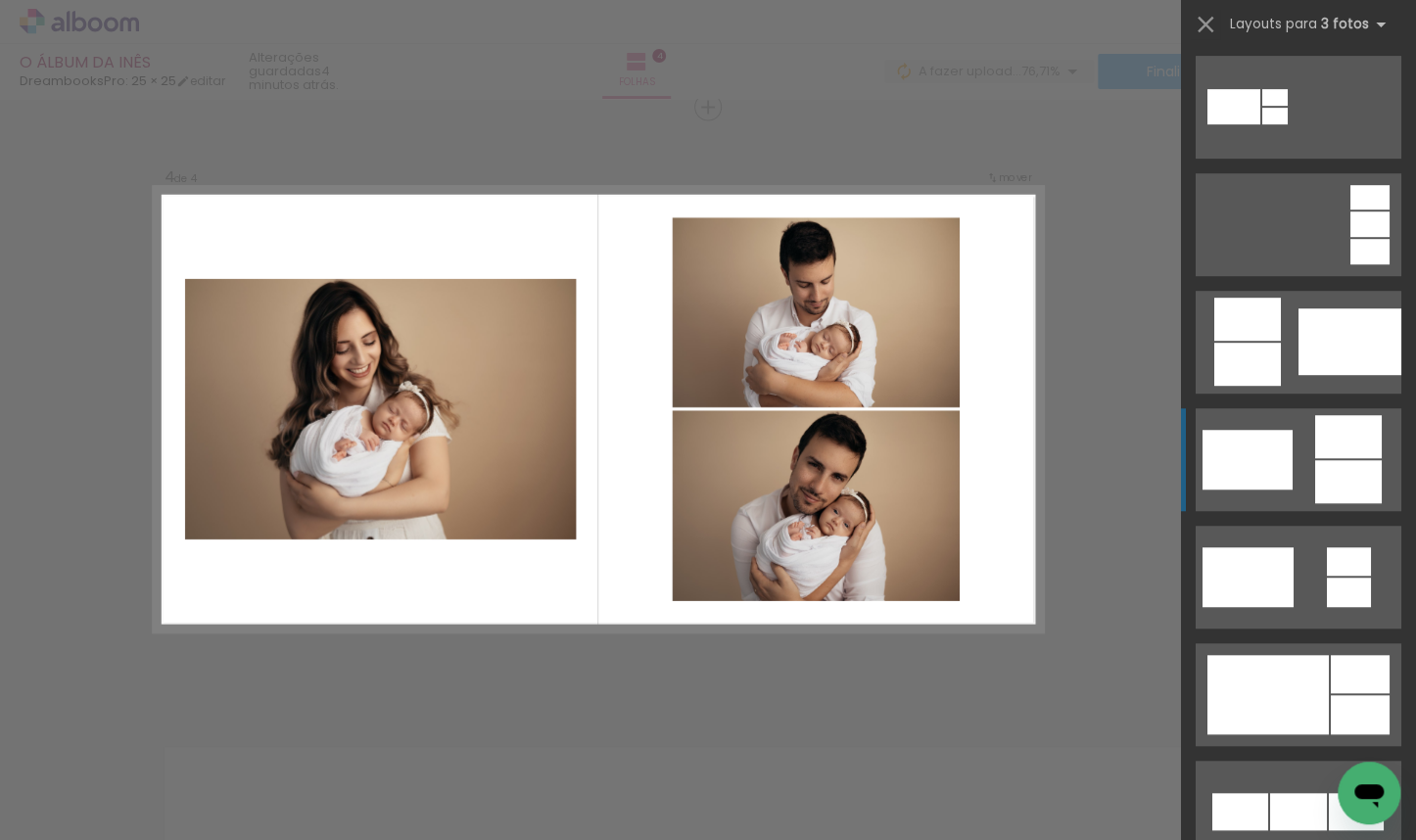 click at bounding box center [1245, -128] 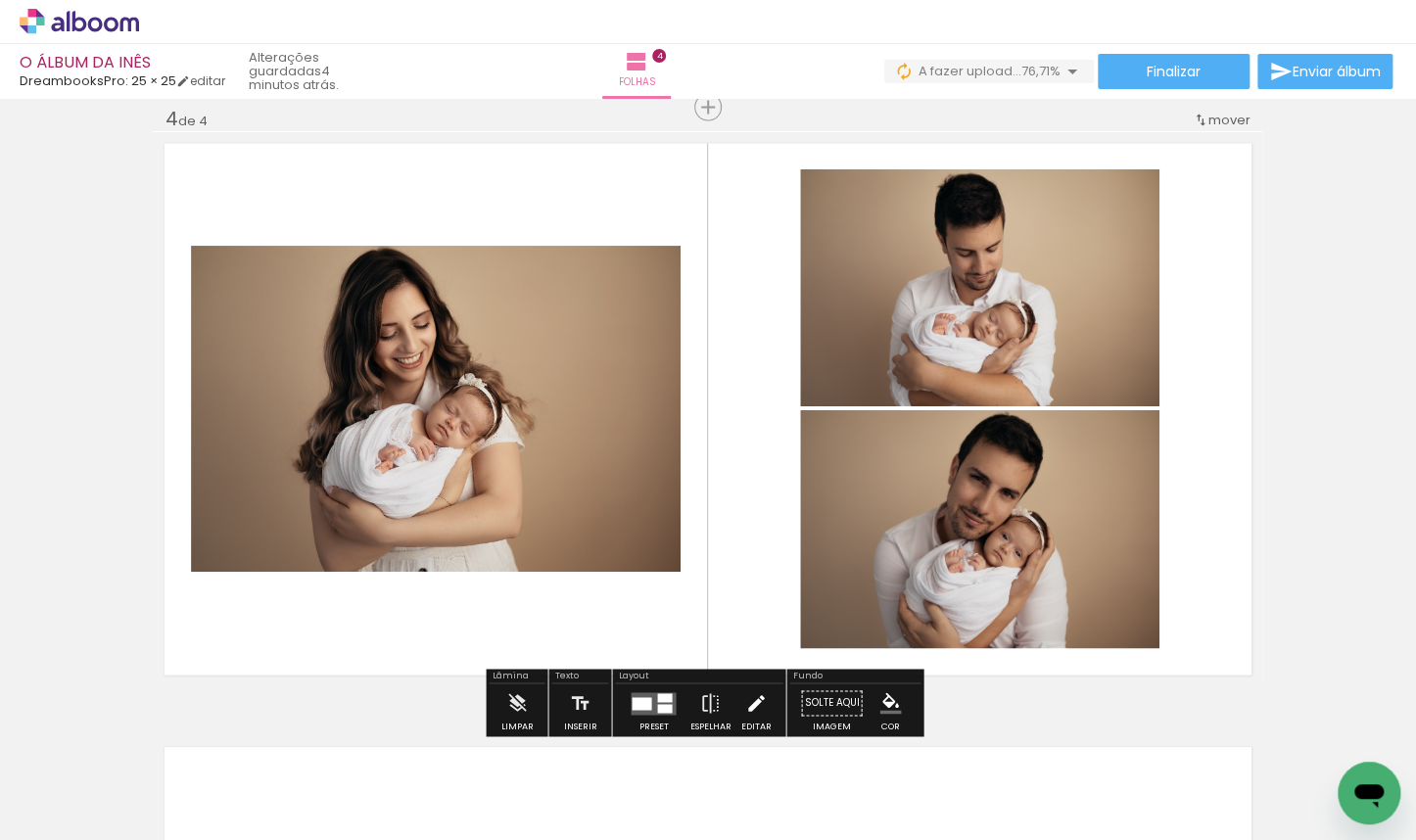 click at bounding box center (756, 703) 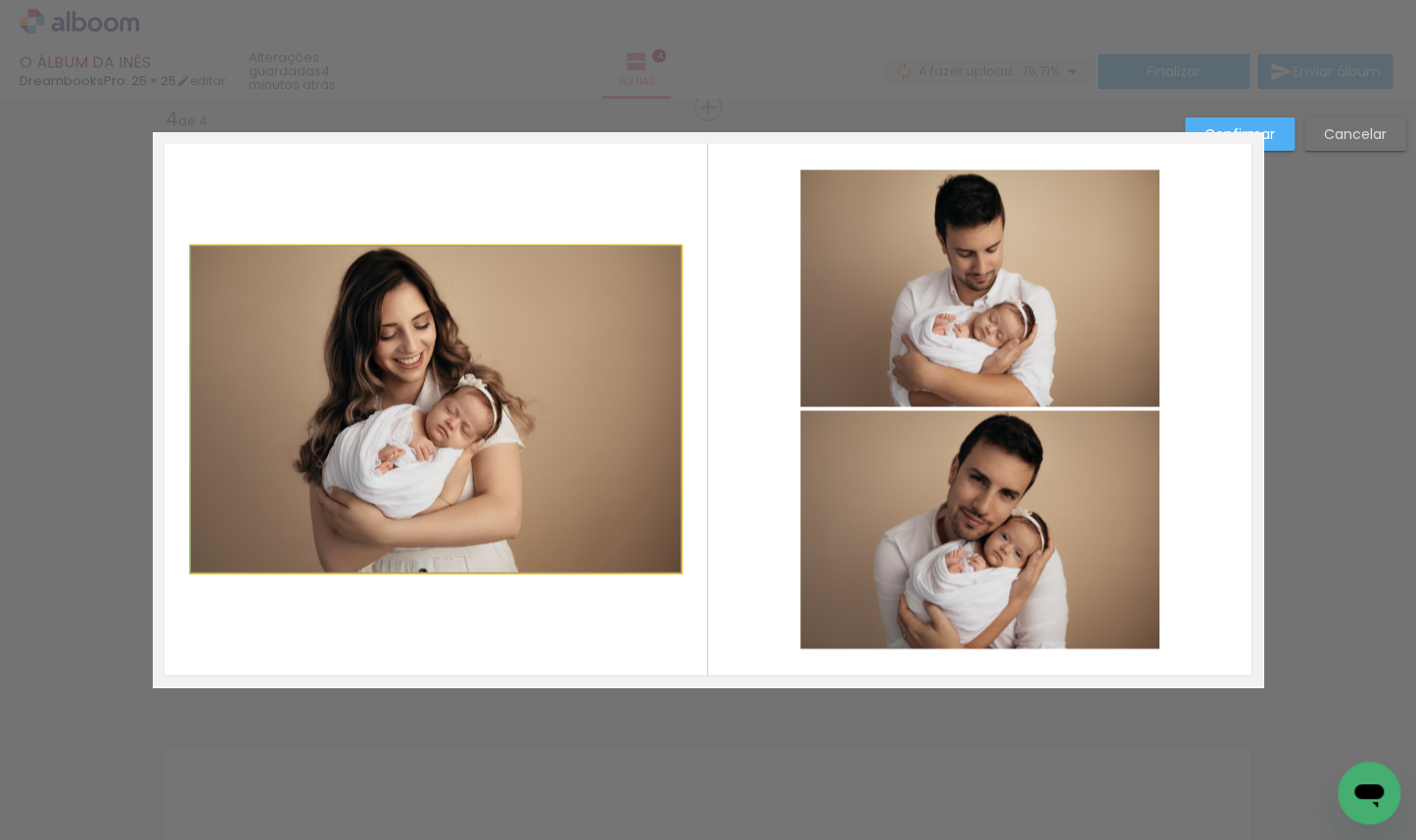 click 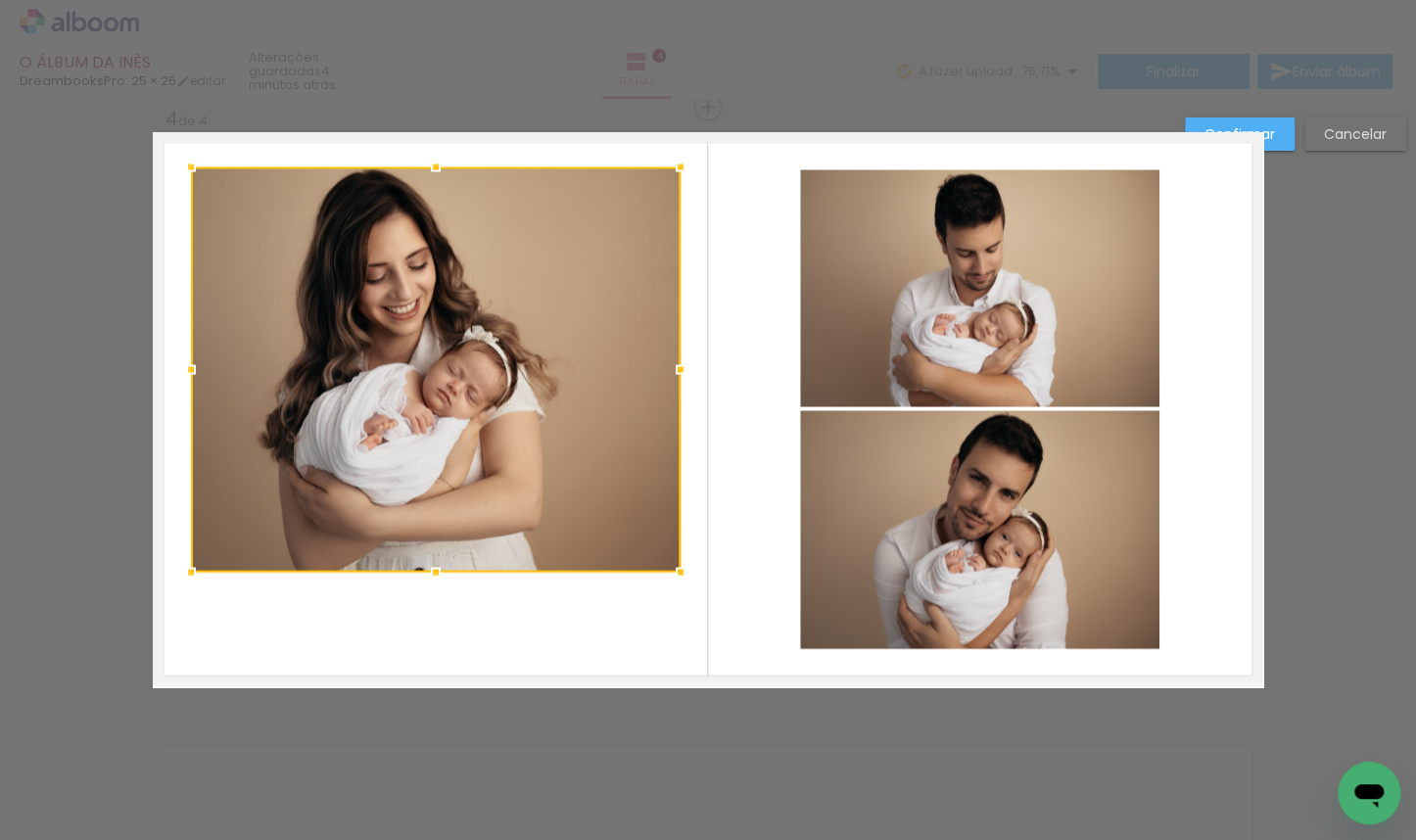 drag, startPoint x: 427, startPoint y: 244, endPoint x: 431, endPoint y: 164, distance: 80.09994 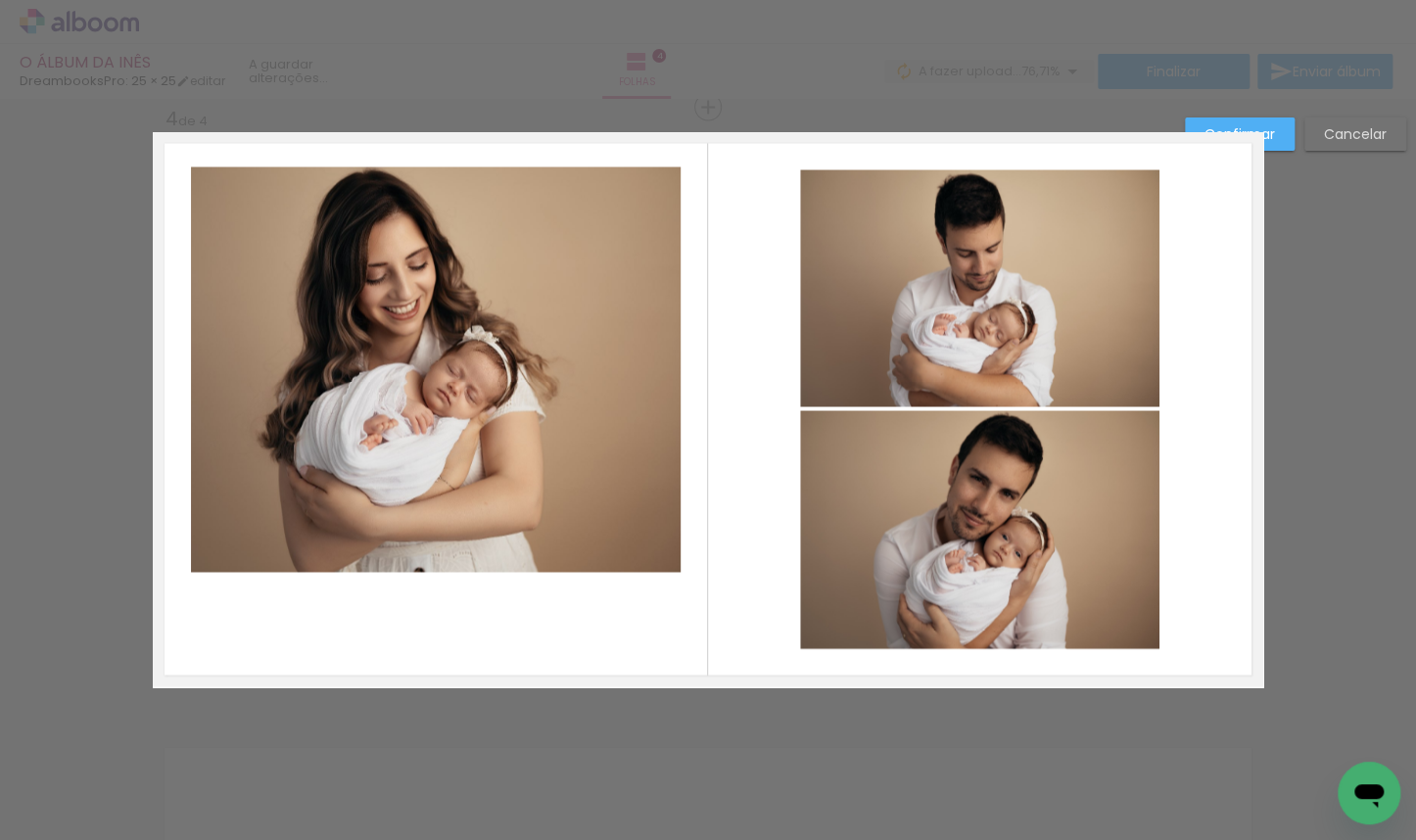 click 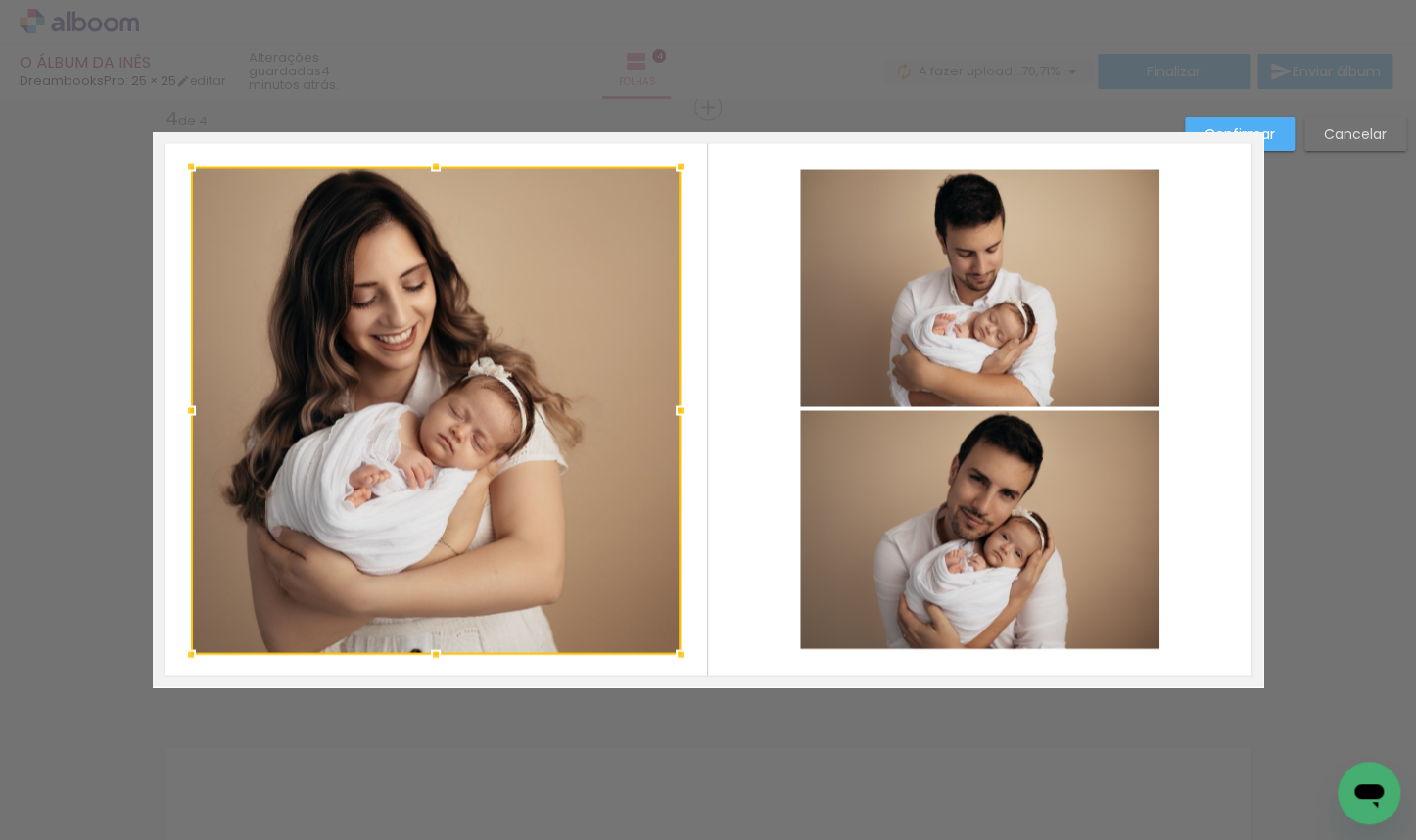 drag, startPoint x: 429, startPoint y: 570, endPoint x: 438, endPoint y: 652, distance: 82.49242 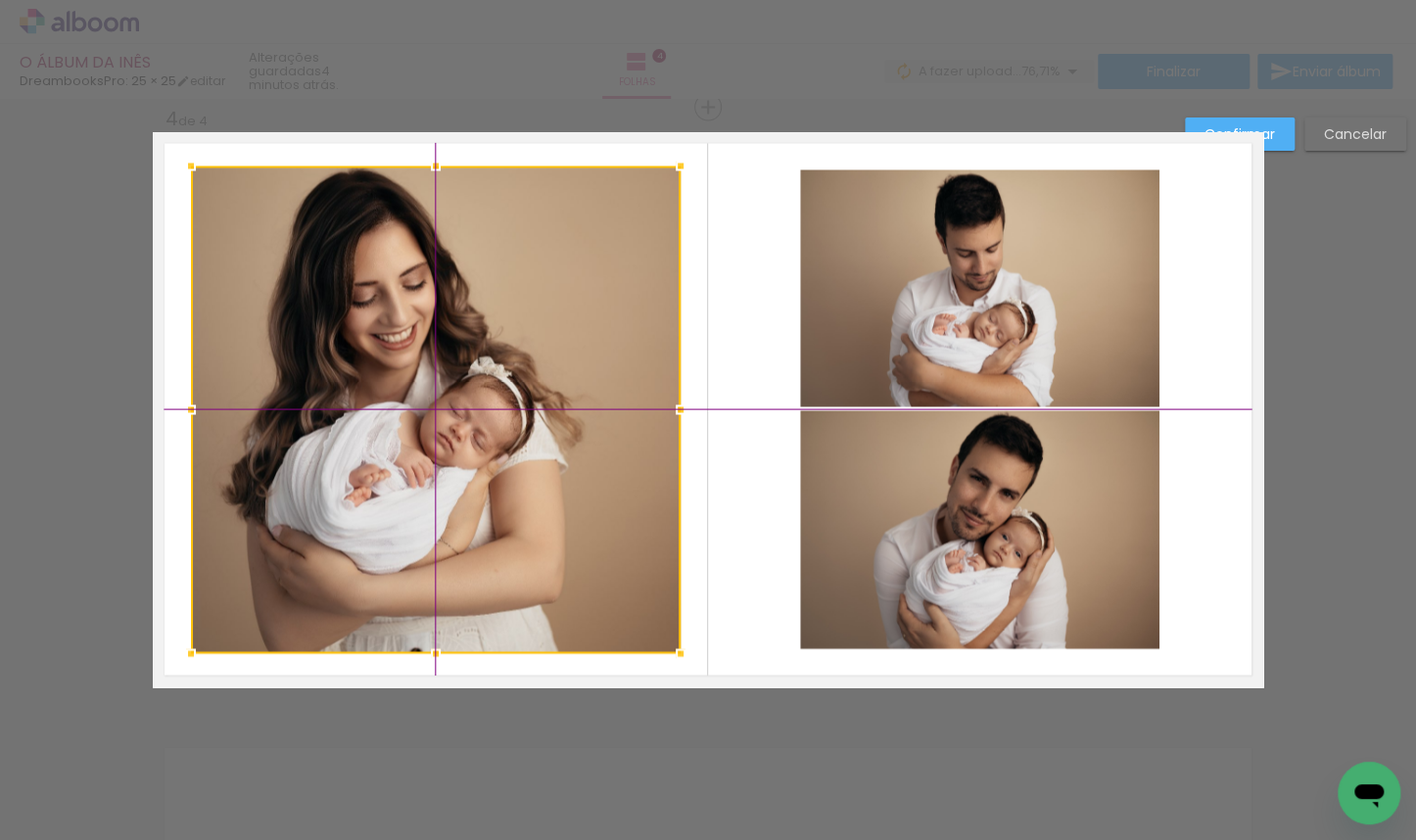 drag, startPoint x: 386, startPoint y: 463, endPoint x: 398, endPoint y: 466, distance: 12.369317 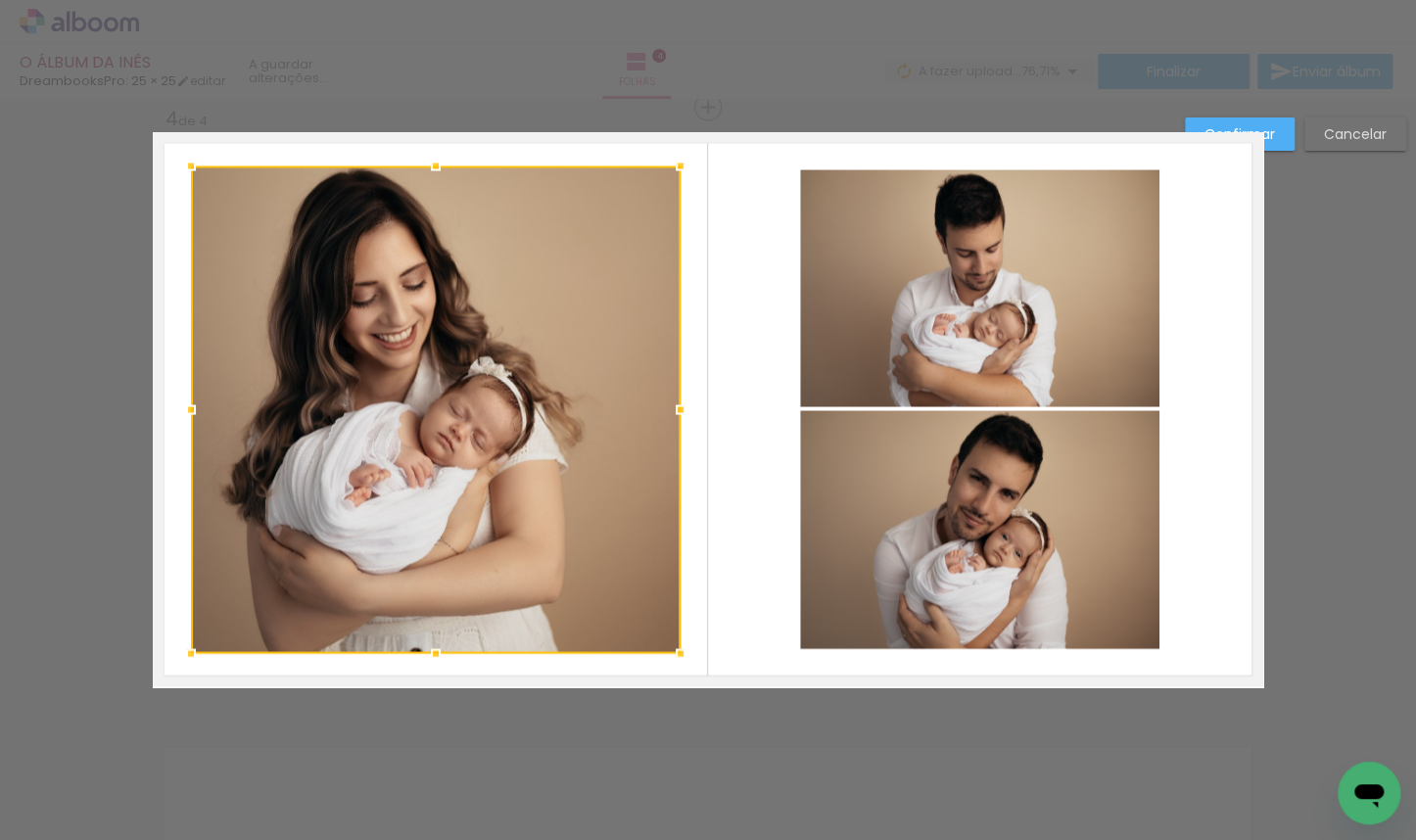 click on "Confirmar" at bounding box center [1240, 134] 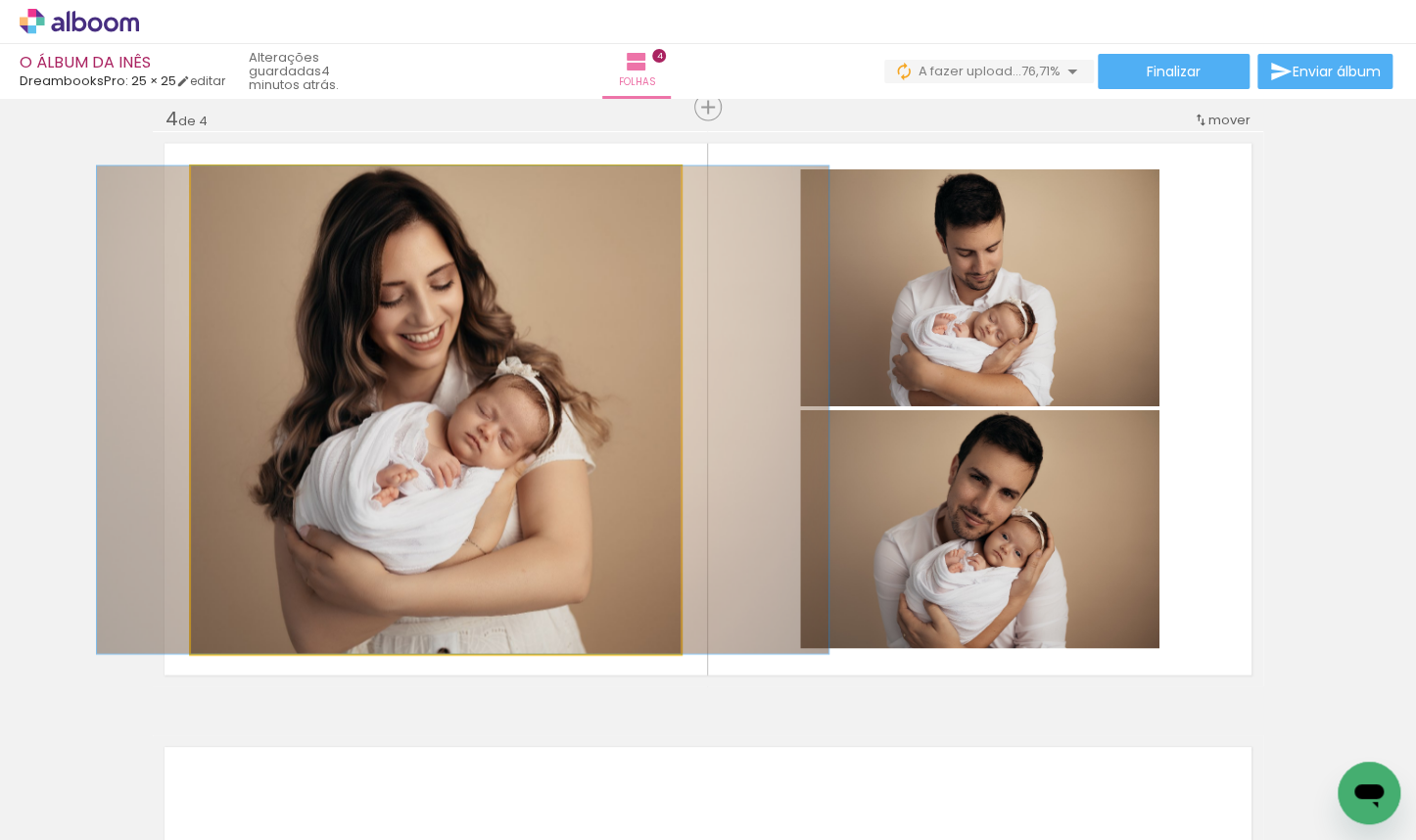 drag, startPoint x: 584, startPoint y: 320, endPoint x: 612, endPoint y: 321, distance: 28.017851 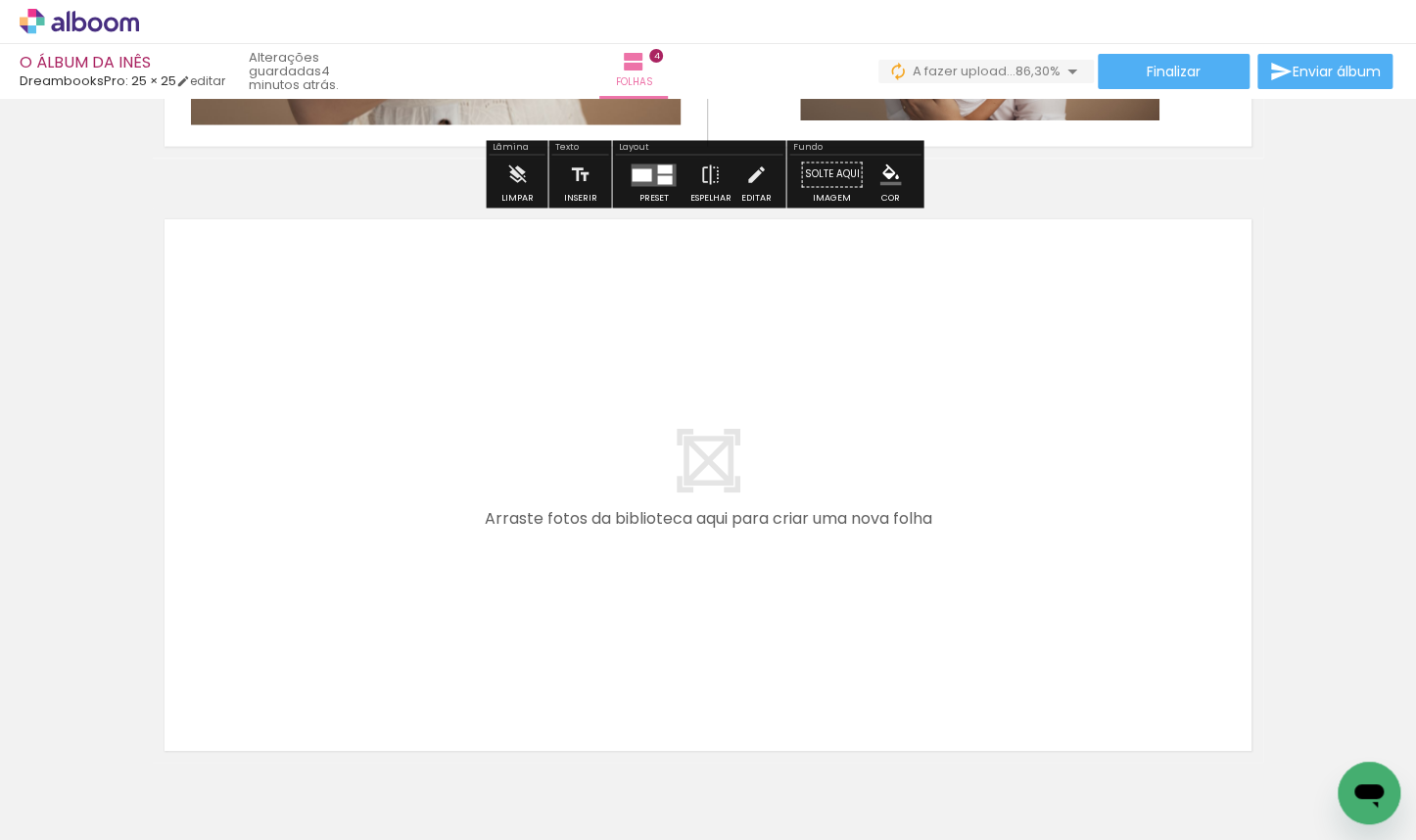 scroll, scrollTop: 2451, scrollLeft: 0, axis: vertical 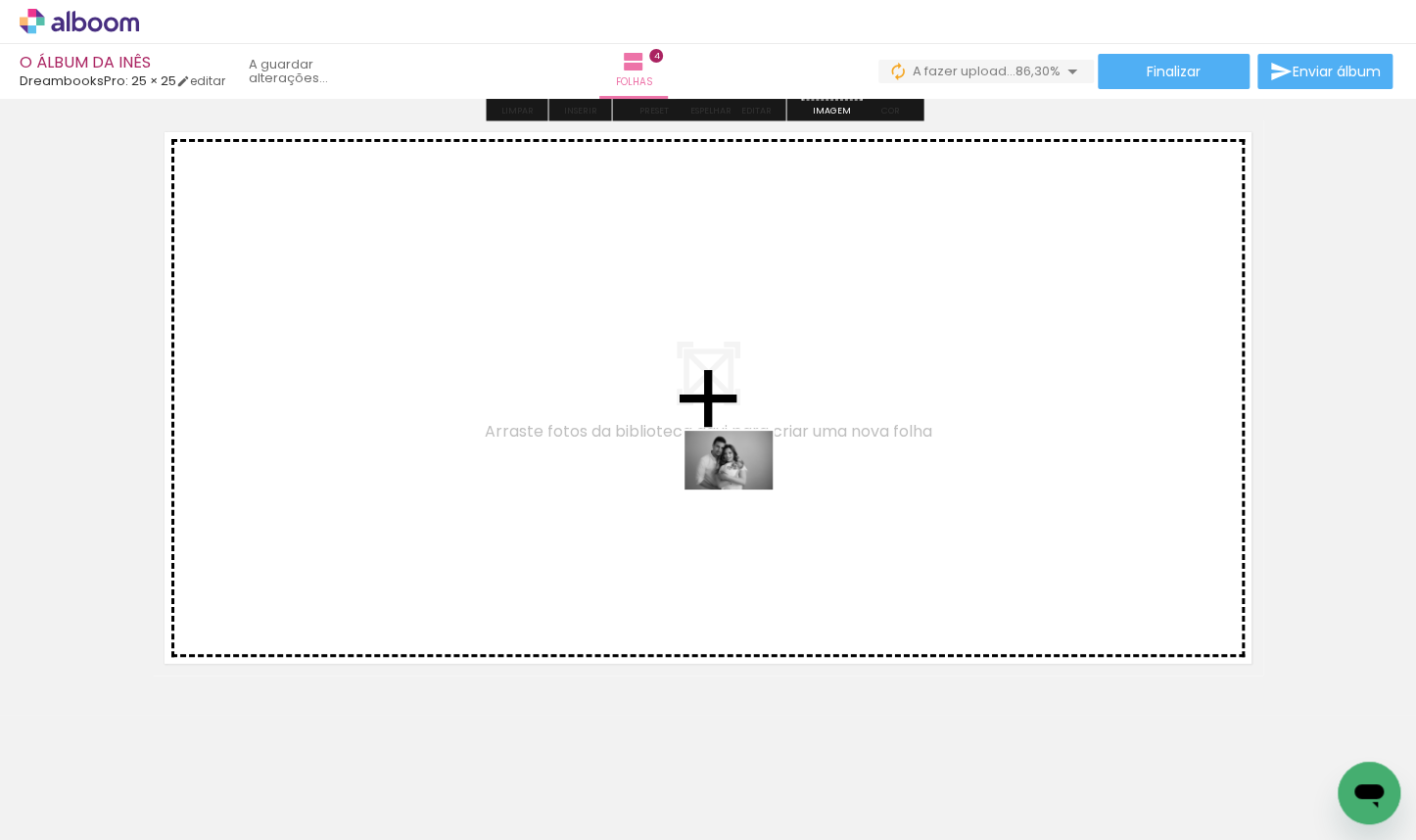 drag, startPoint x: 890, startPoint y: 788, endPoint x: 743, endPoint y: 490, distance: 332.28452 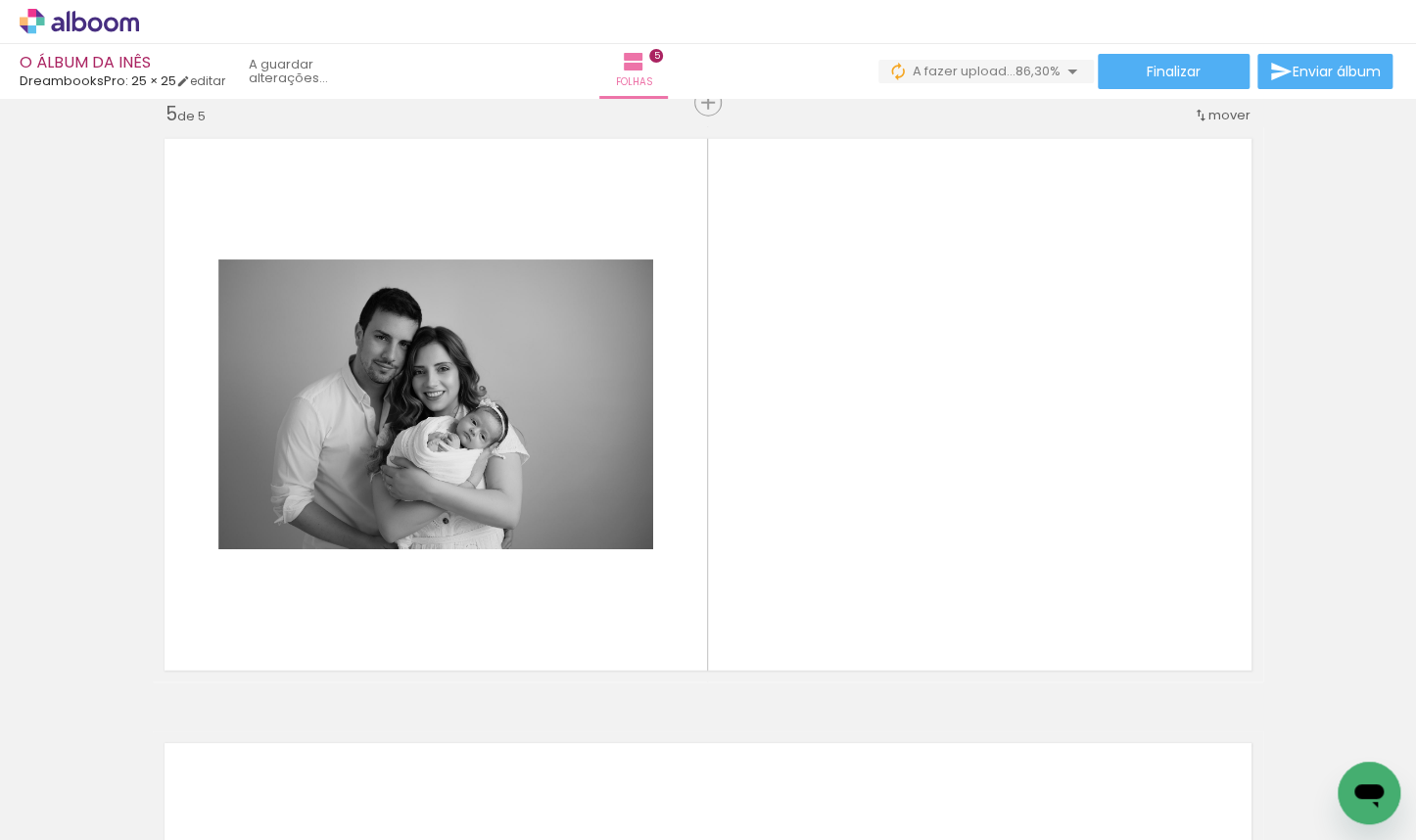 scroll, scrollTop: 2442, scrollLeft: 0, axis: vertical 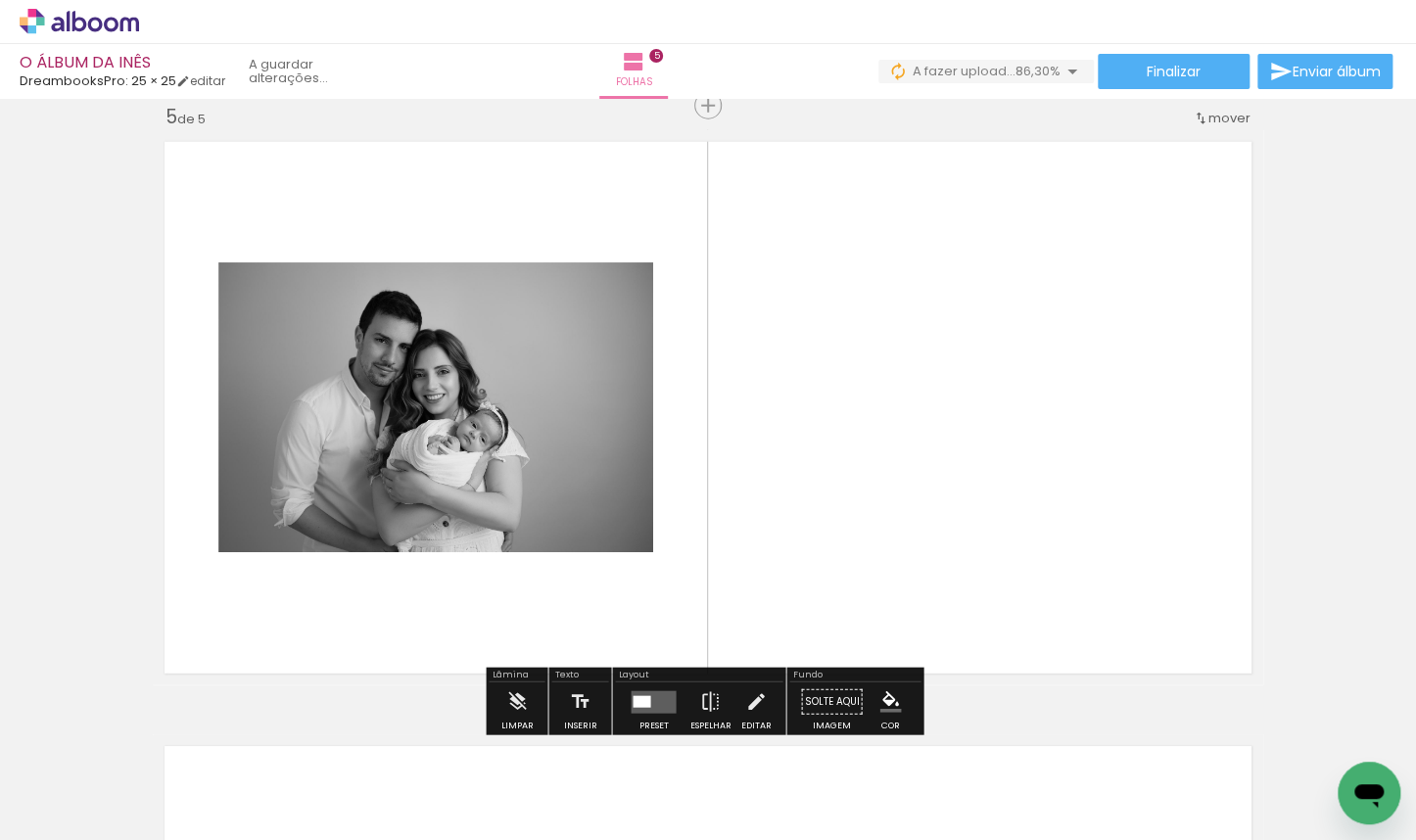 click at bounding box center [653, 701] 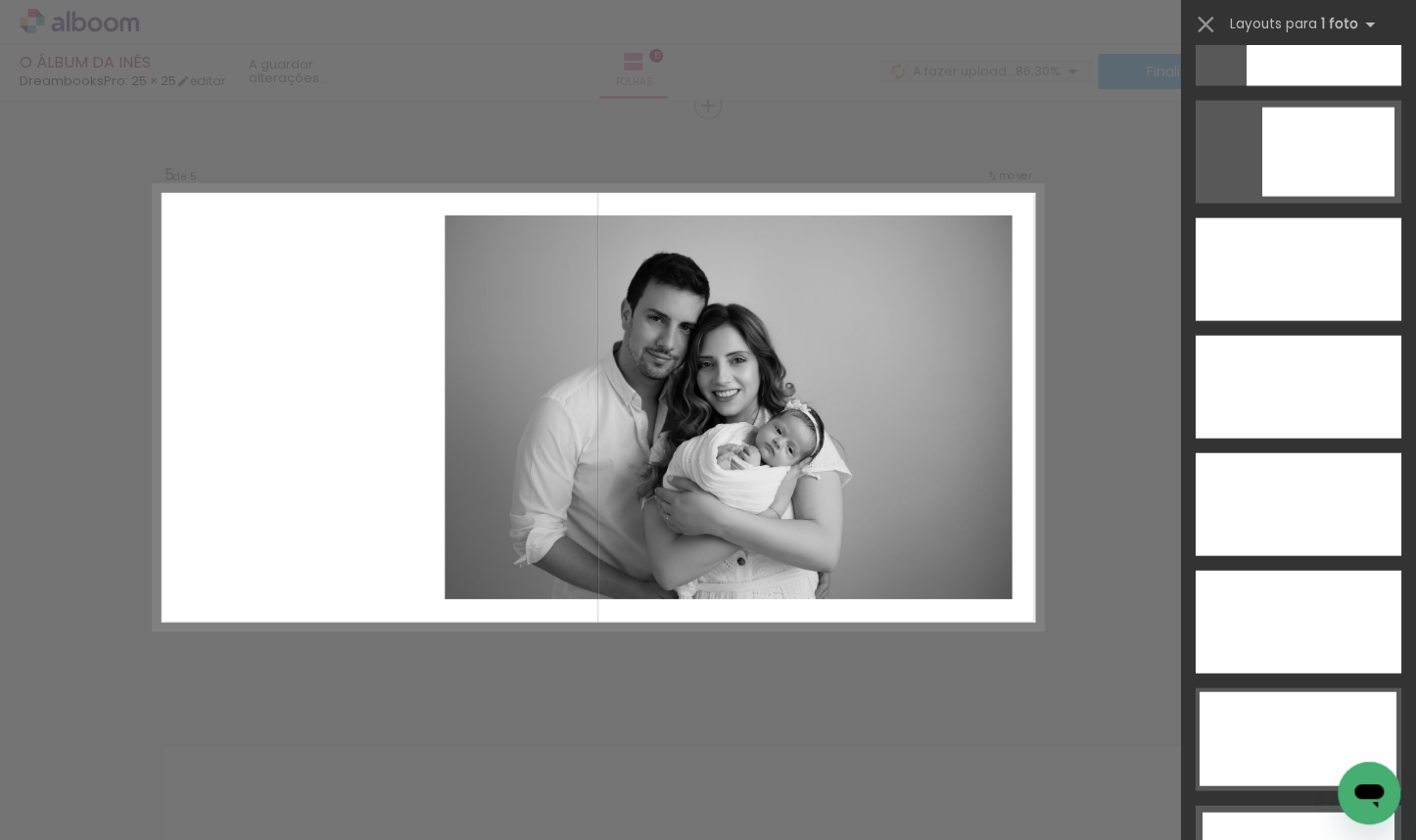 scroll, scrollTop: 5298, scrollLeft: 0, axis: vertical 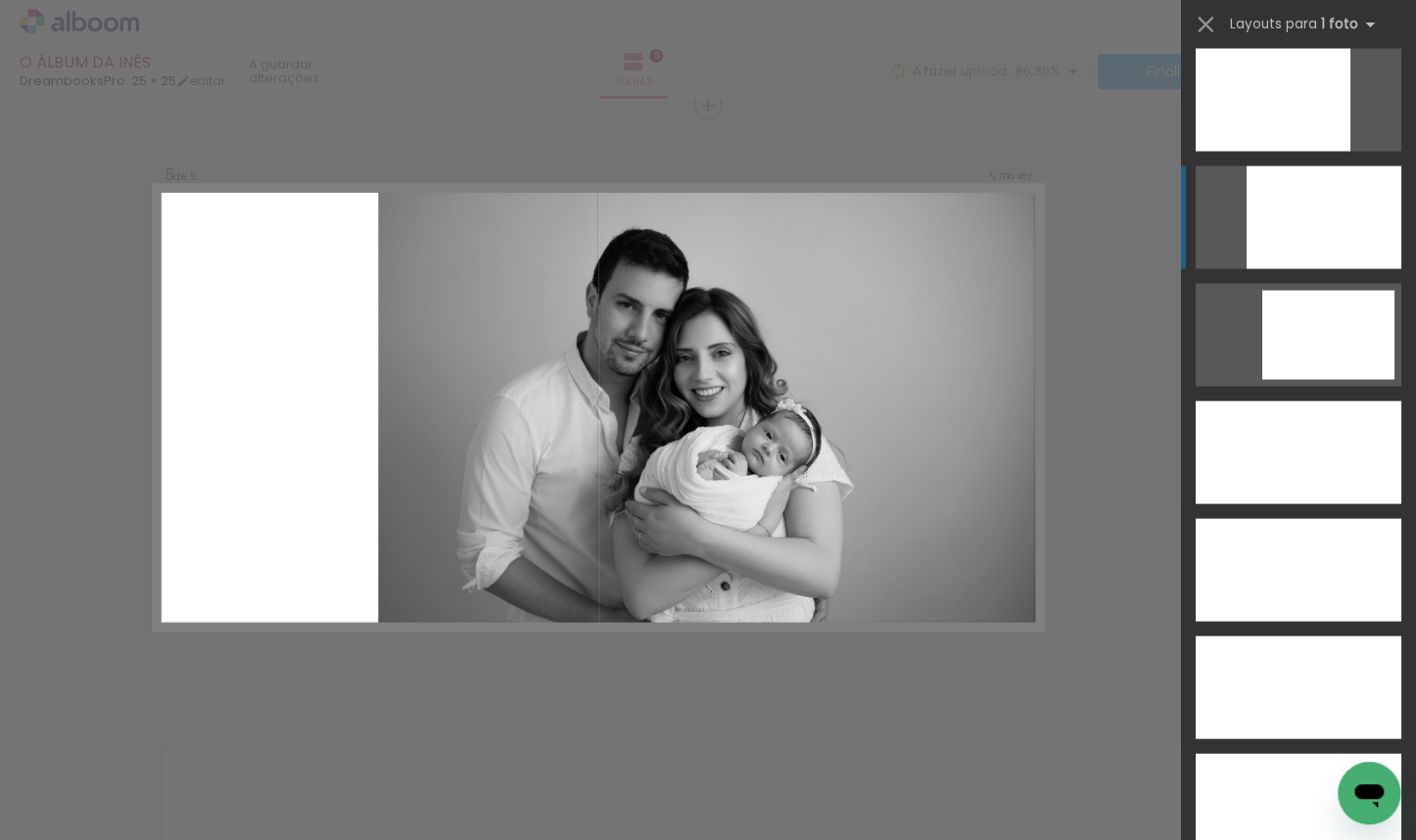 click at bounding box center [1298, -489] 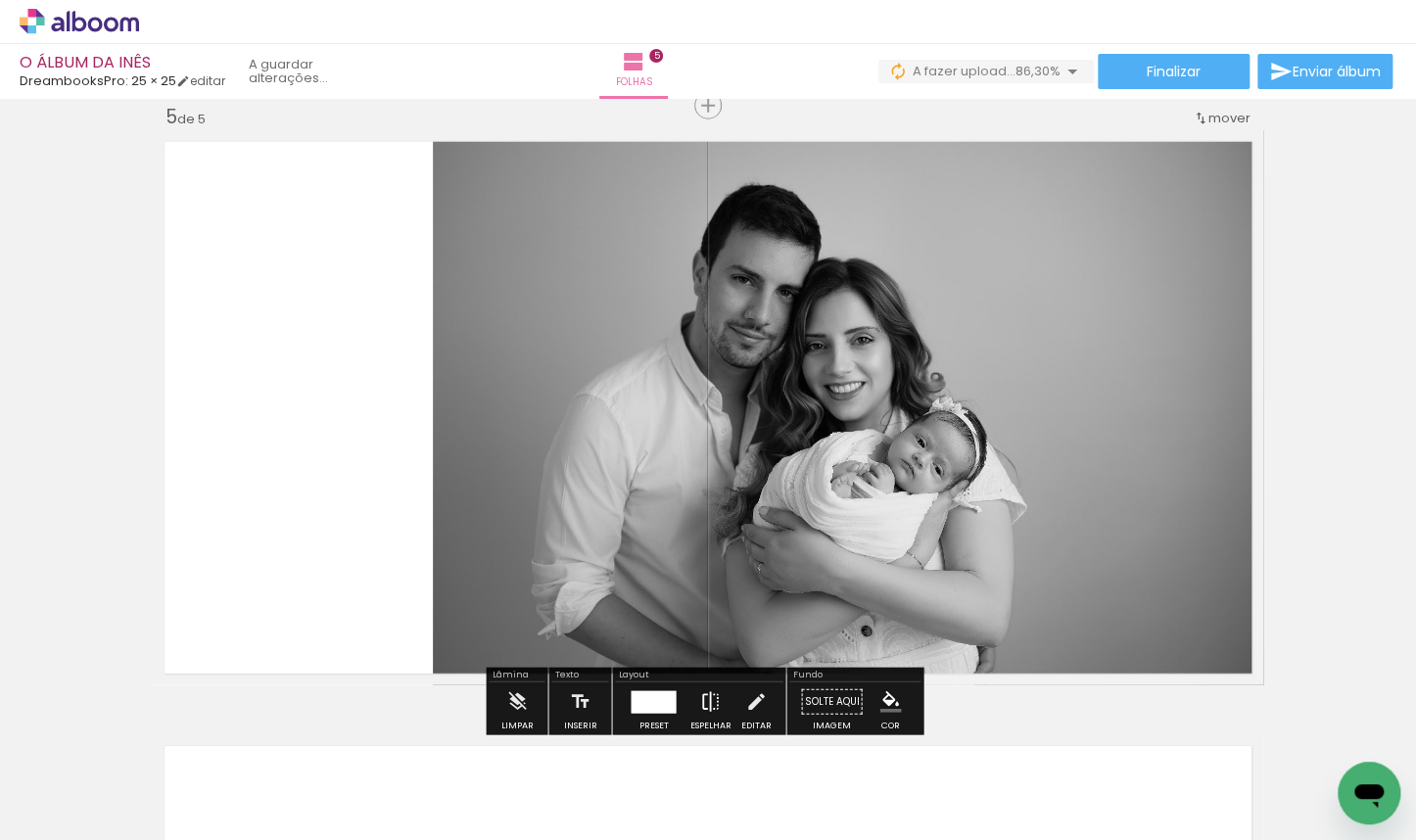 click at bounding box center [710, 702] 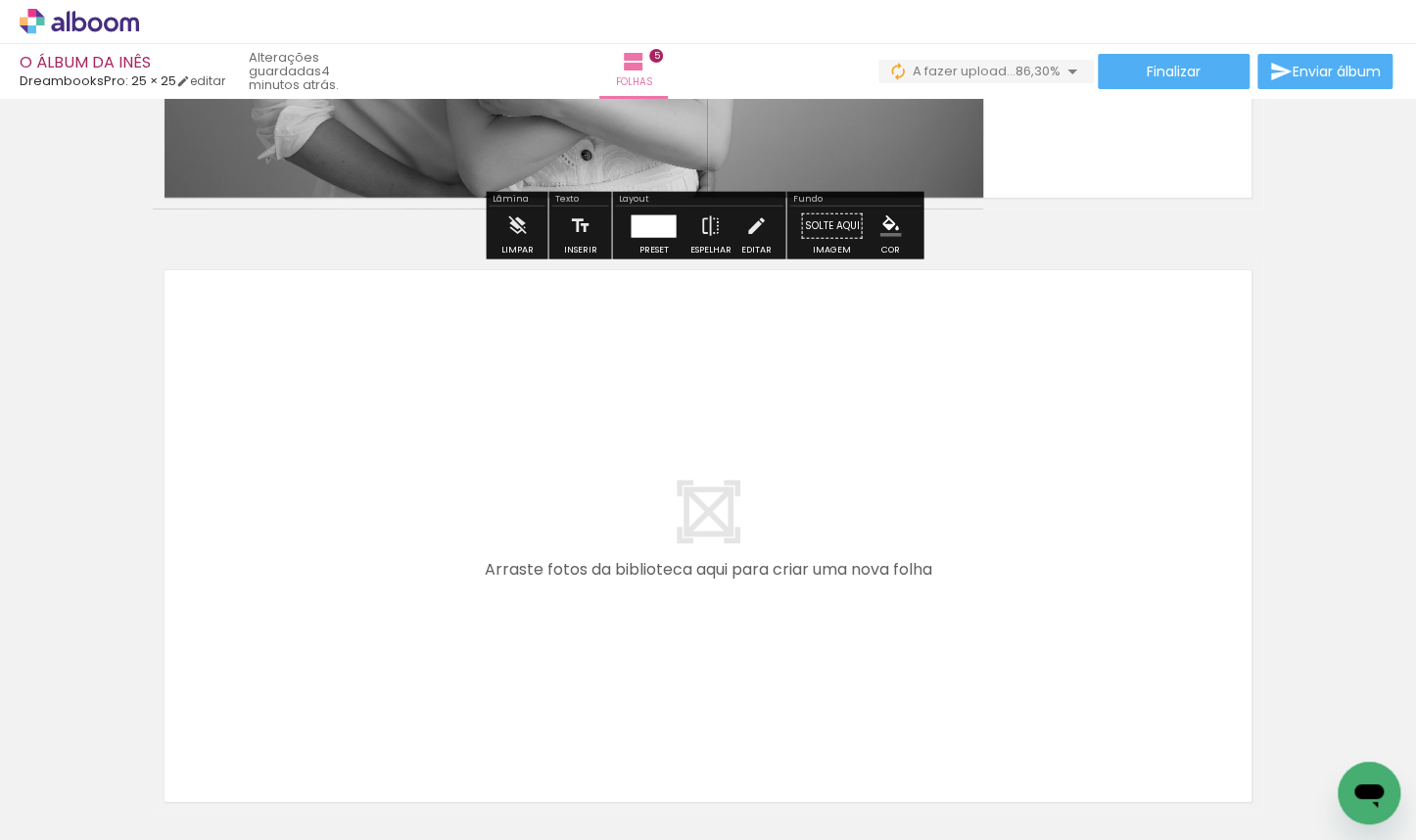 scroll, scrollTop: 3082, scrollLeft: 0, axis: vertical 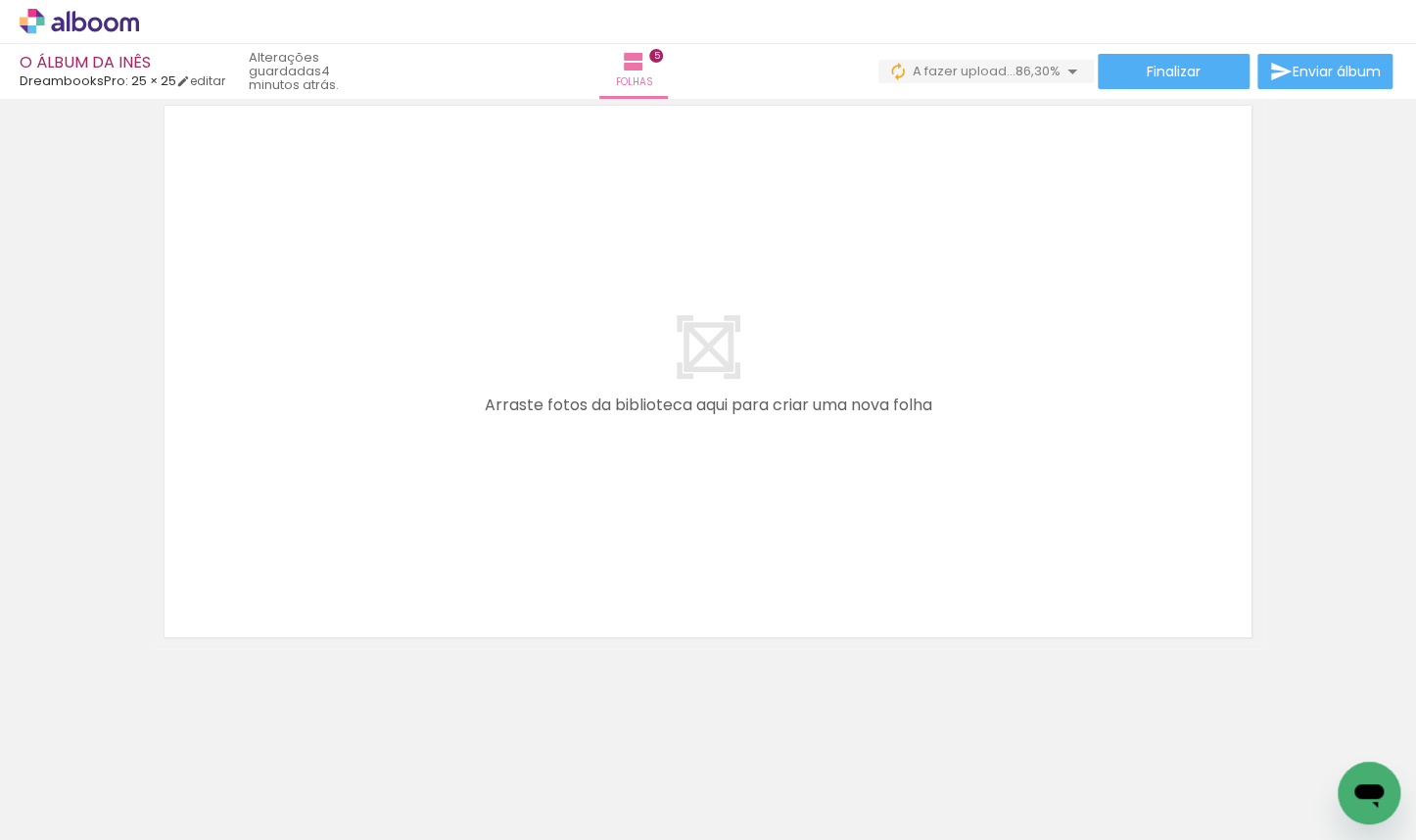drag, startPoint x: 454, startPoint y: 832, endPoint x: 575, endPoint y: 821, distance: 121.49897 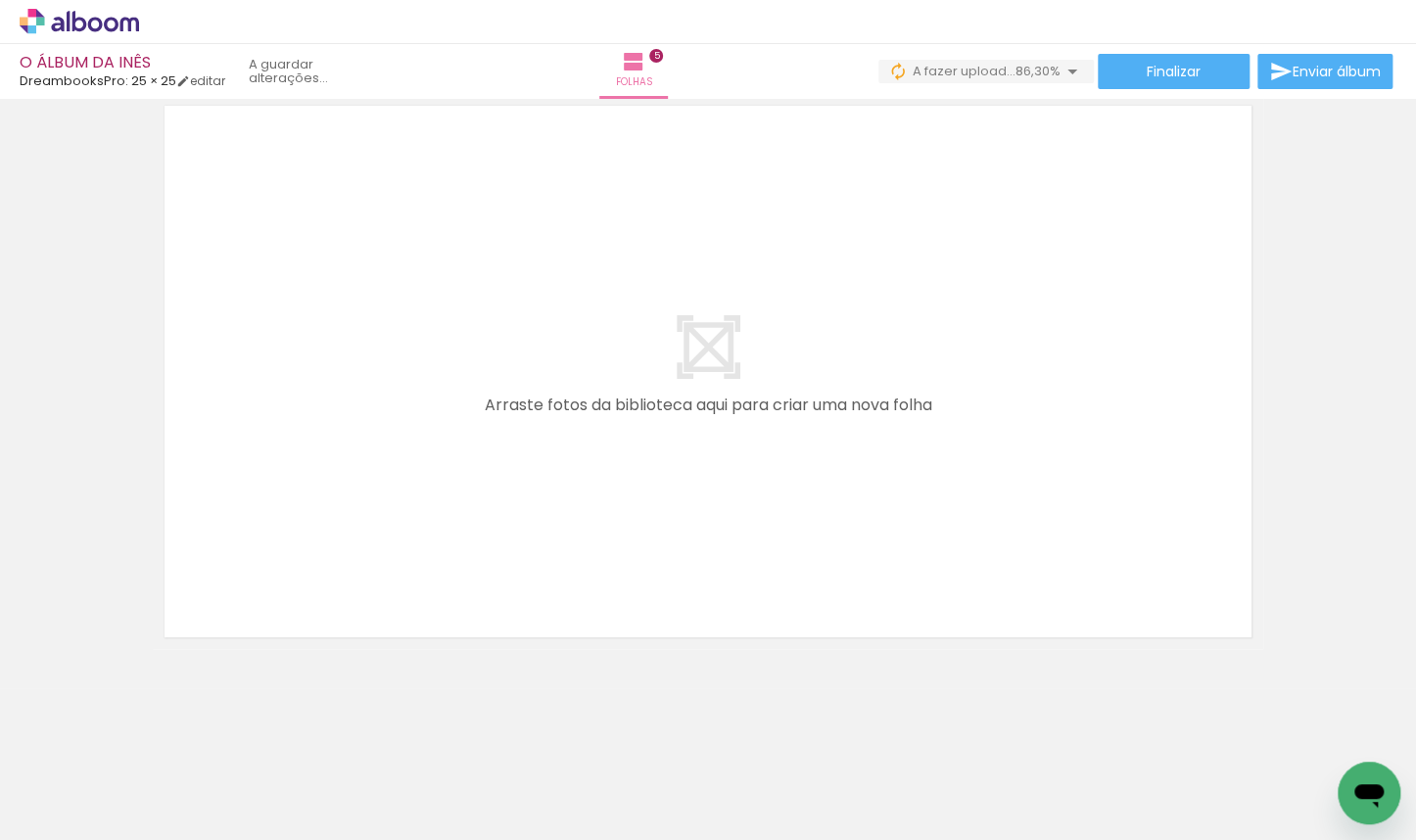 scroll, scrollTop: 0, scrollLeft: 1645, axis: horizontal 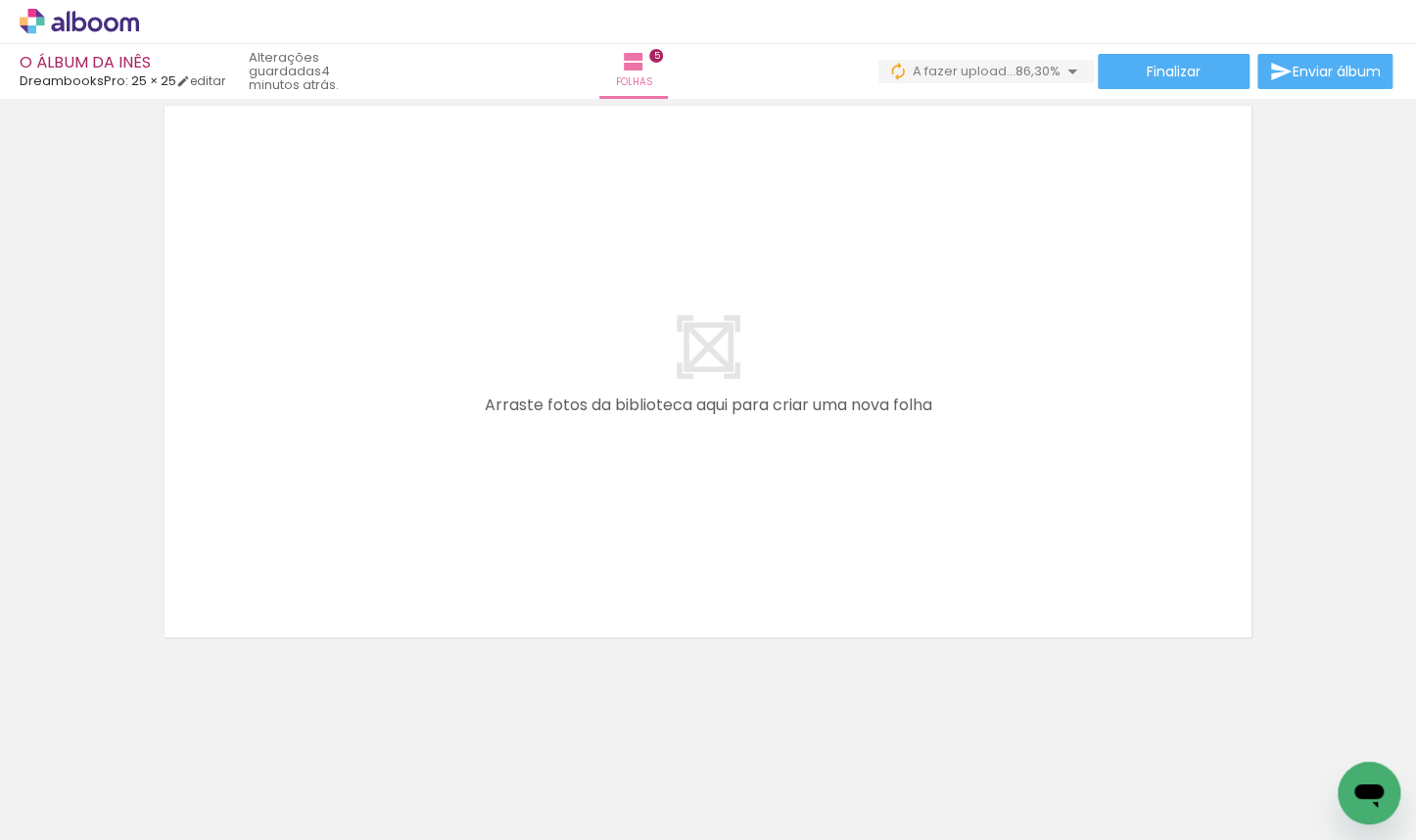 drag, startPoint x: 591, startPoint y: 834, endPoint x: 646, endPoint y: 830, distance: 55.145263 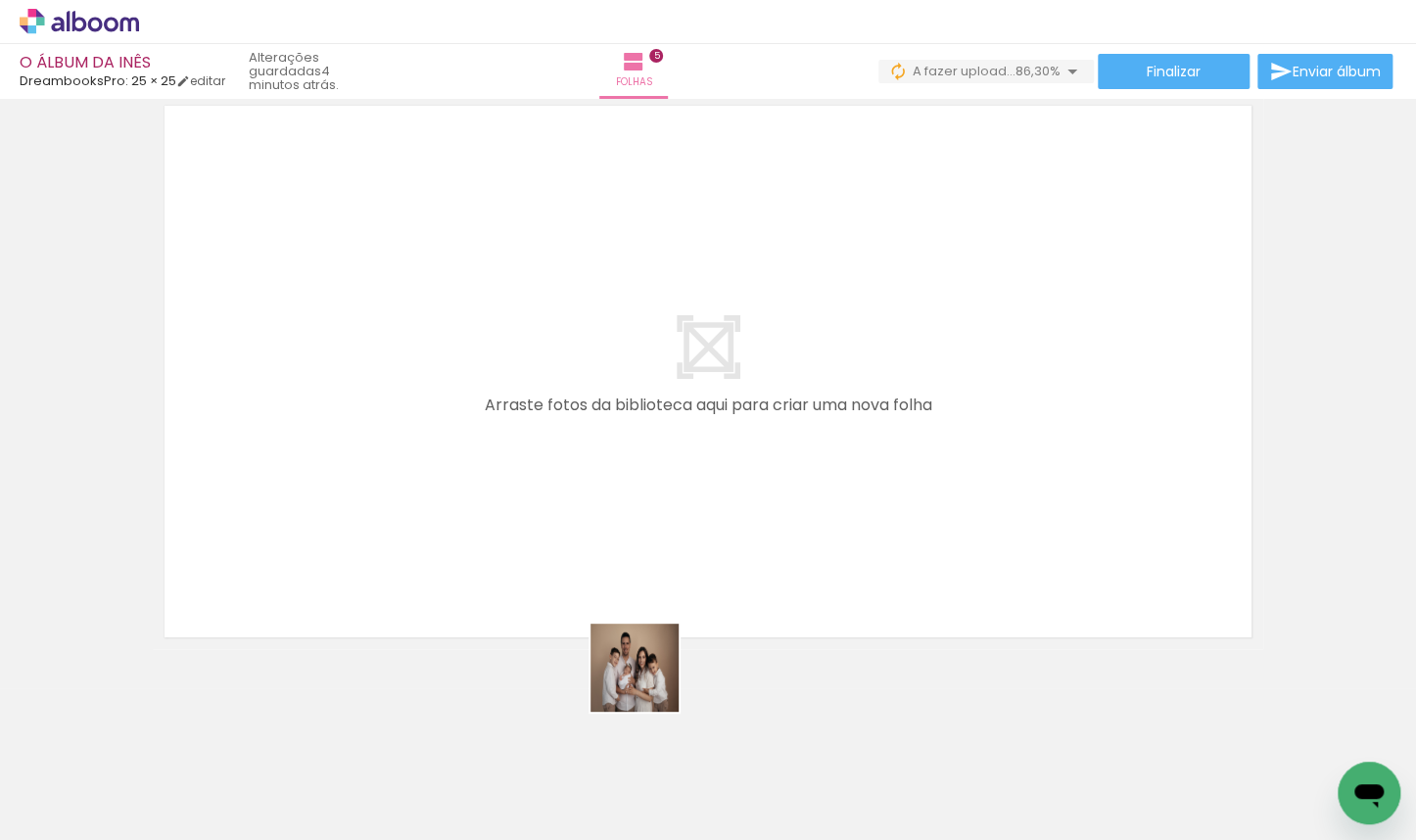 drag, startPoint x: 752, startPoint y: 786, endPoint x: 470, endPoint y: 495, distance: 405.22216 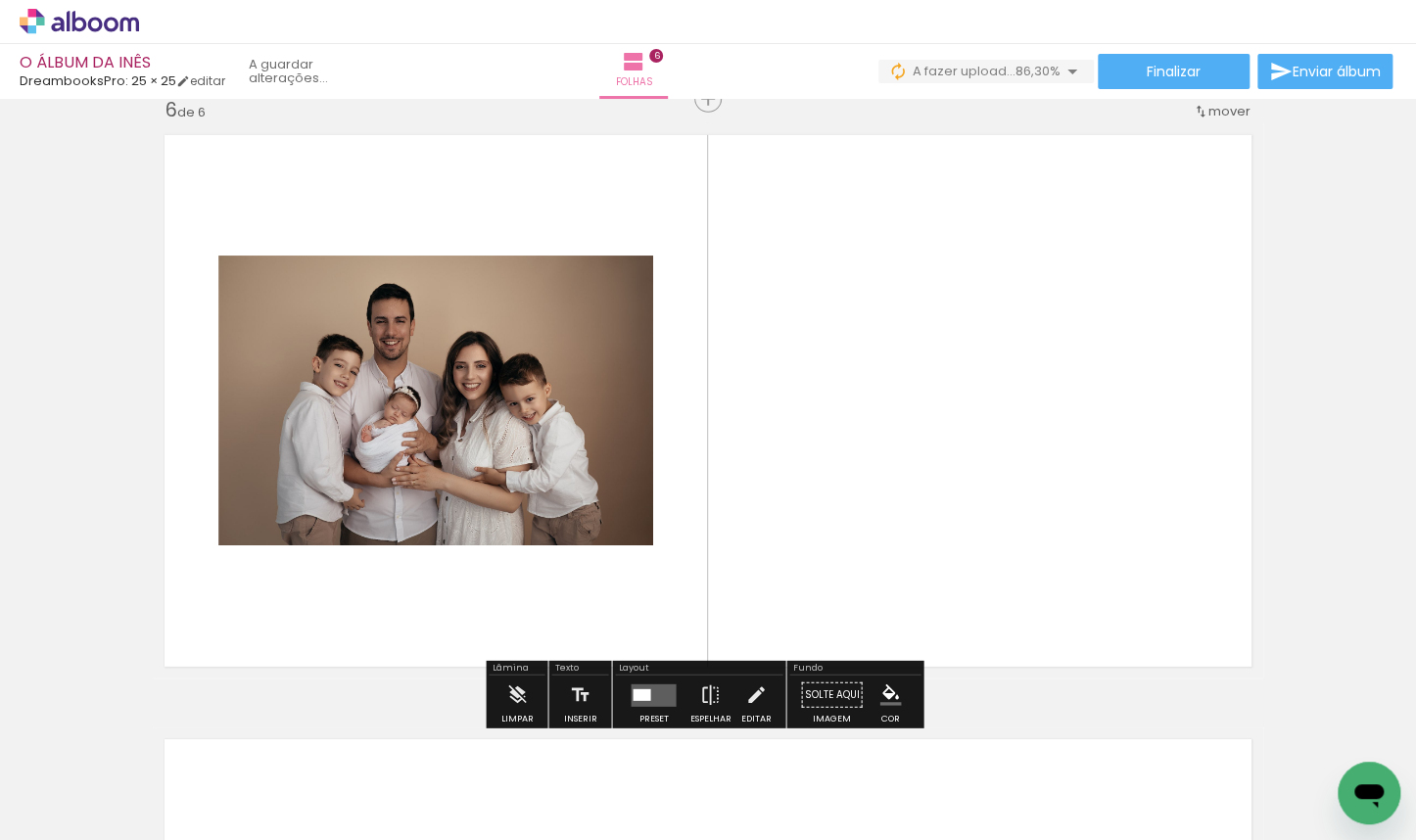 scroll, scrollTop: 3045, scrollLeft: 0, axis: vertical 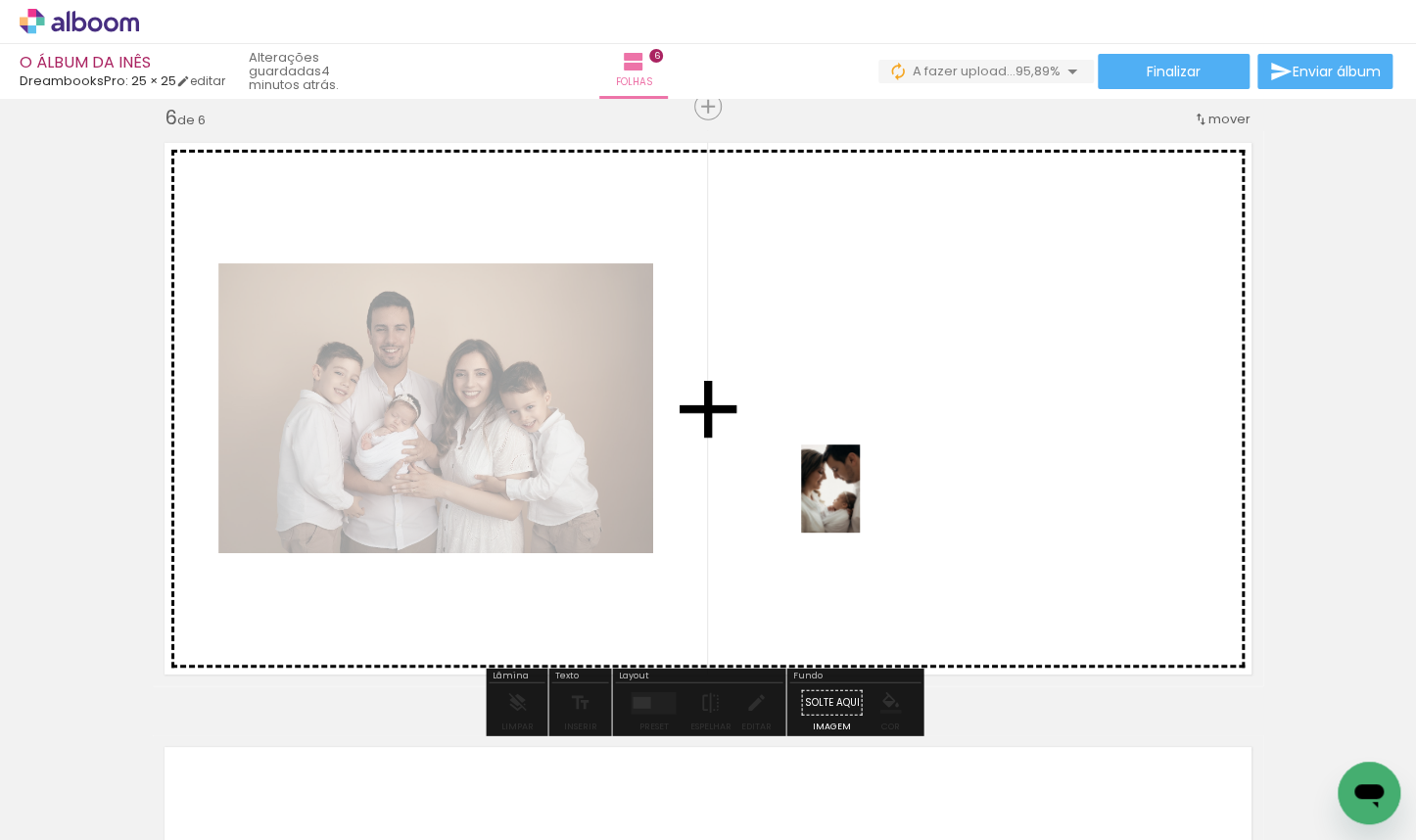 drag, startPoint x: 976, startPoint y: 775, endPoint x: 860, endPoint y: 503, distance: 295.70255 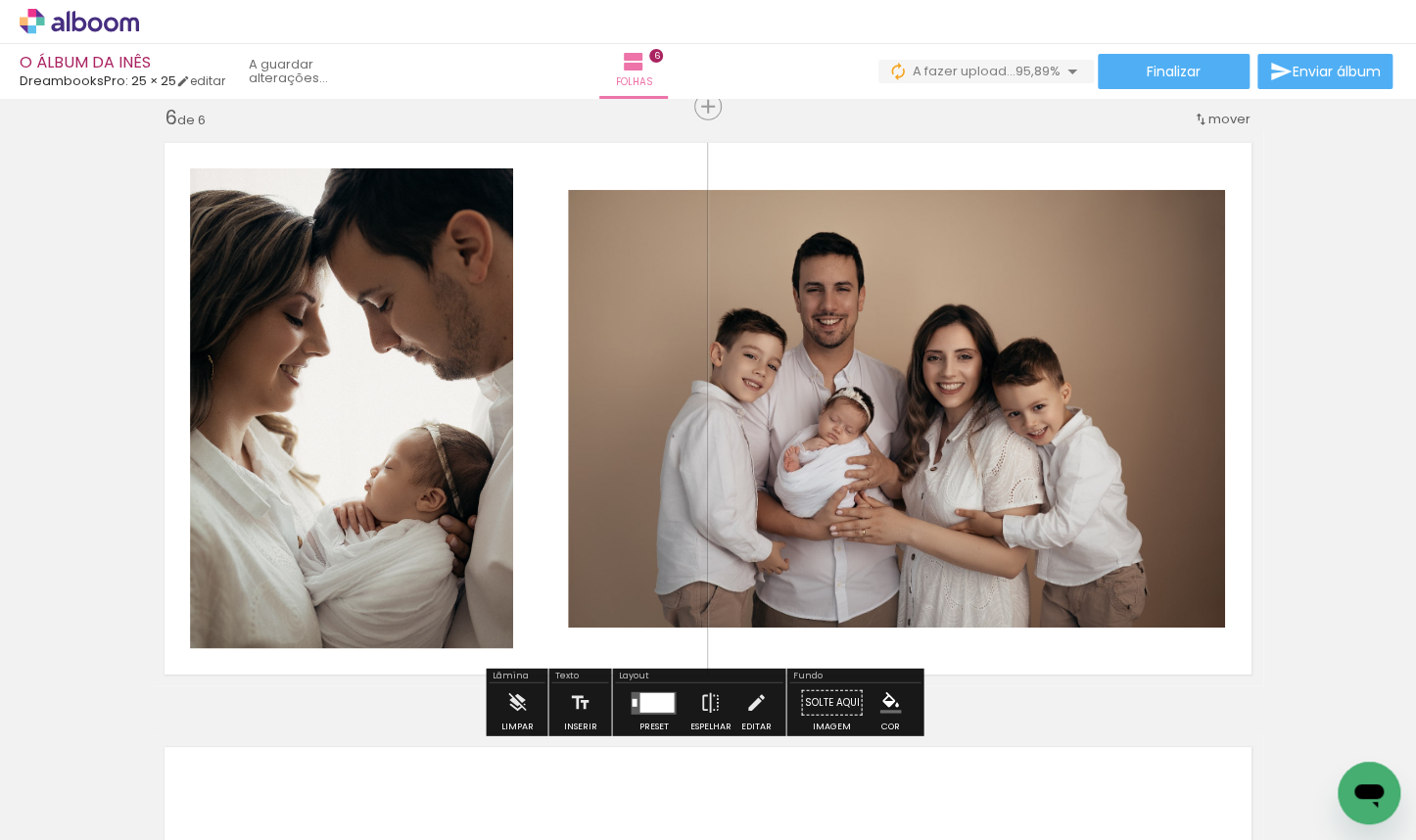 click at bounding box center (1625, 774) 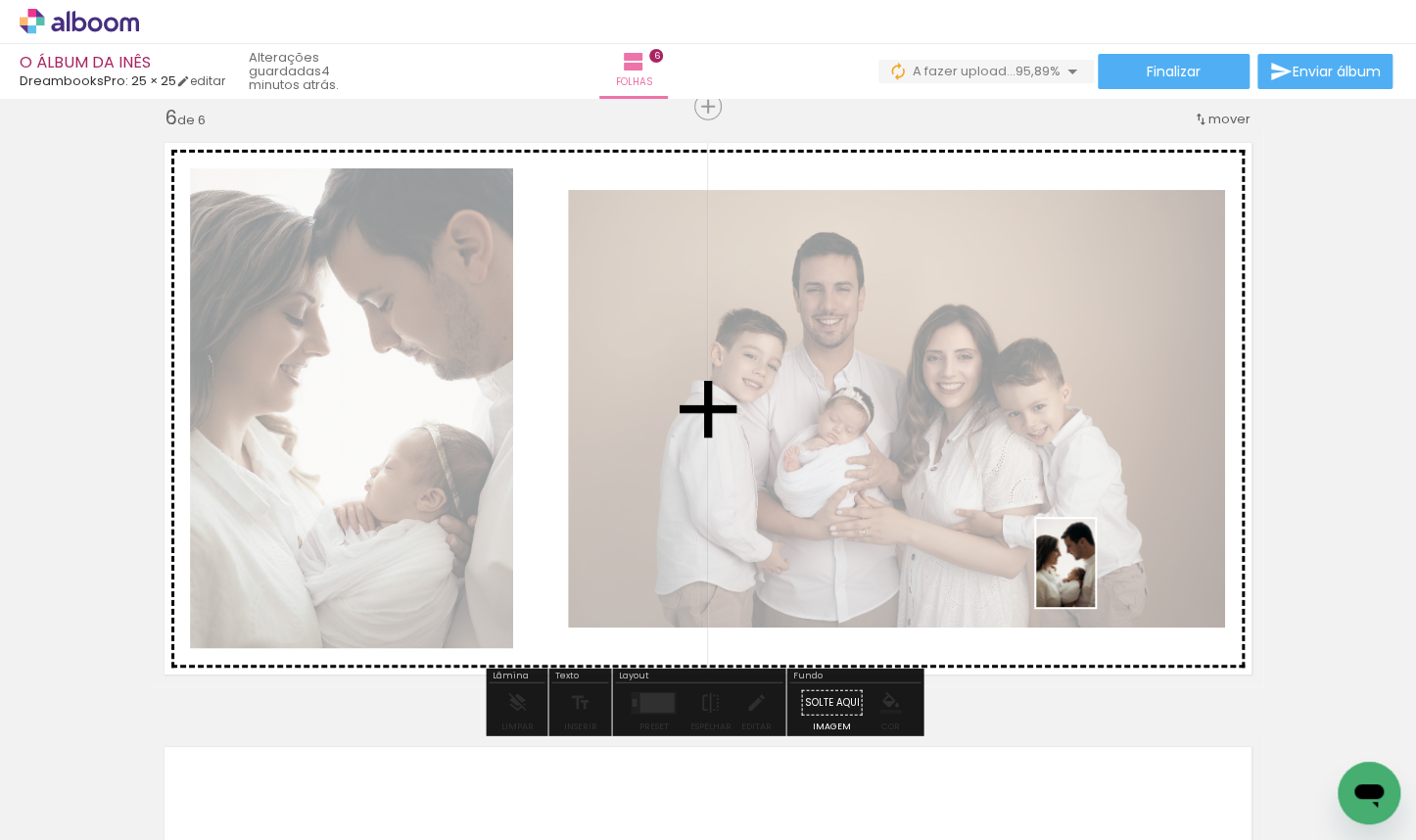 drag, startPoint x: 1191, startPoint y: 782, endPoint x: 1093, endPoint y: 574, distance: 229.93042 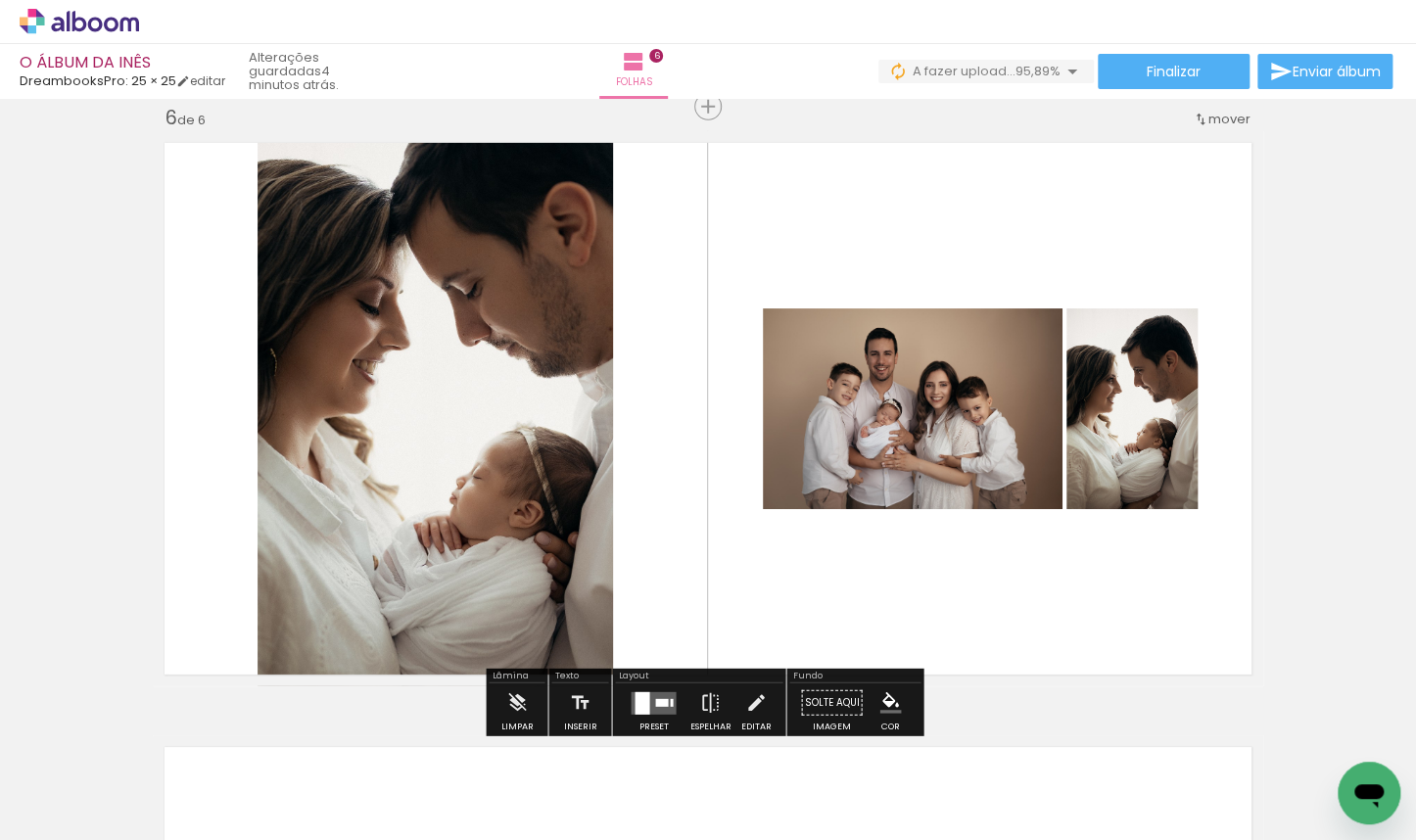 click at bounding box center (661, 702) 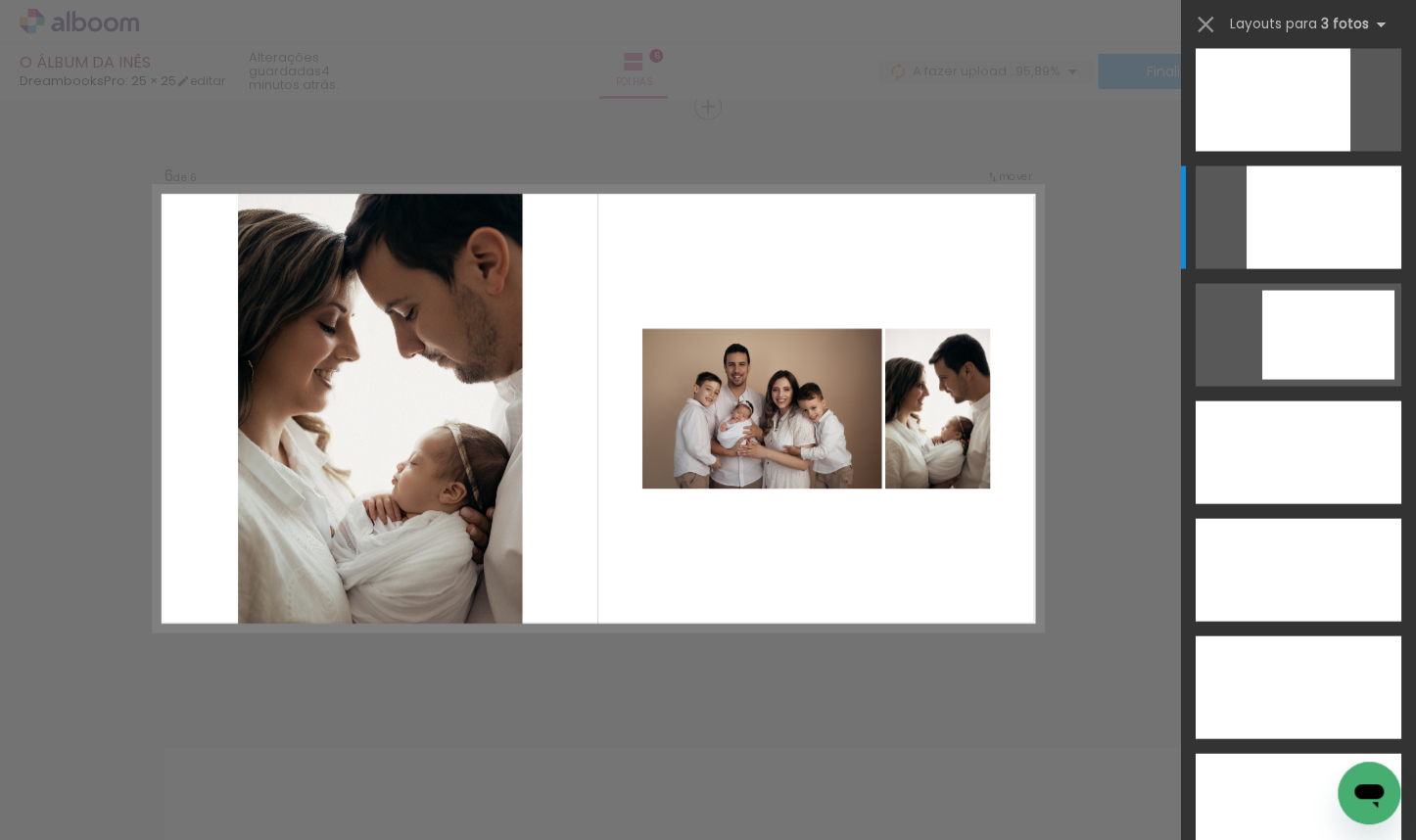 scroll, scrollTop: 0, scrollLeft: 0, axis: both 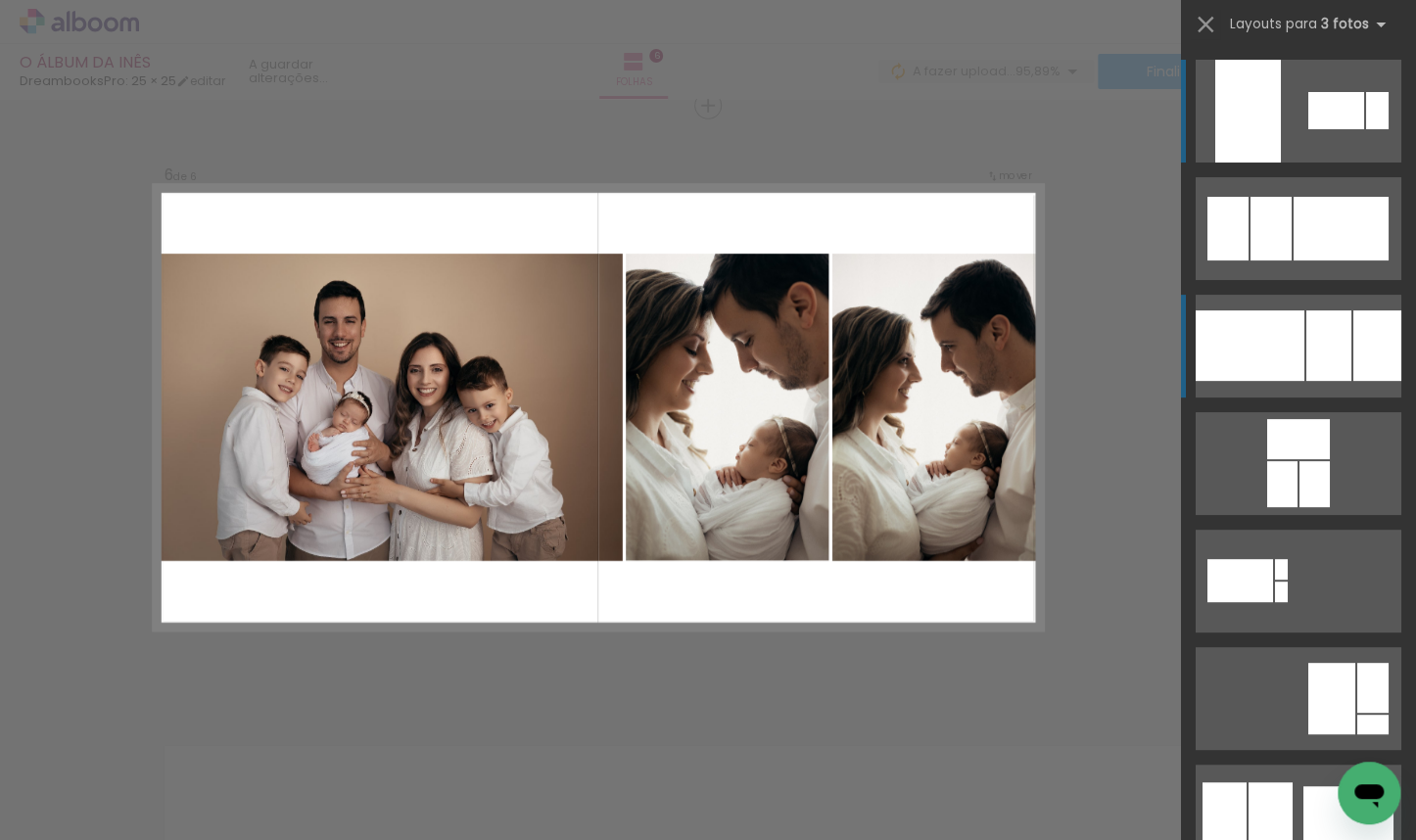 click at bounding box center [1271, 228] 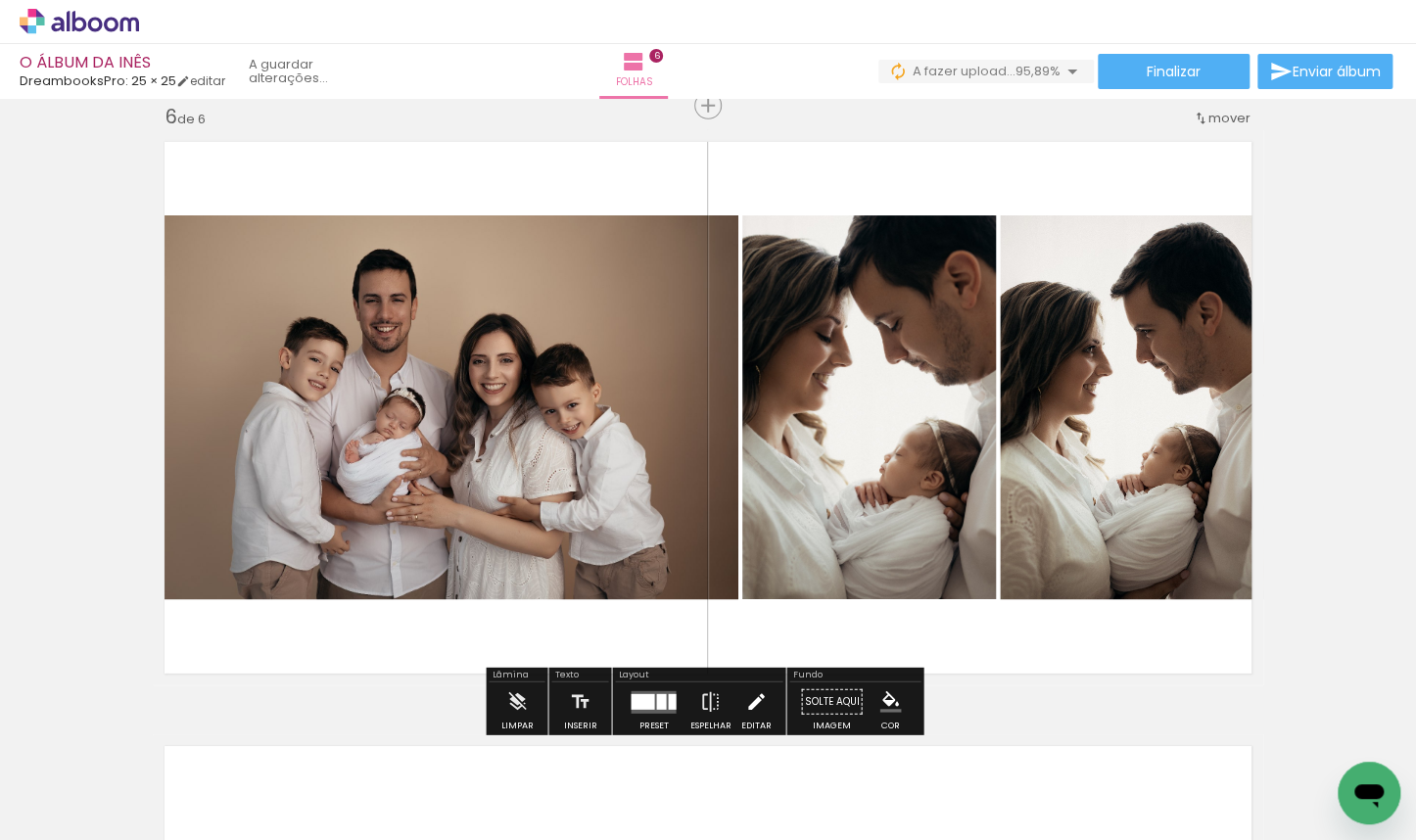 click at bounding box center [756, 702] 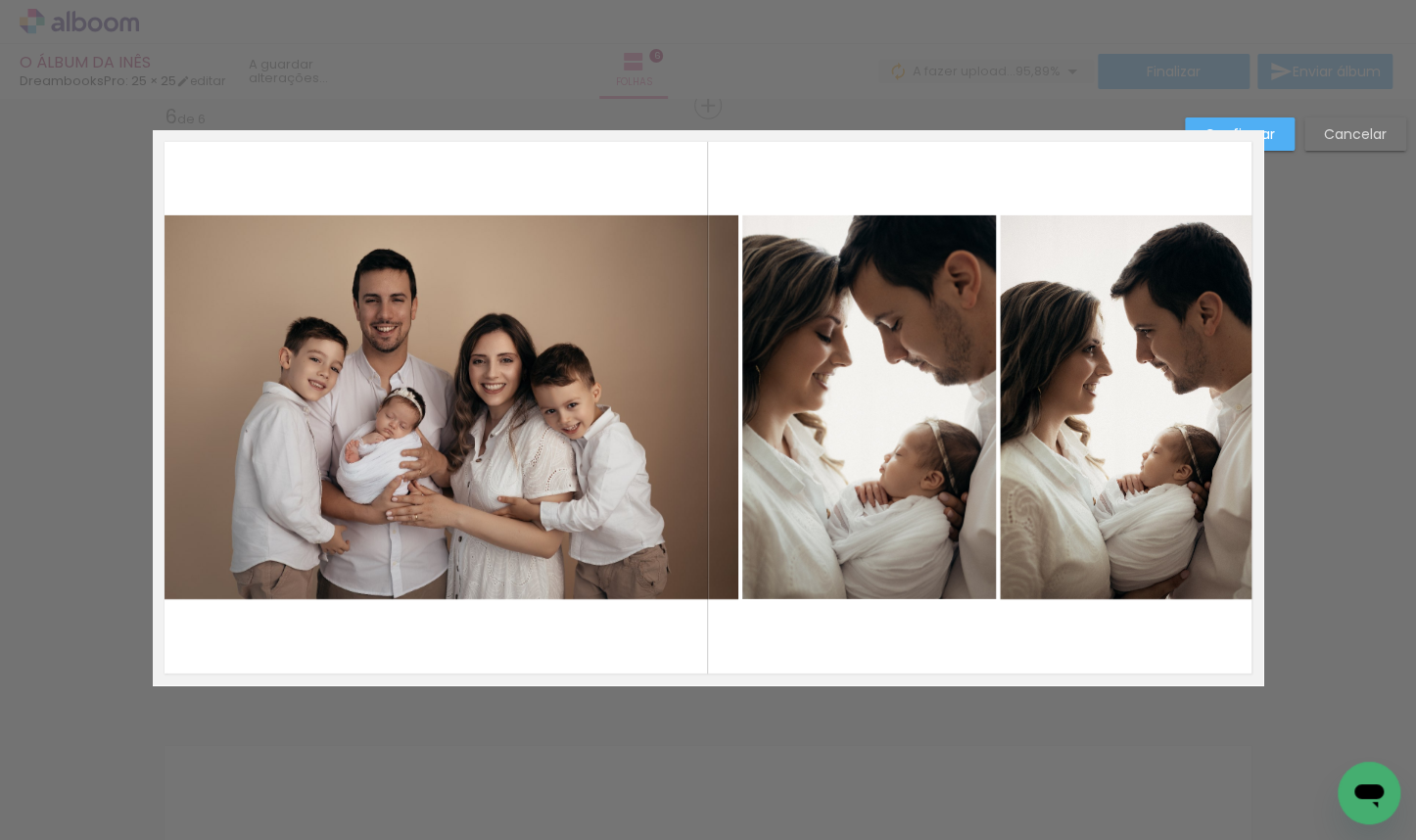 click 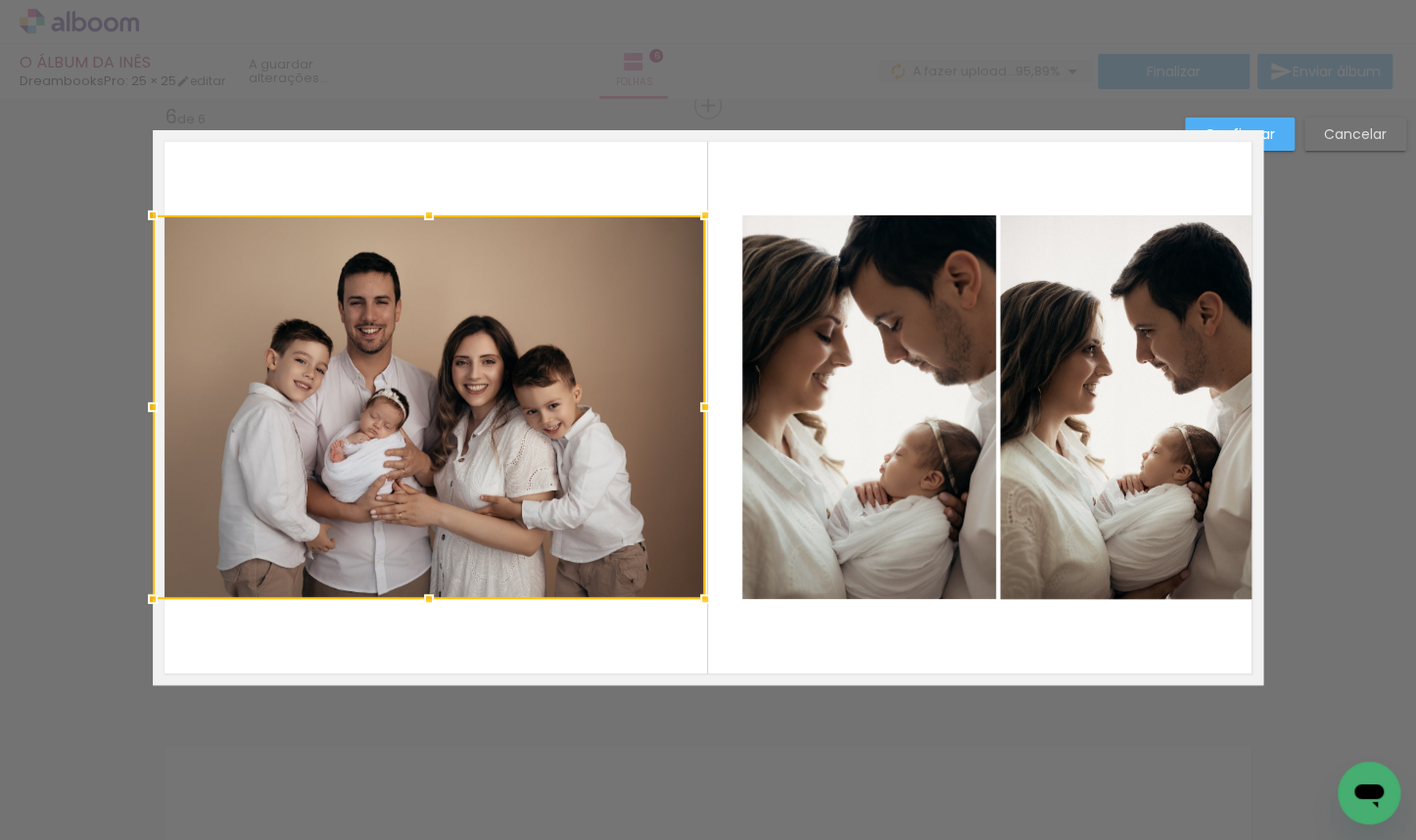 drag, startPoint x: 736, startPoint y: 411, endPoint x: 691, endPoint y: 421, distance: 46.09772 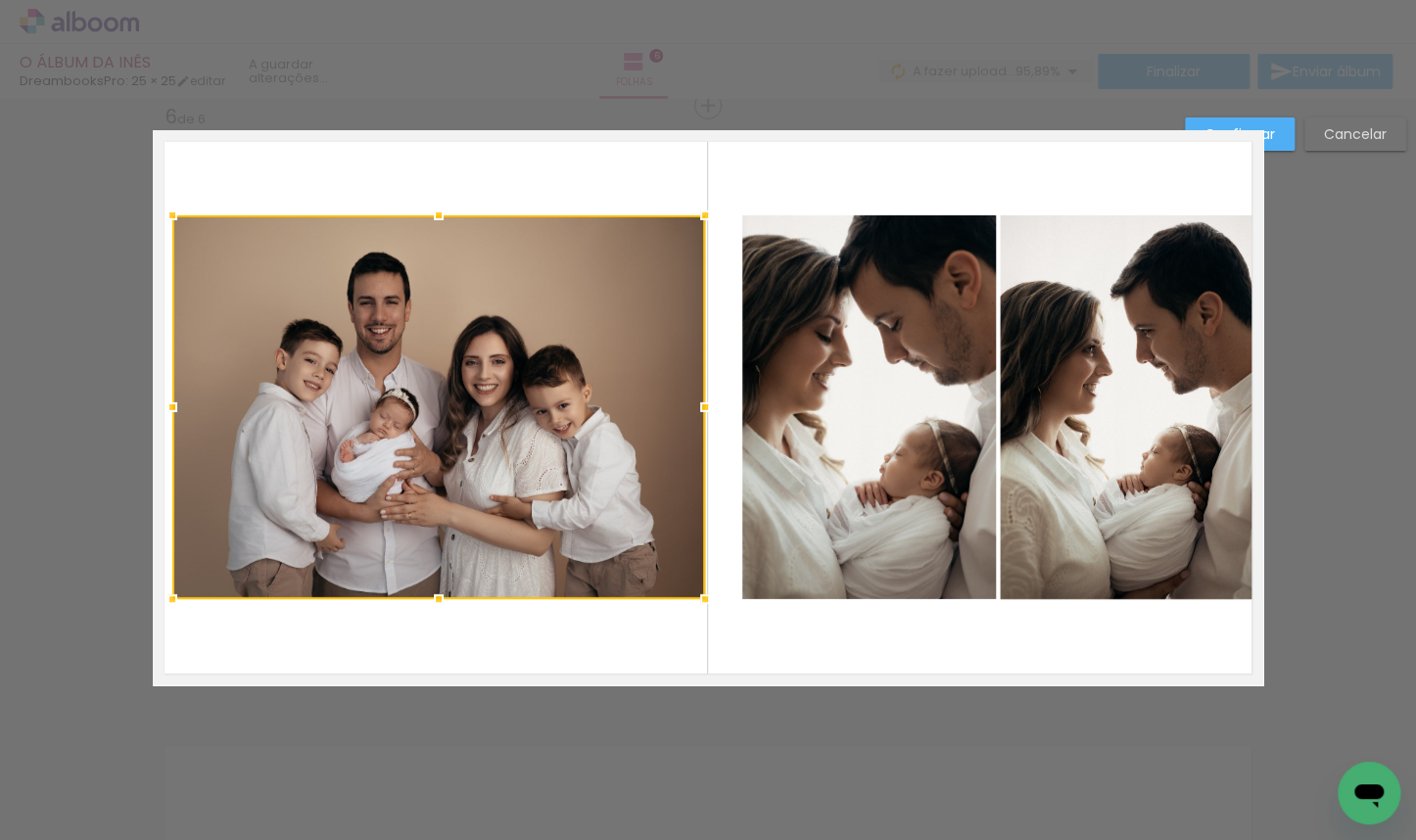 drag, startPoint x: 148, startPoint y: 407, endPoint x: 167, endPoint y: 407, distance: 19 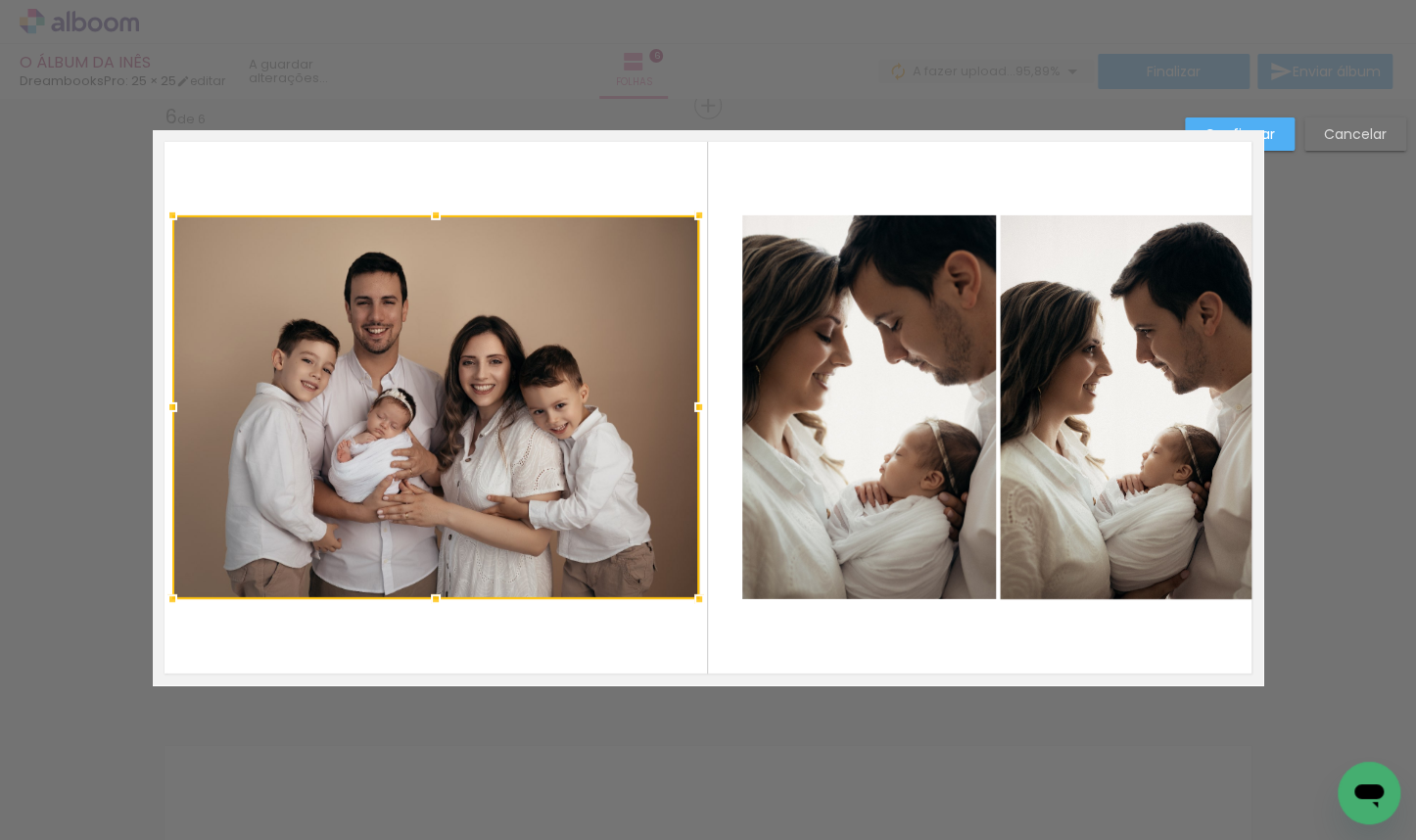 click at bounding box center (699, 407) 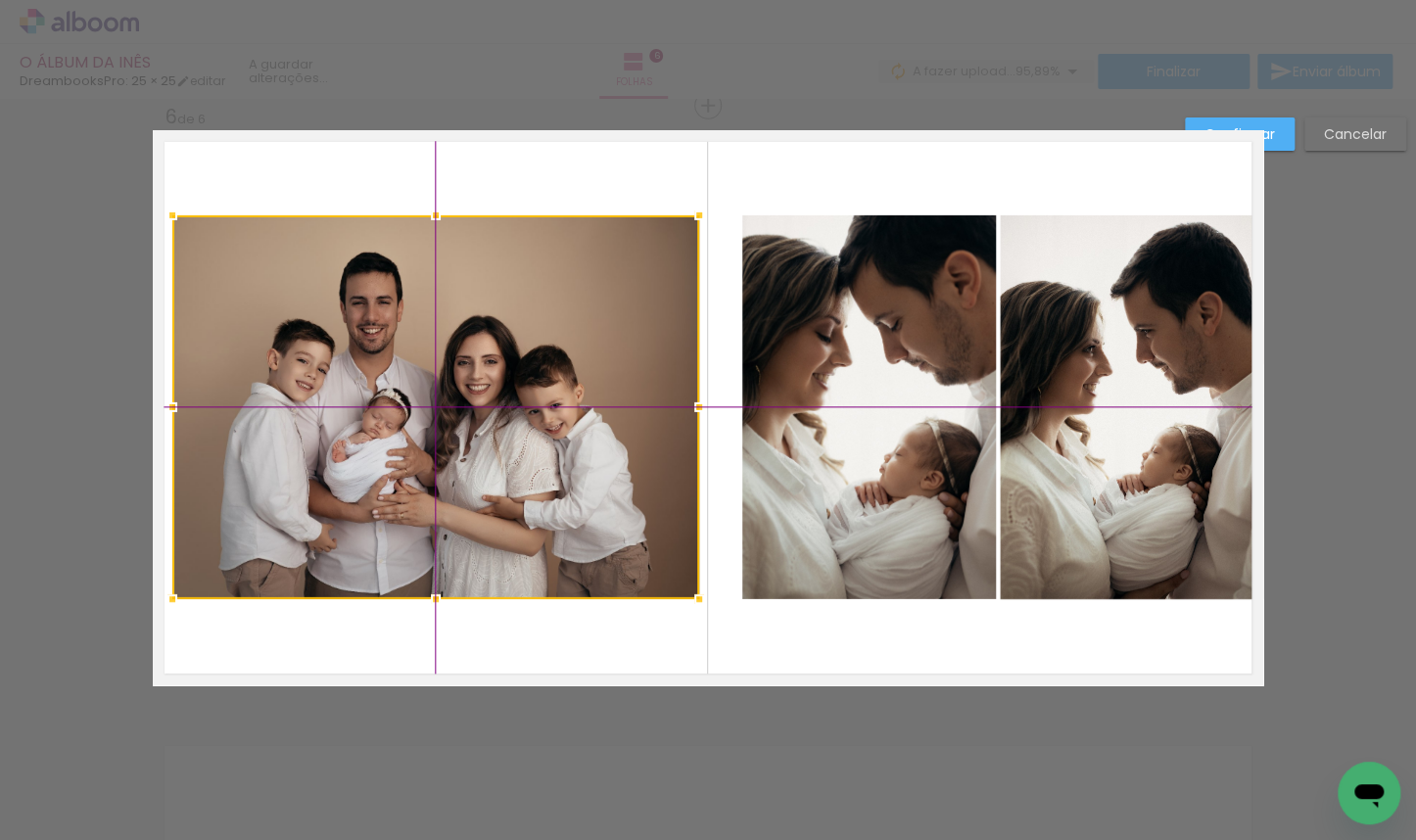 click at bounding box center [436, 407] 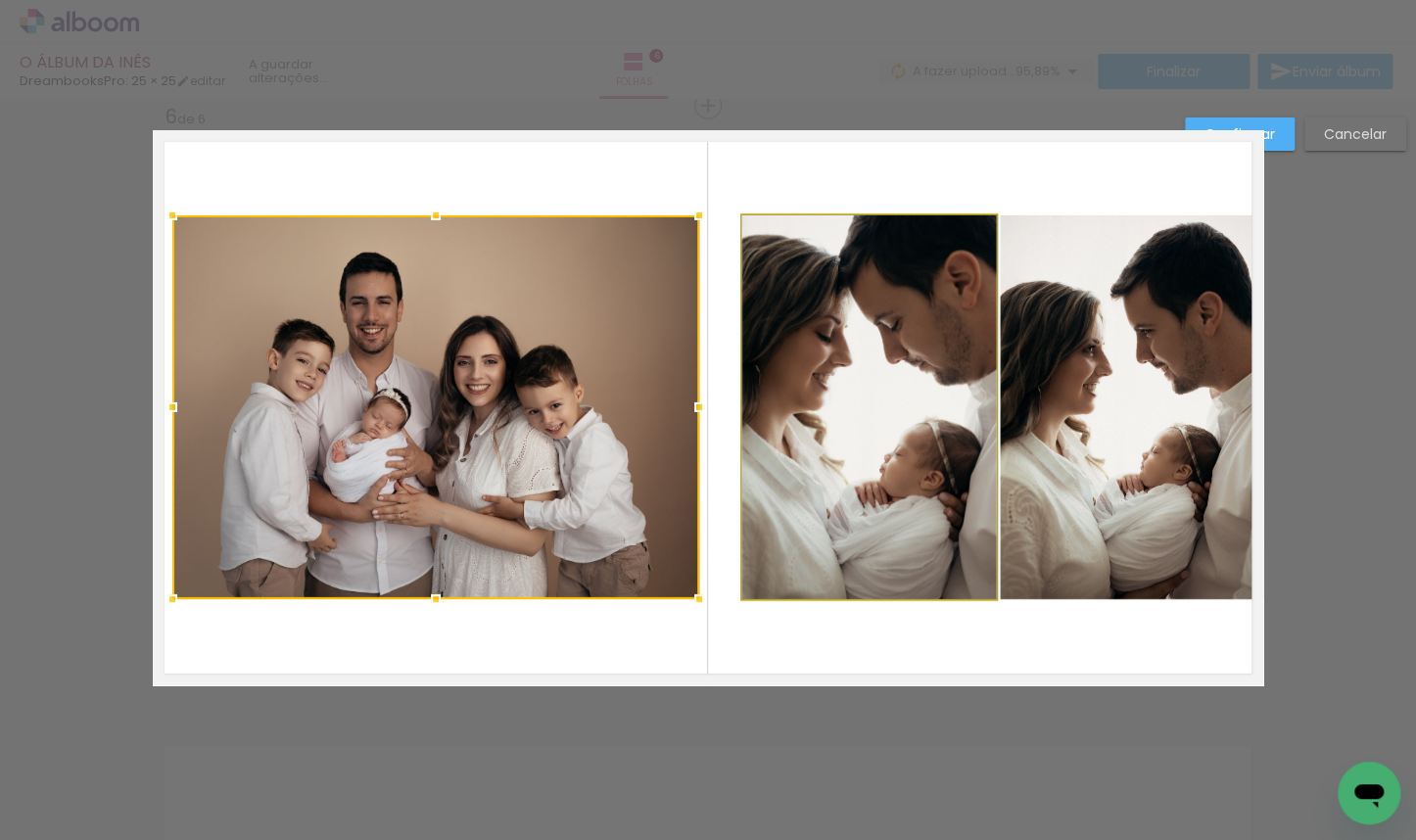 click 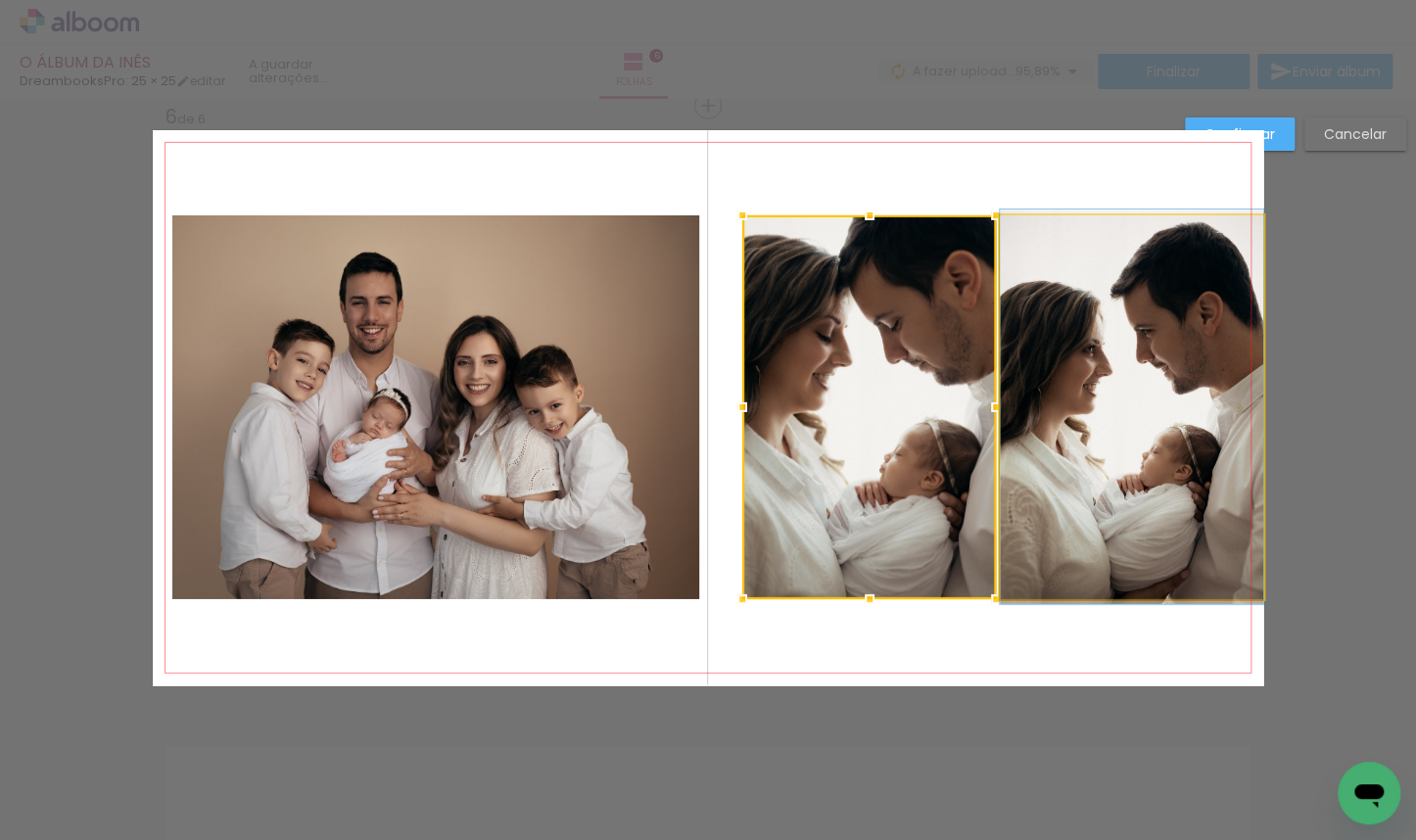 click 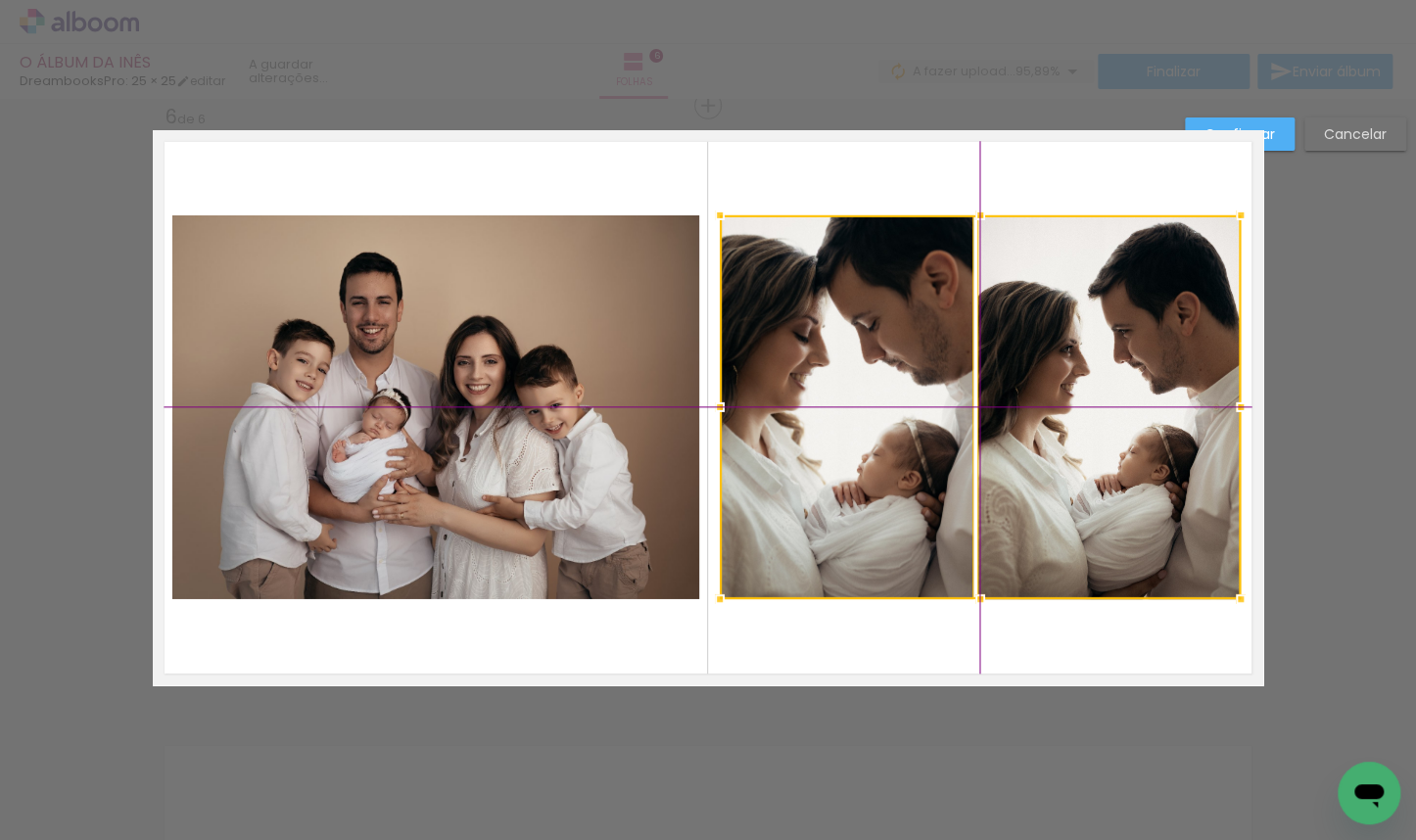 drag, startPoint x: 1091, startPoint y: 361, endPoint x: 1069, endPoint y: 363, distance: 22.090722 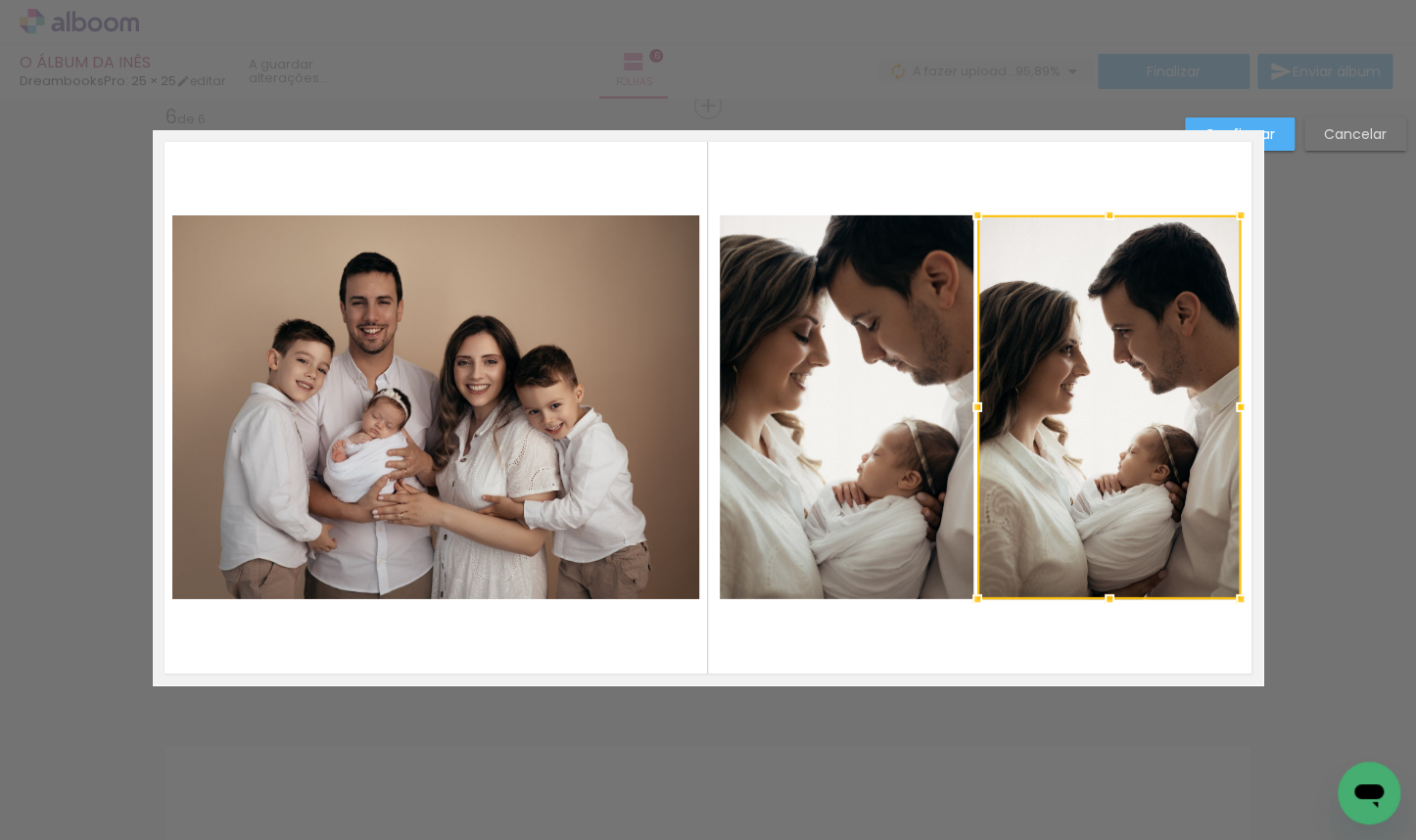 click on "Confirmar" at bounding box center (1240, 134) 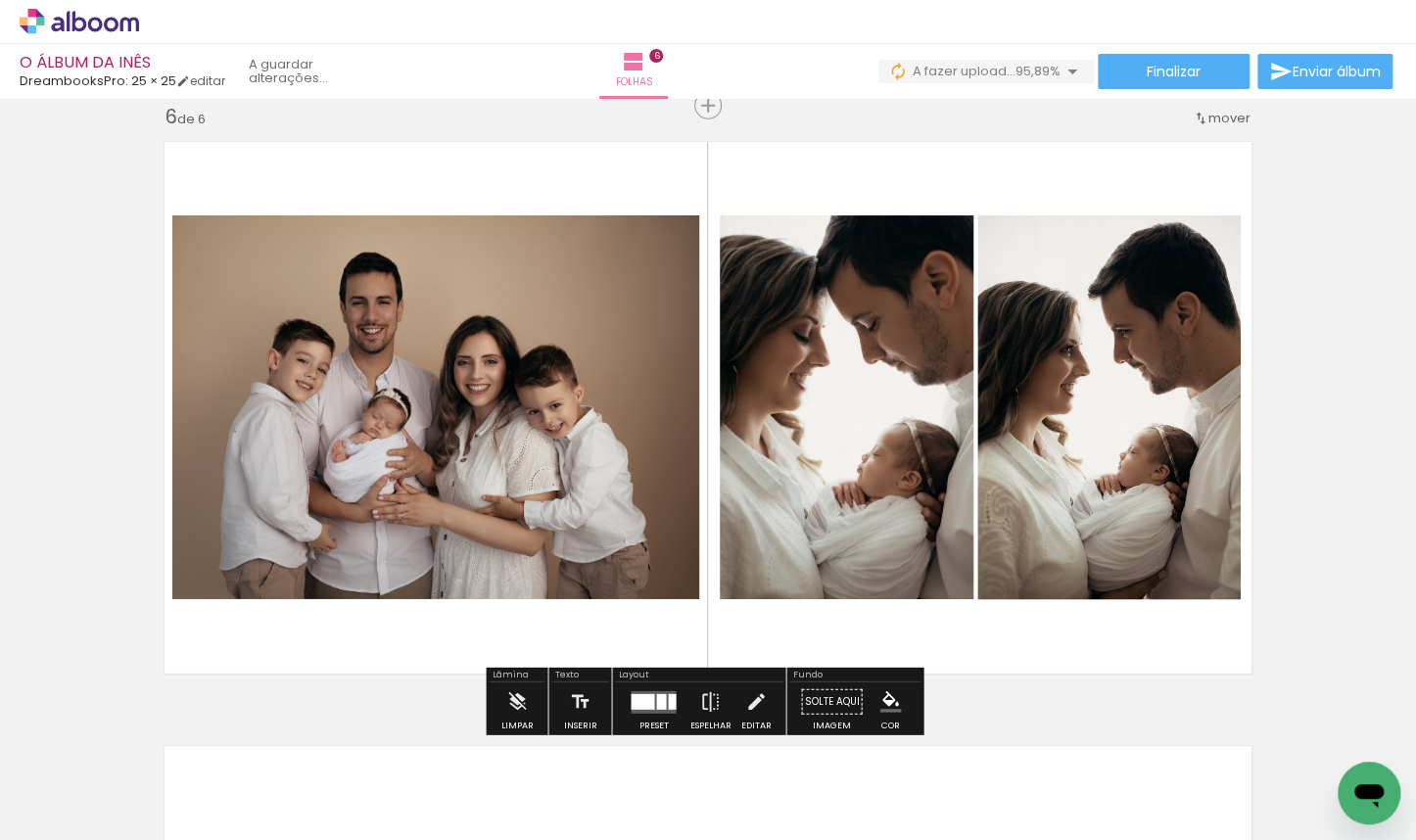 click on "P&B" at bounding box center (0, 0) 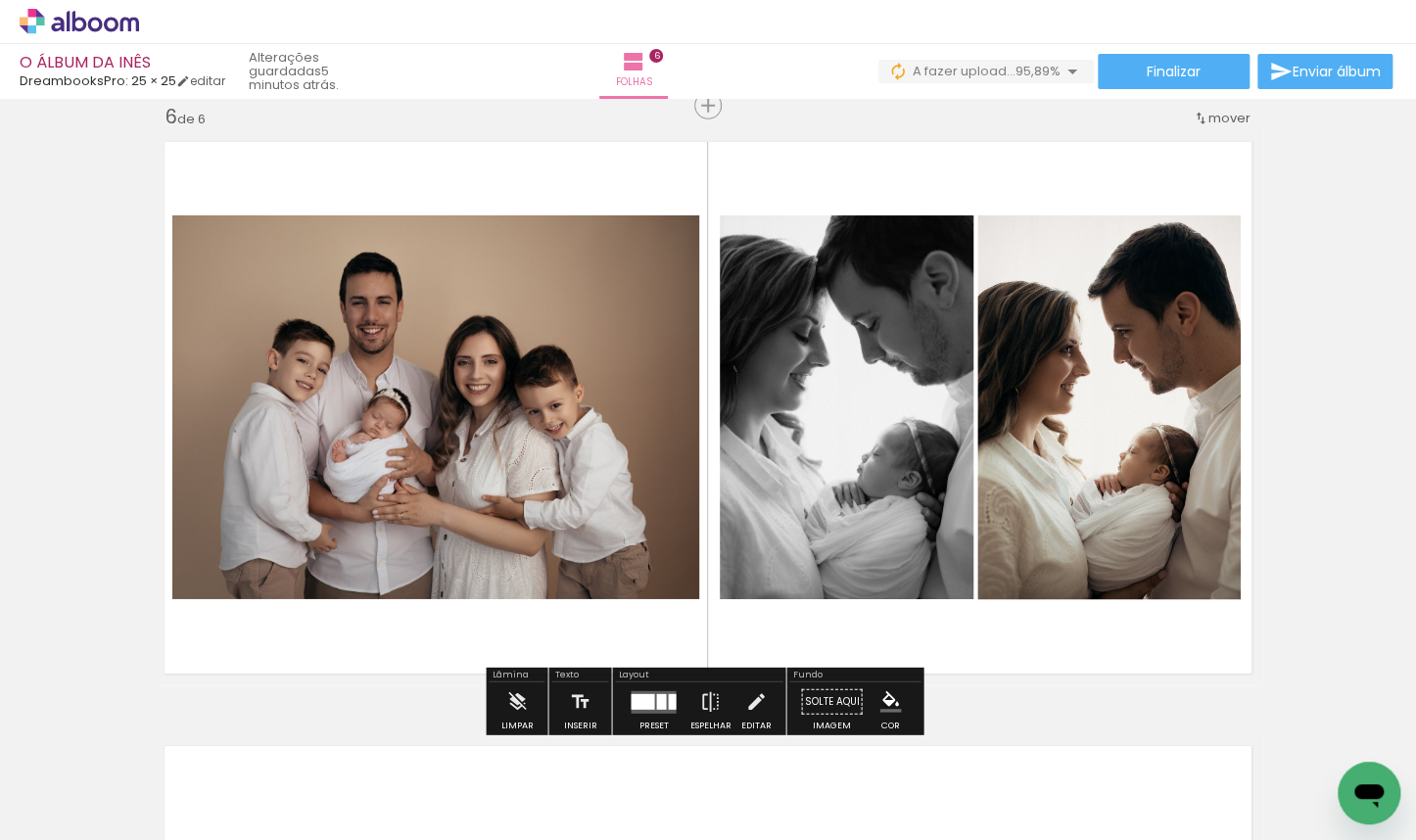click on "P&B" at bounding box center (0, 0) 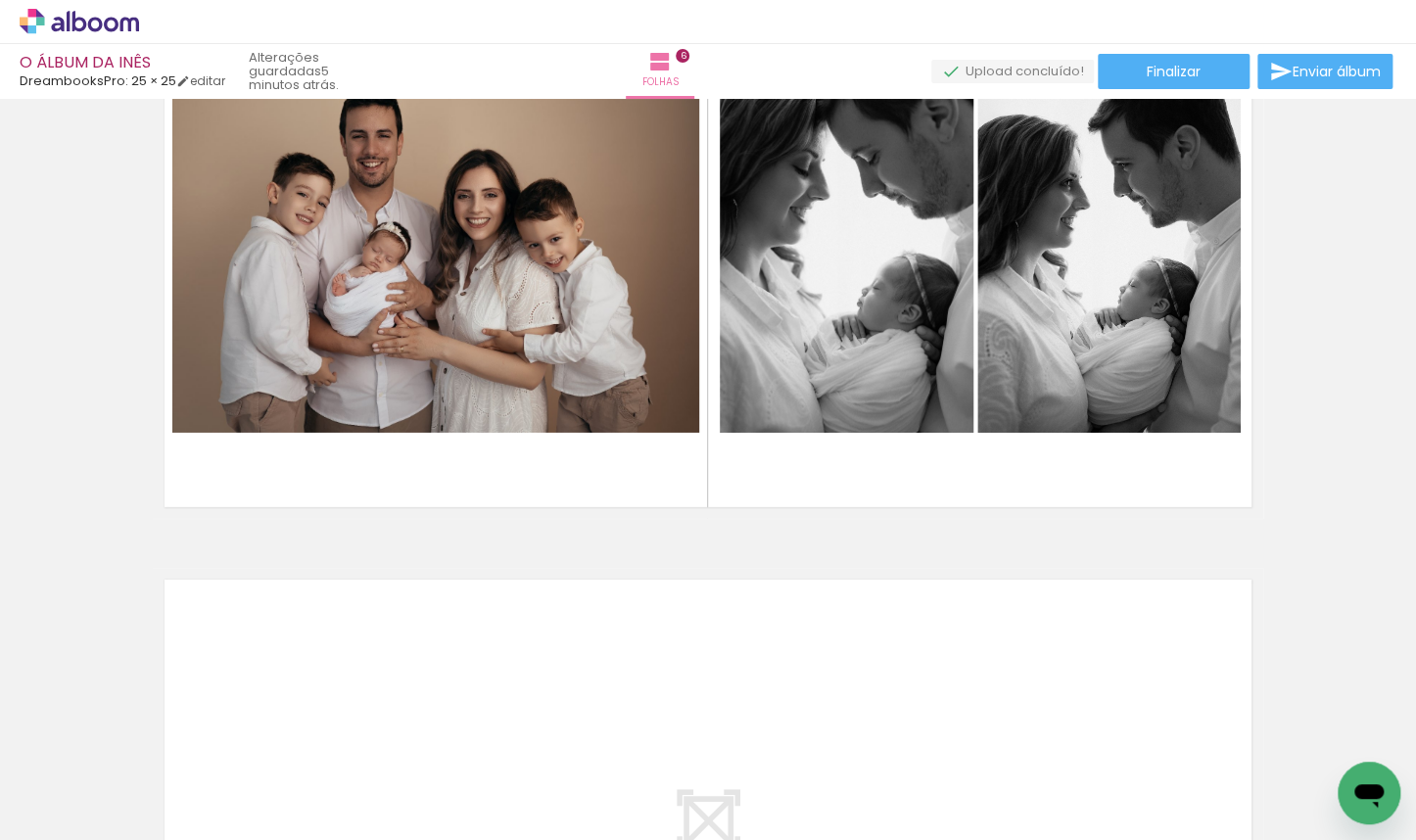 scroll, scrollTop: 3578, scrollLeft: 0, axis: vertical 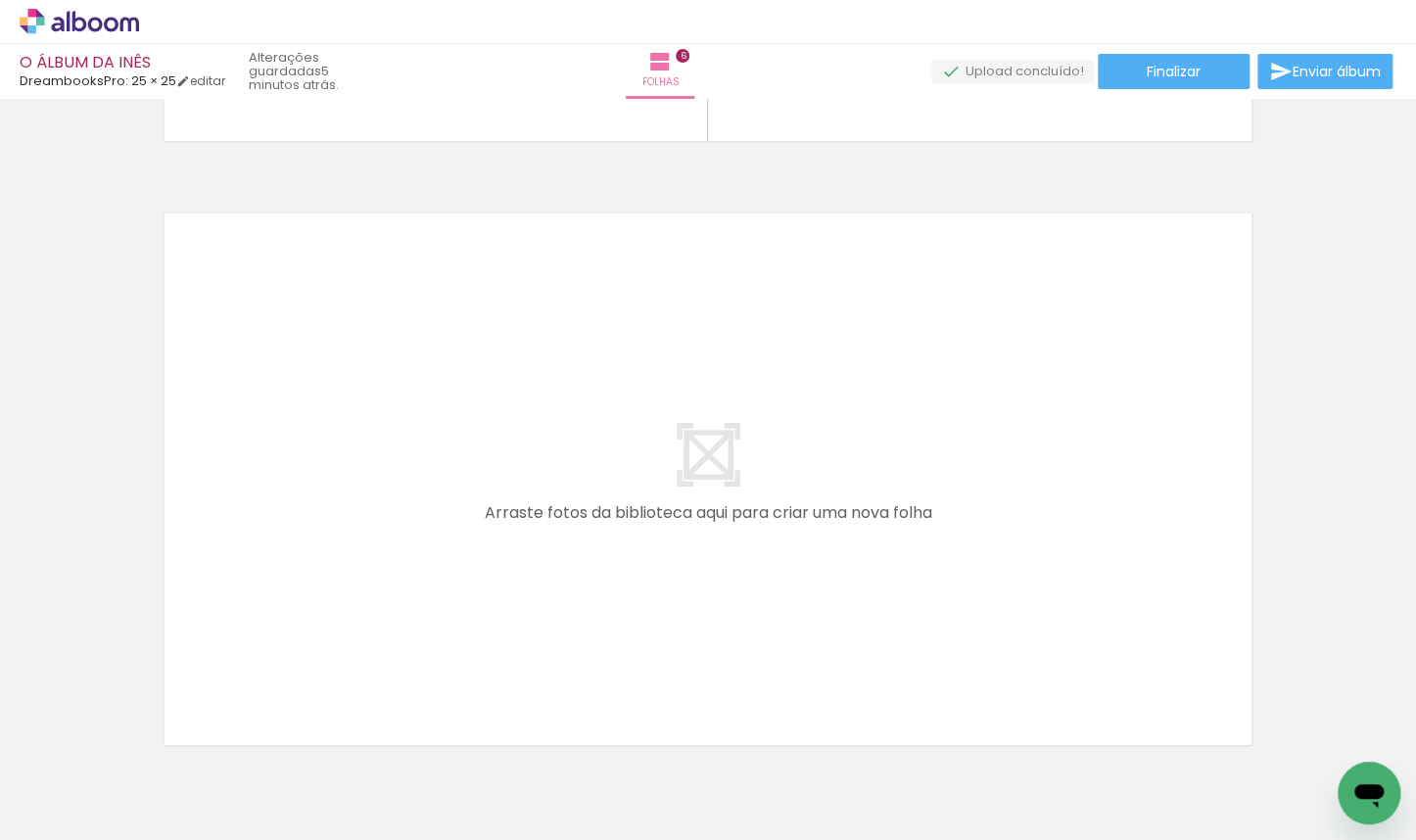 drag, startPoint x: 595, startPoint y: 832, endPoint x: 705, endPoint y: 830, distance: 110.01818 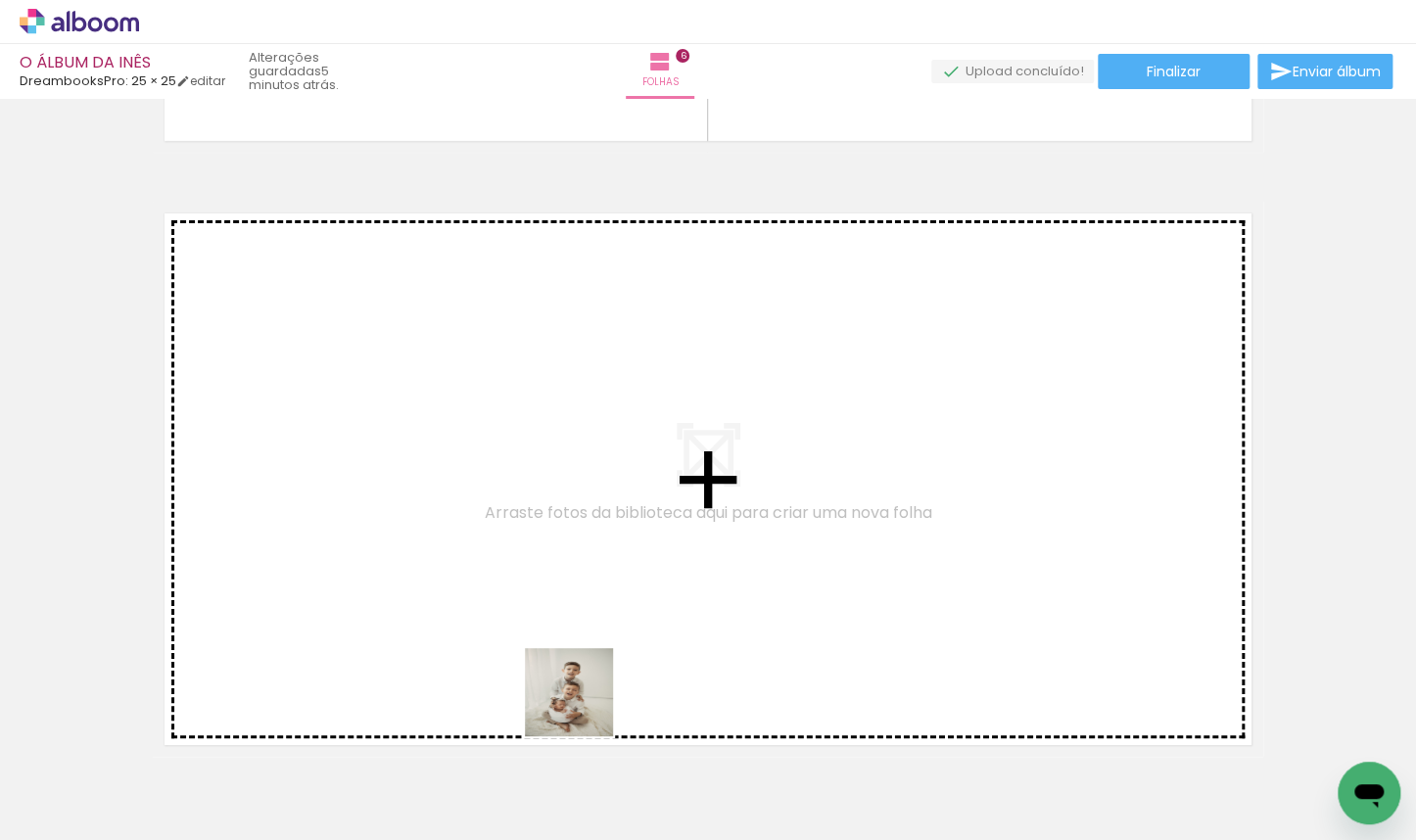 drag, startPoint x: 577, startPoint y: 786, endPoint x: 552, endPoint y: 544, distance: 243.2879 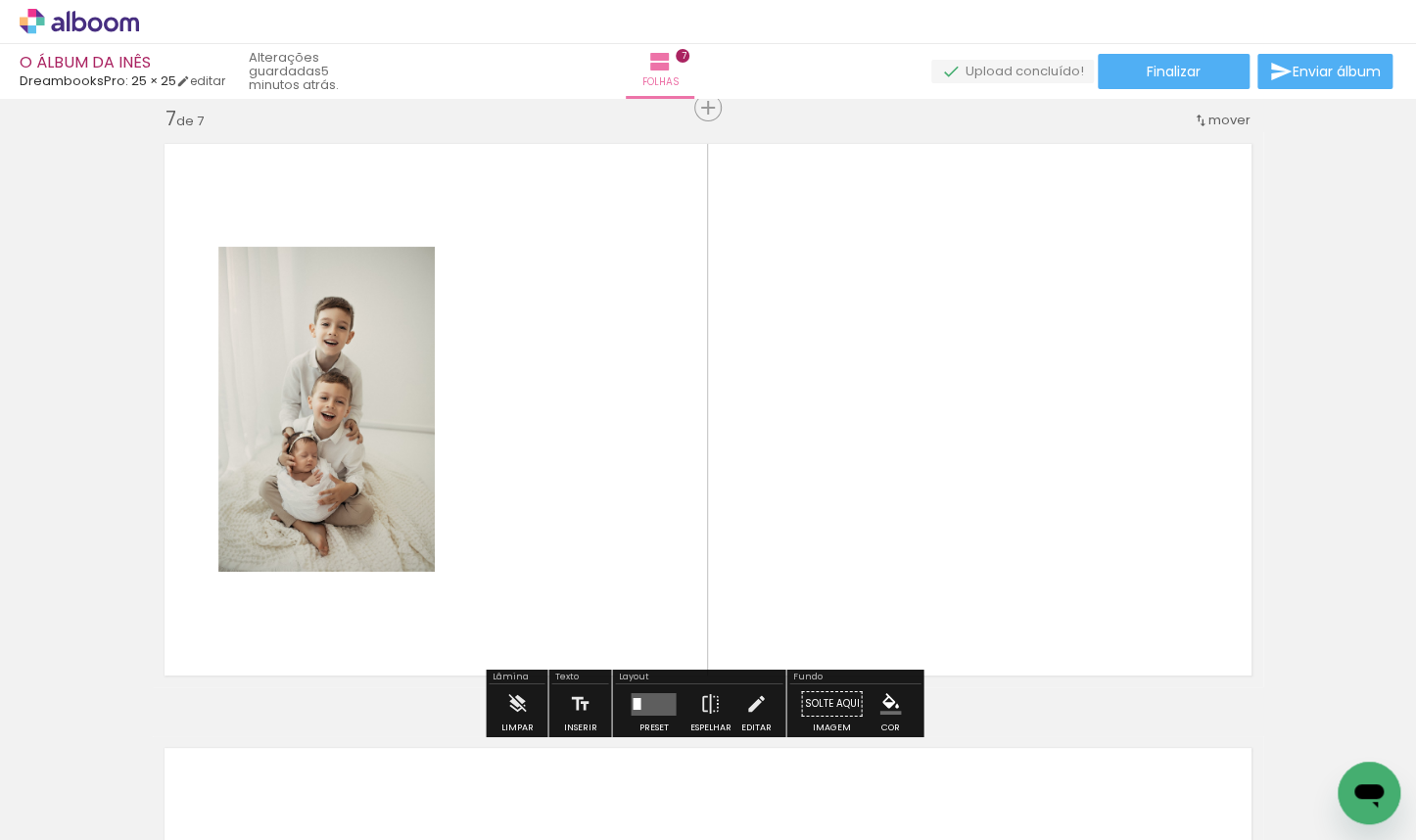 scroll, scrollTop: 3650, scrollLeft: 0, axis: vertical 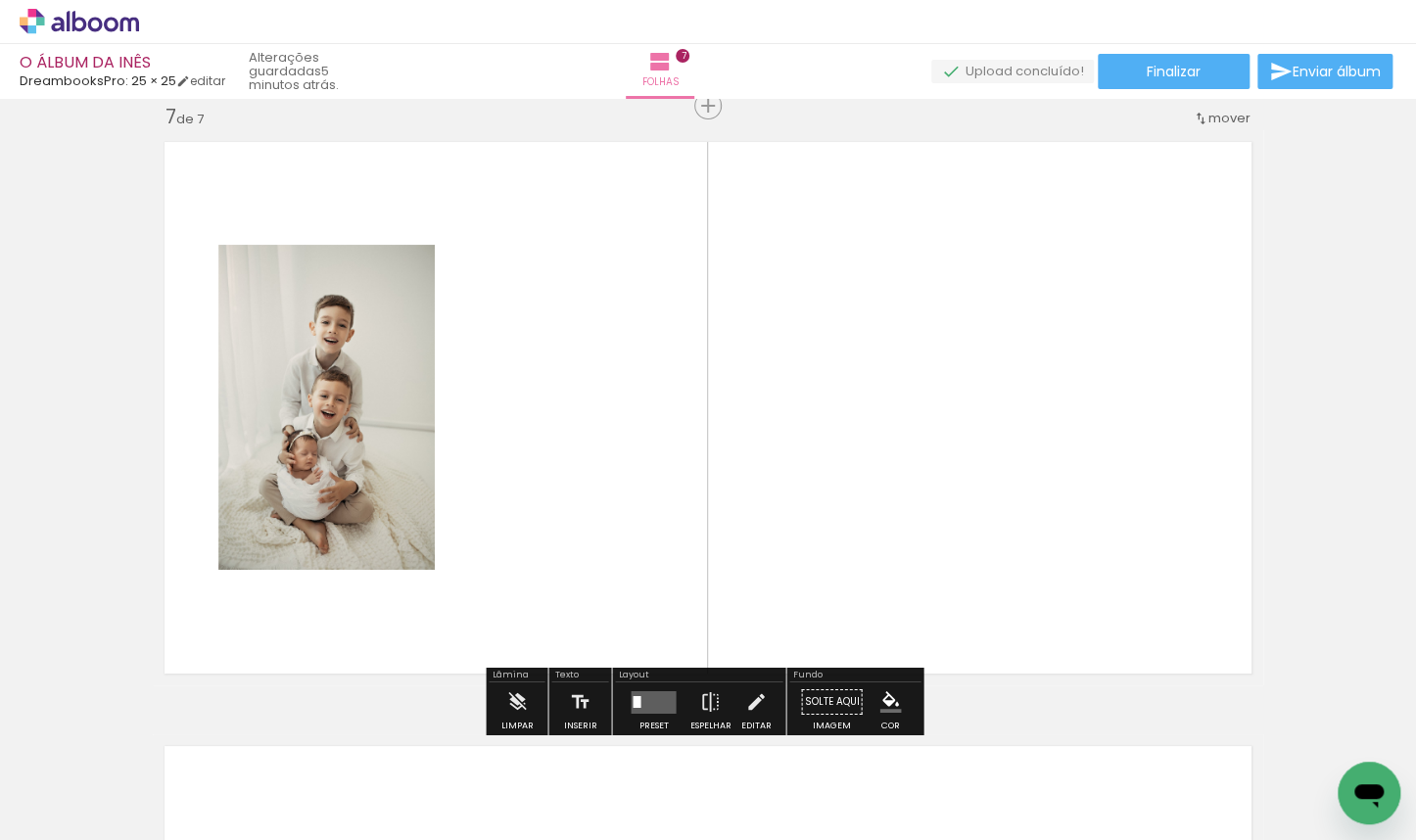 drag, startPoint x: 697, startPoint y: 835, endPoint x: 715, endPoint y: 835, distance: 18 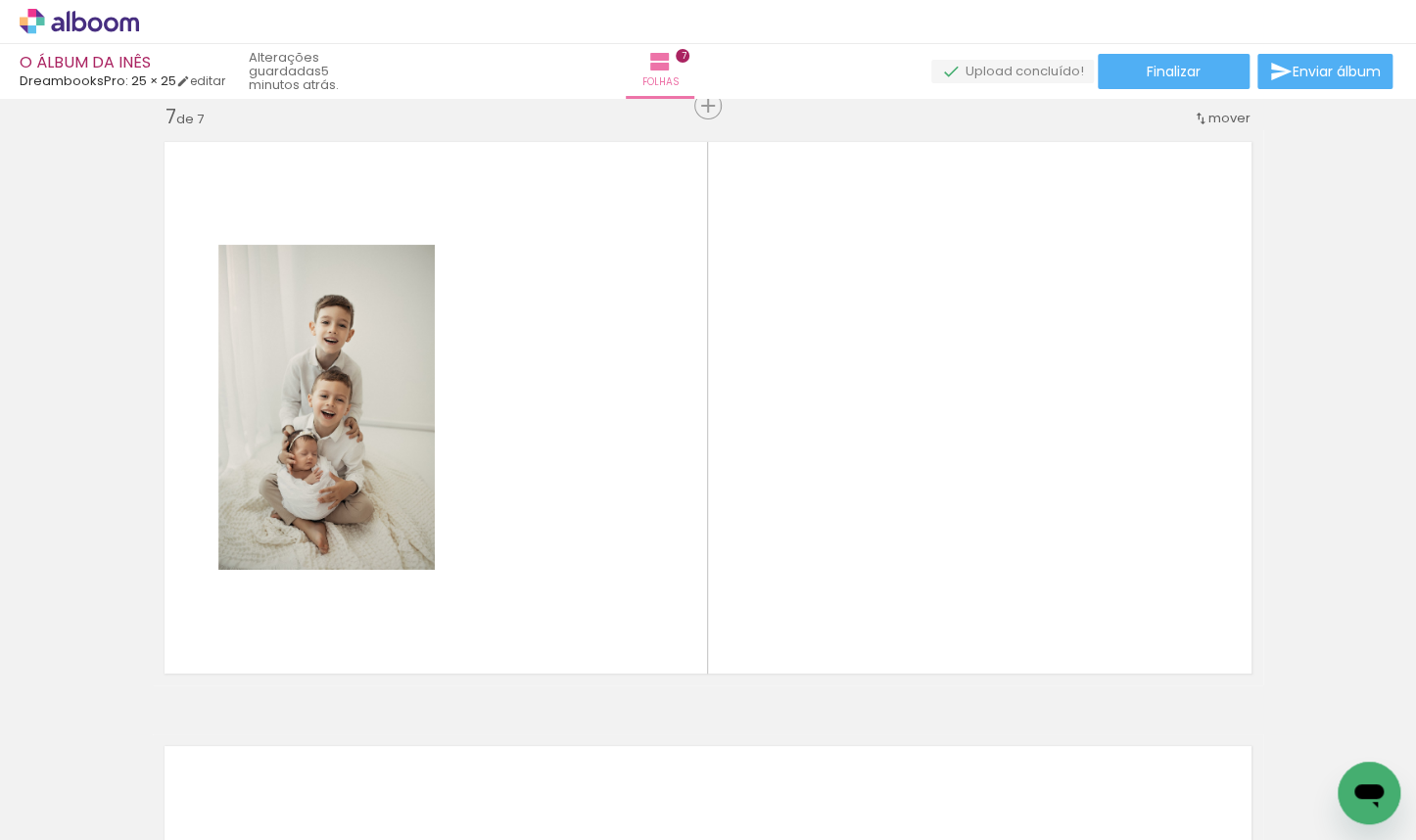 scroll, scrollTop: 0, scrollLeft: 2855, axis: horizontal 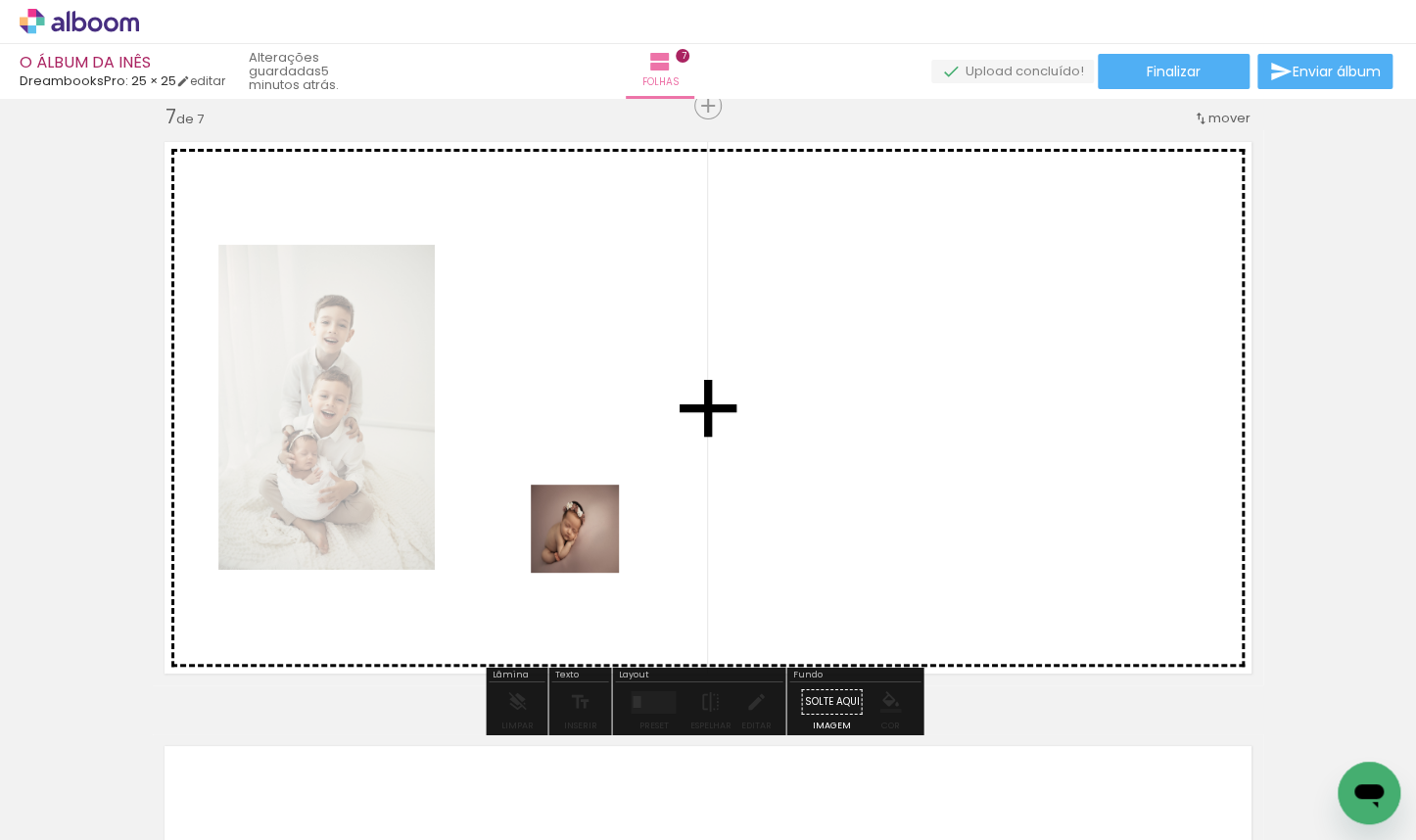 drag, startPoint x: 447, startPoint y: 779, endPoint x: 583, endPoint y: 723, distance: 147.07821 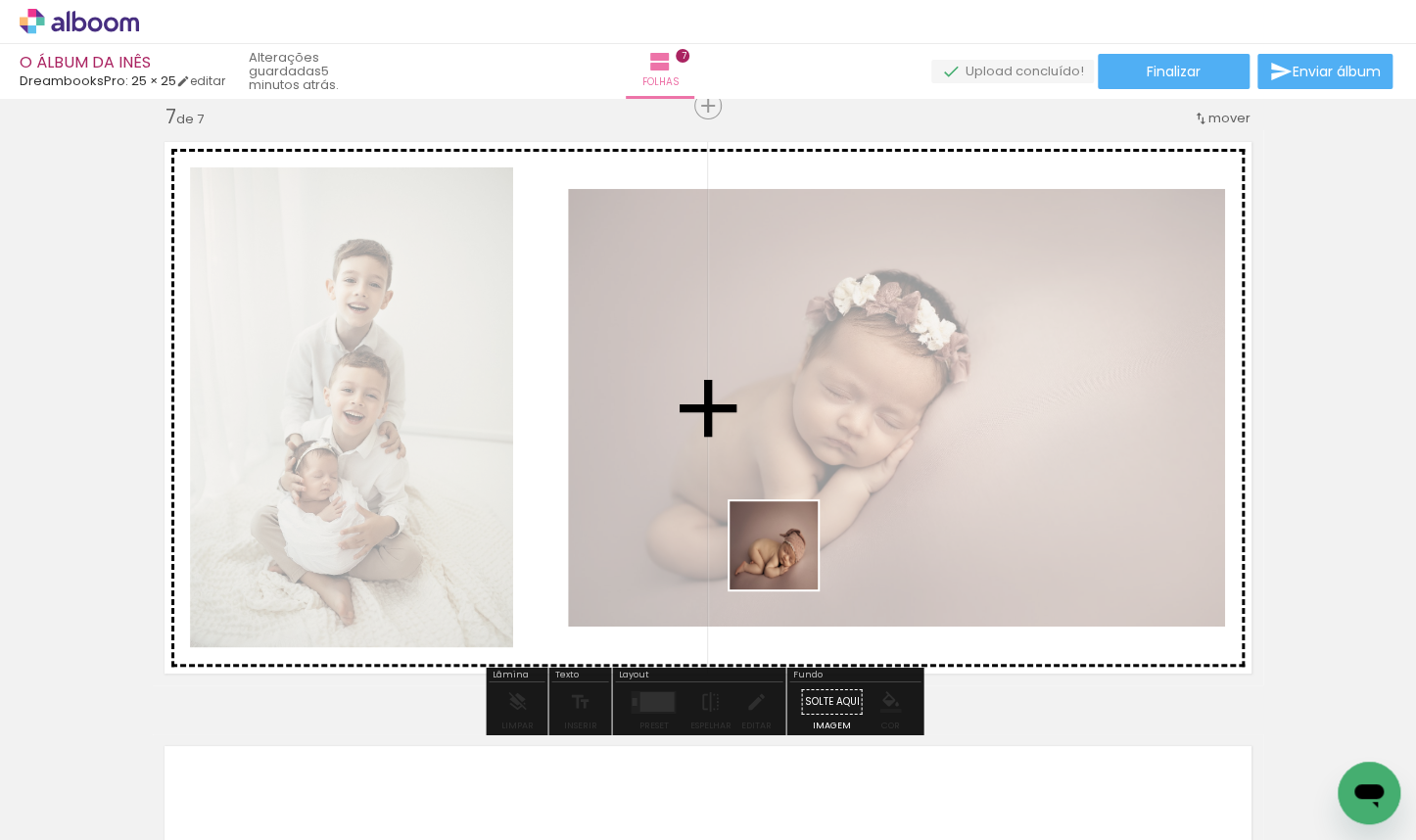 drag, startPoint x: 550, startPoint y: 772, endPoint x: 793, endPoint y: 554, distance: 326.4552 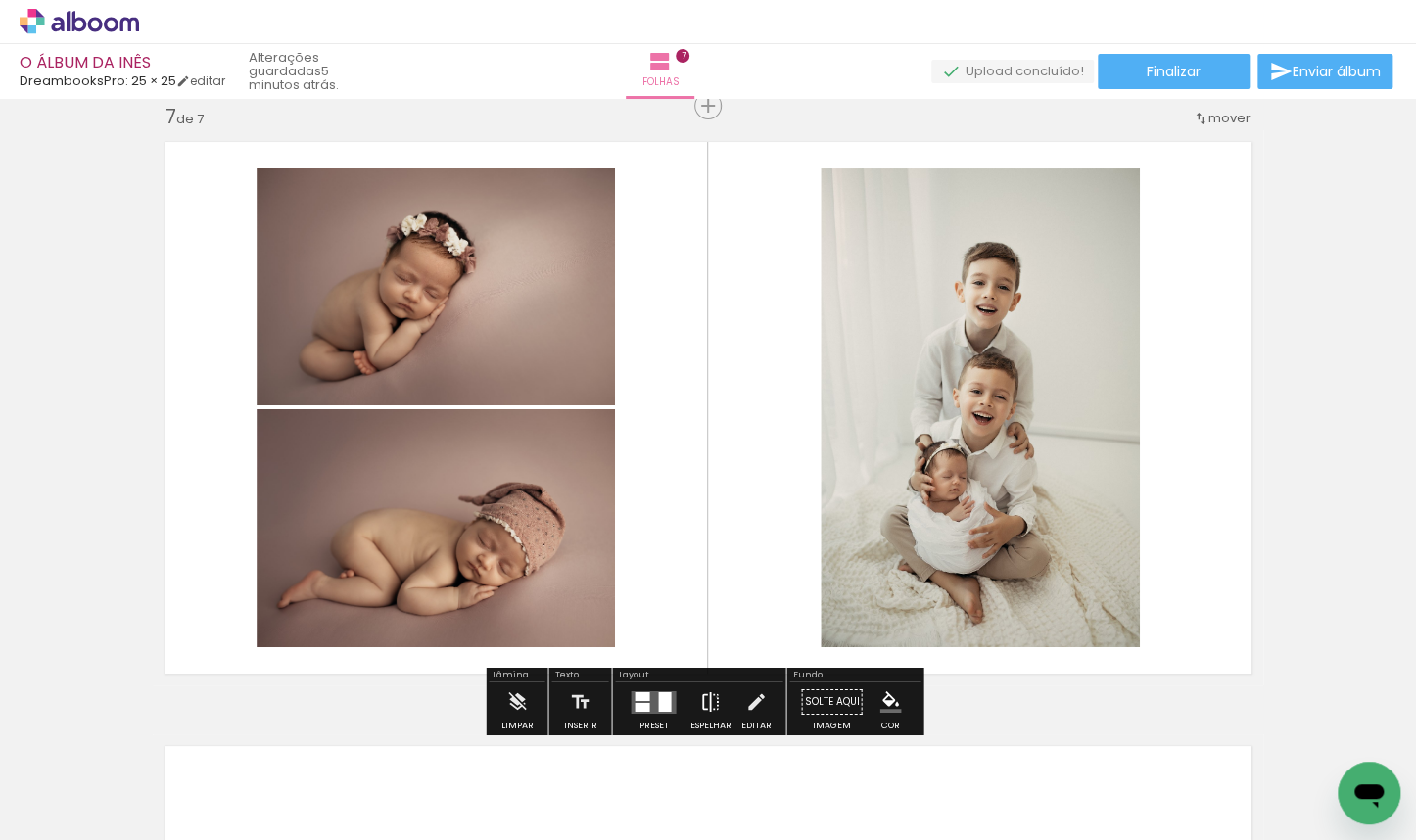 click at bounding box center [710, 702] 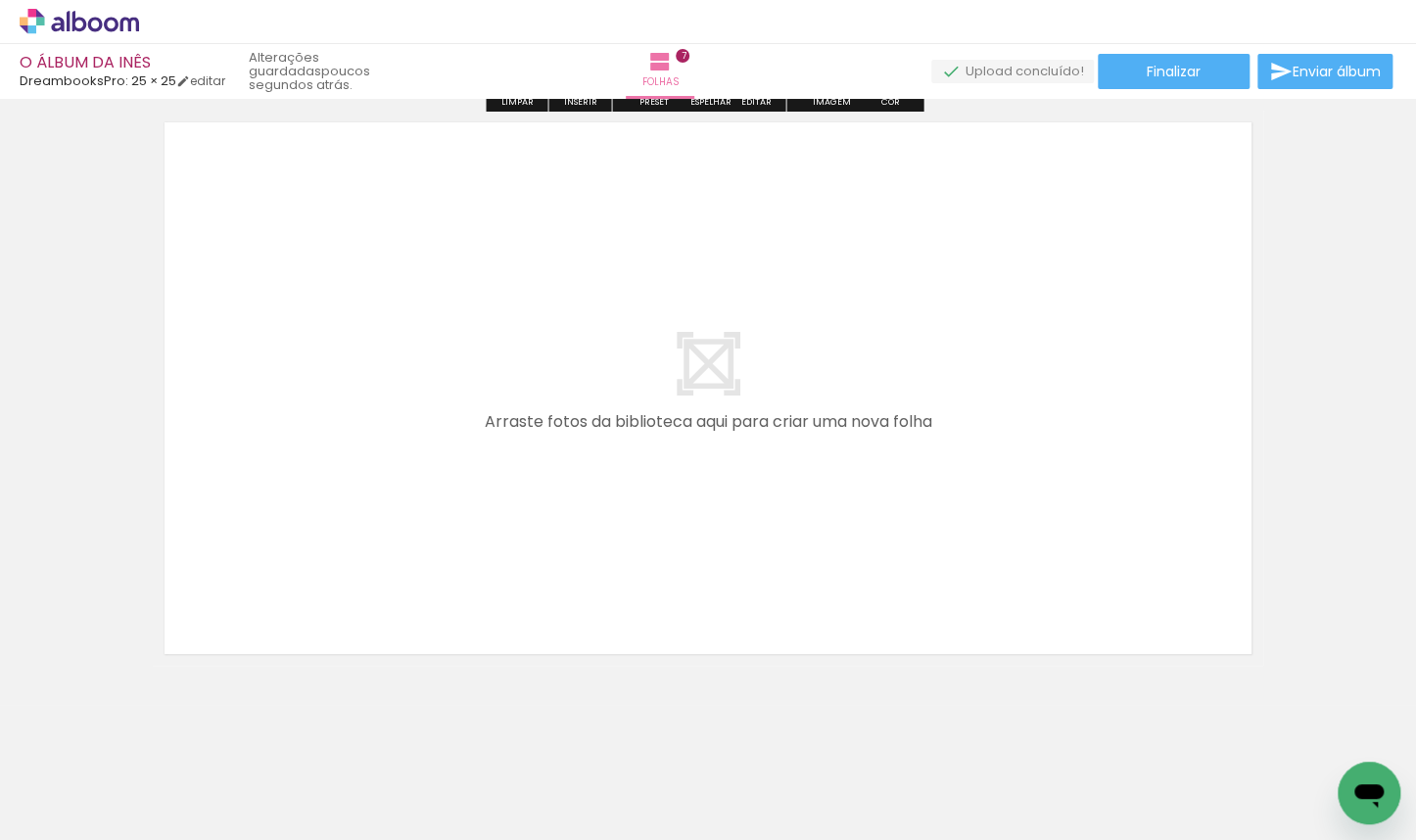 scroll, scrollTop: 4291, scrollLeft: 0, axis: vertical 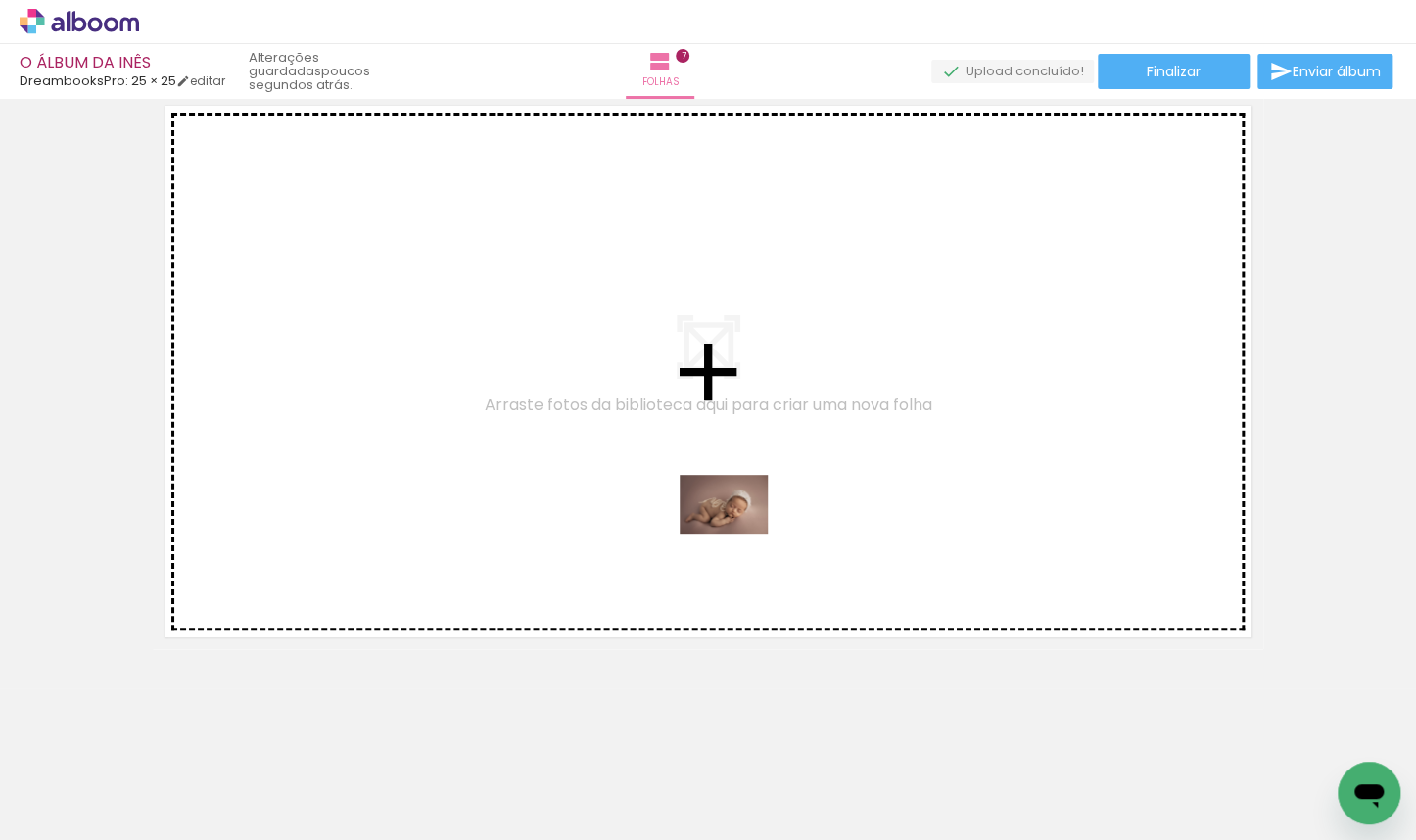 drag, startPoint x: 830, startPoint y: 779, endPoint x: 736, endPoint y: 530, distance: 266.15221 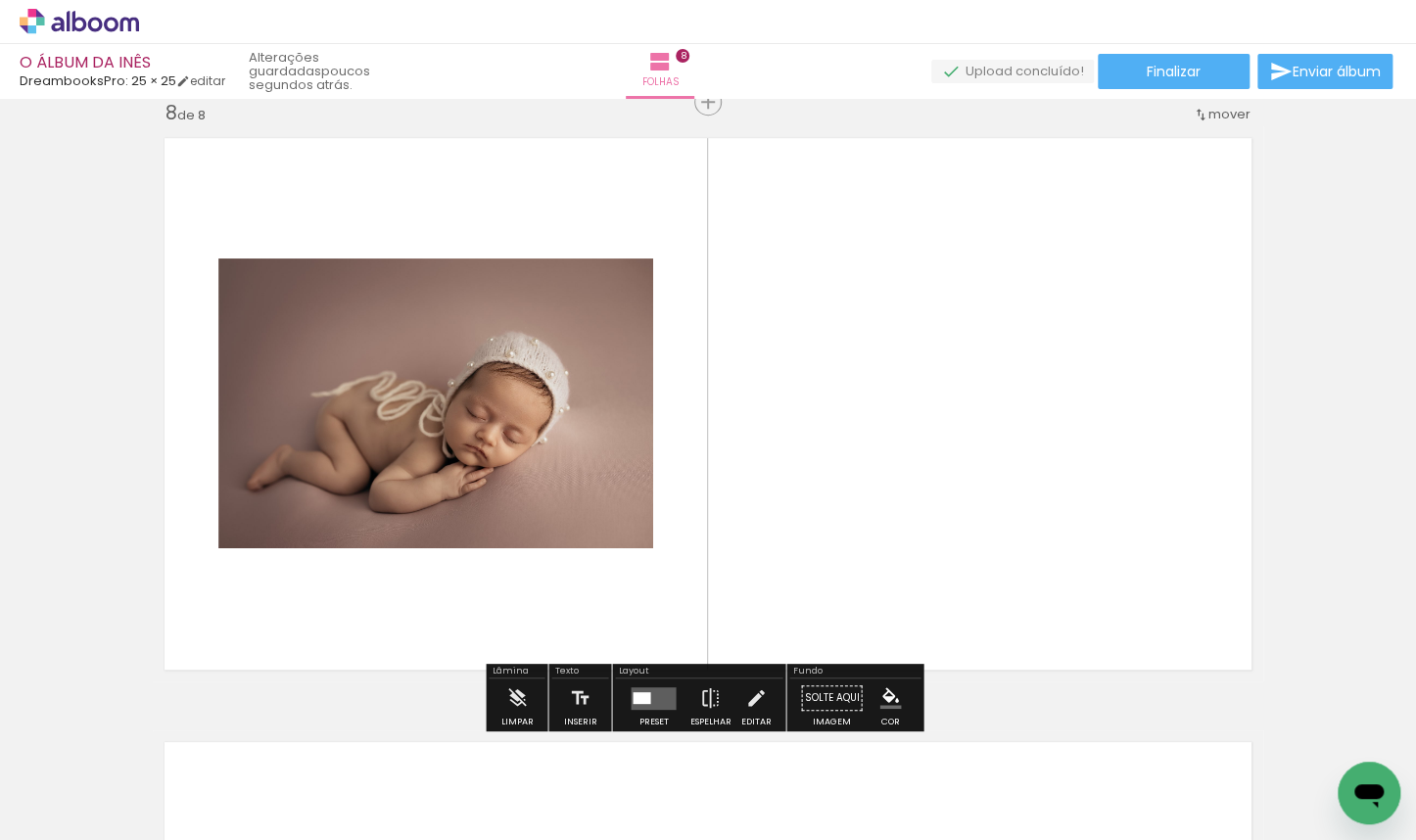 scroll, scrollTop: 4254, scrollLeft: 0, axis: vertical 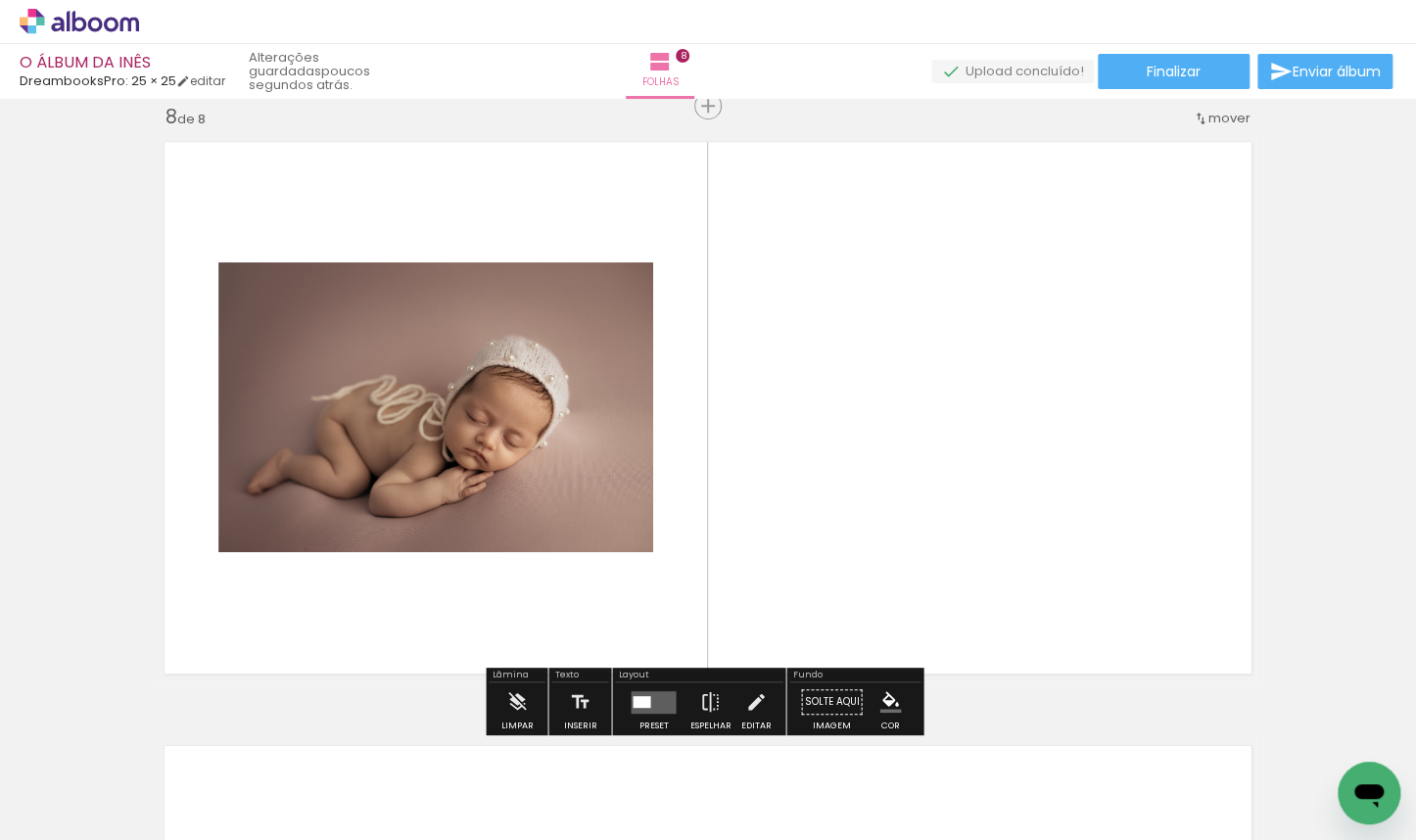 click at bounding box center [641, 701] 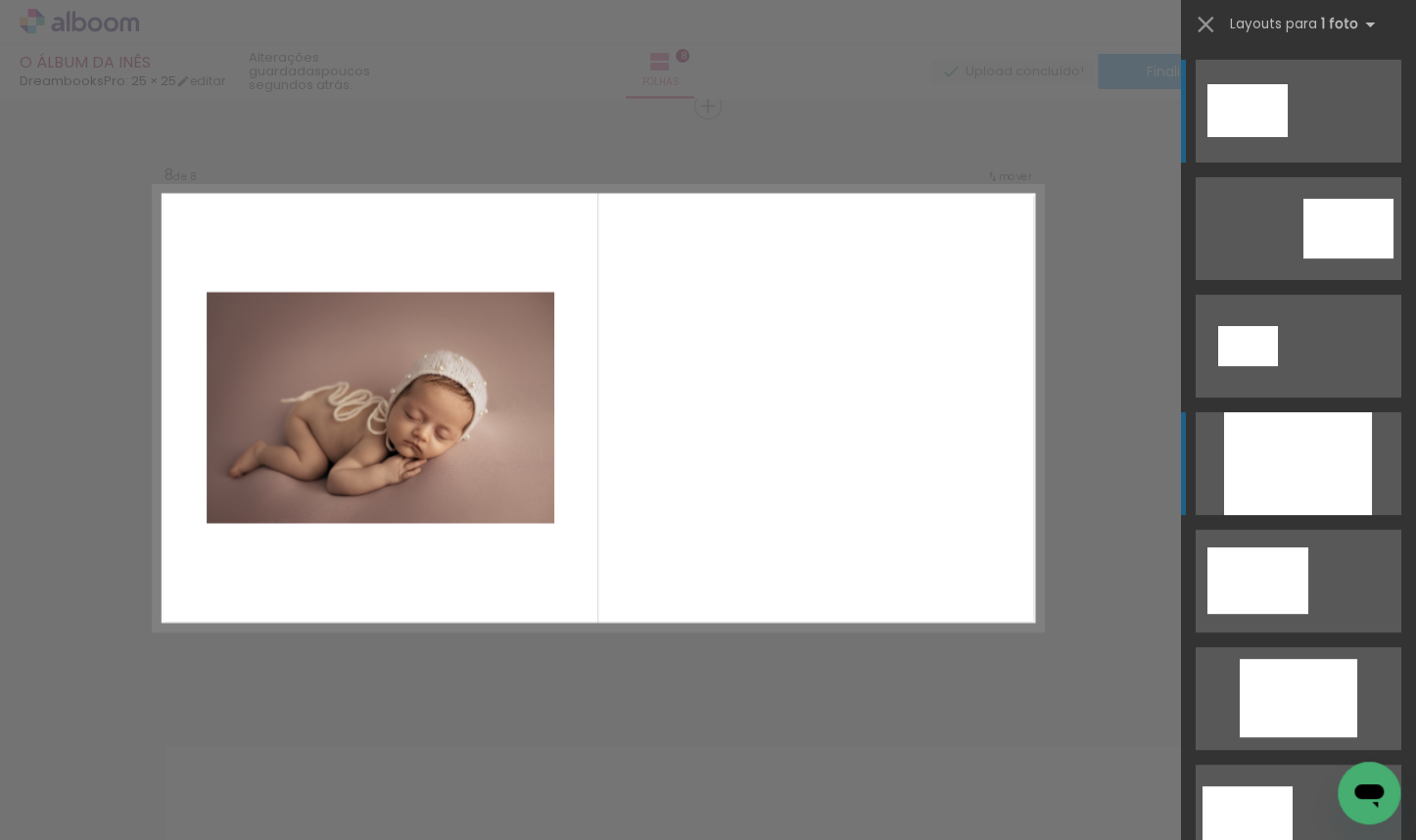 scroll, scrollTop: 4253, scrollLeft: 0, axis: vertical 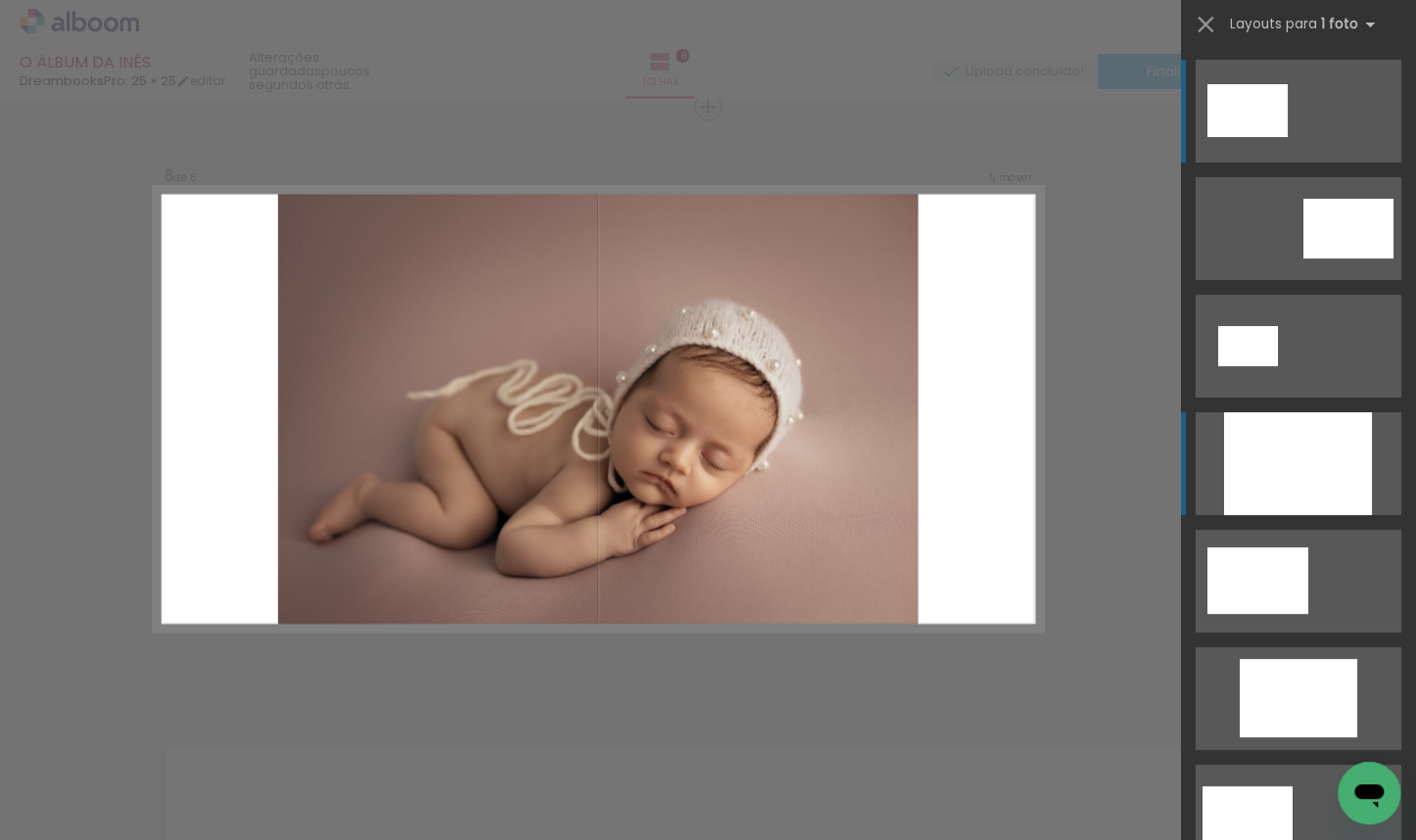 click at bounding box center (1298, 463) 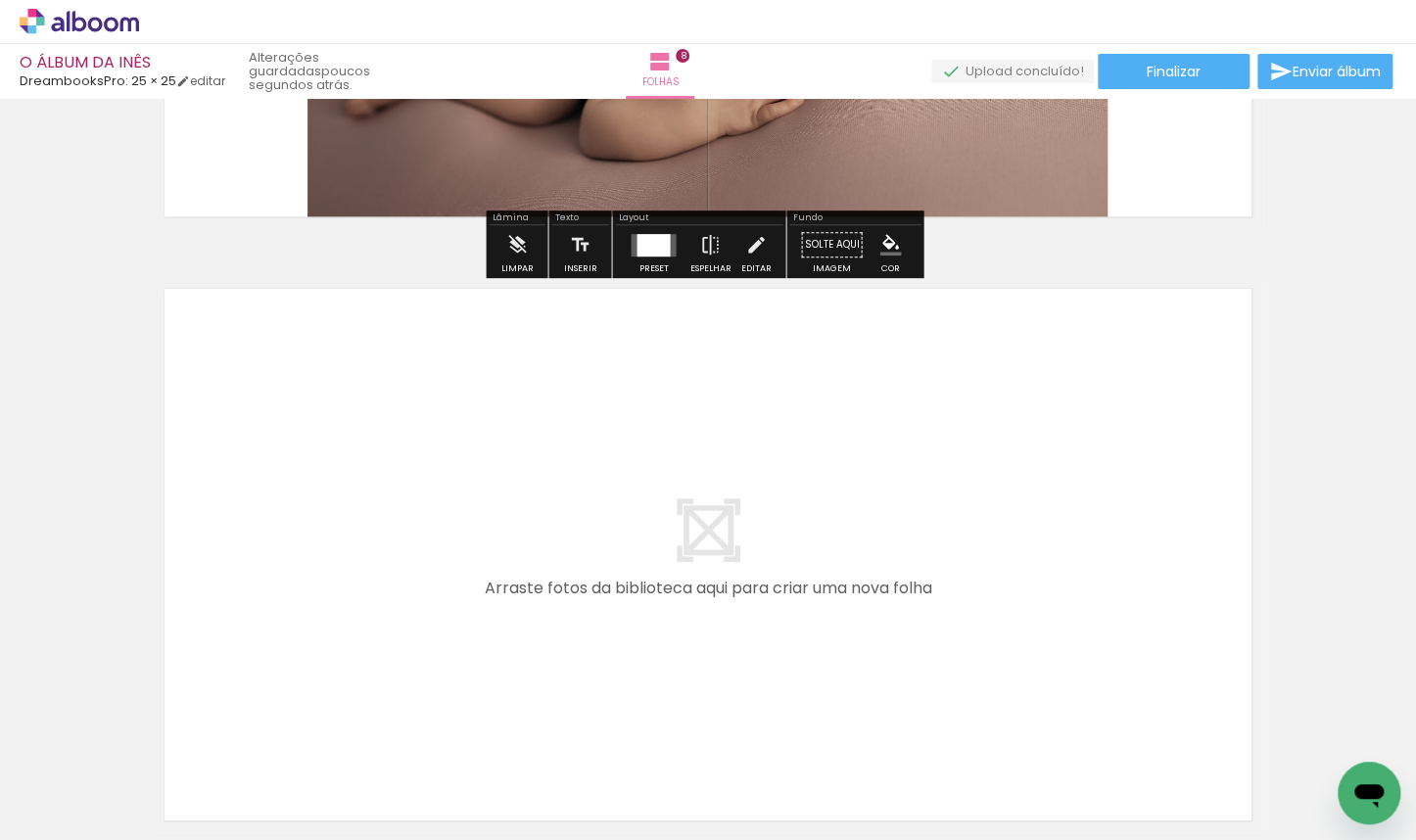 scroll, scrollTop: 4895, scrollLeft: 0, axis: vertical 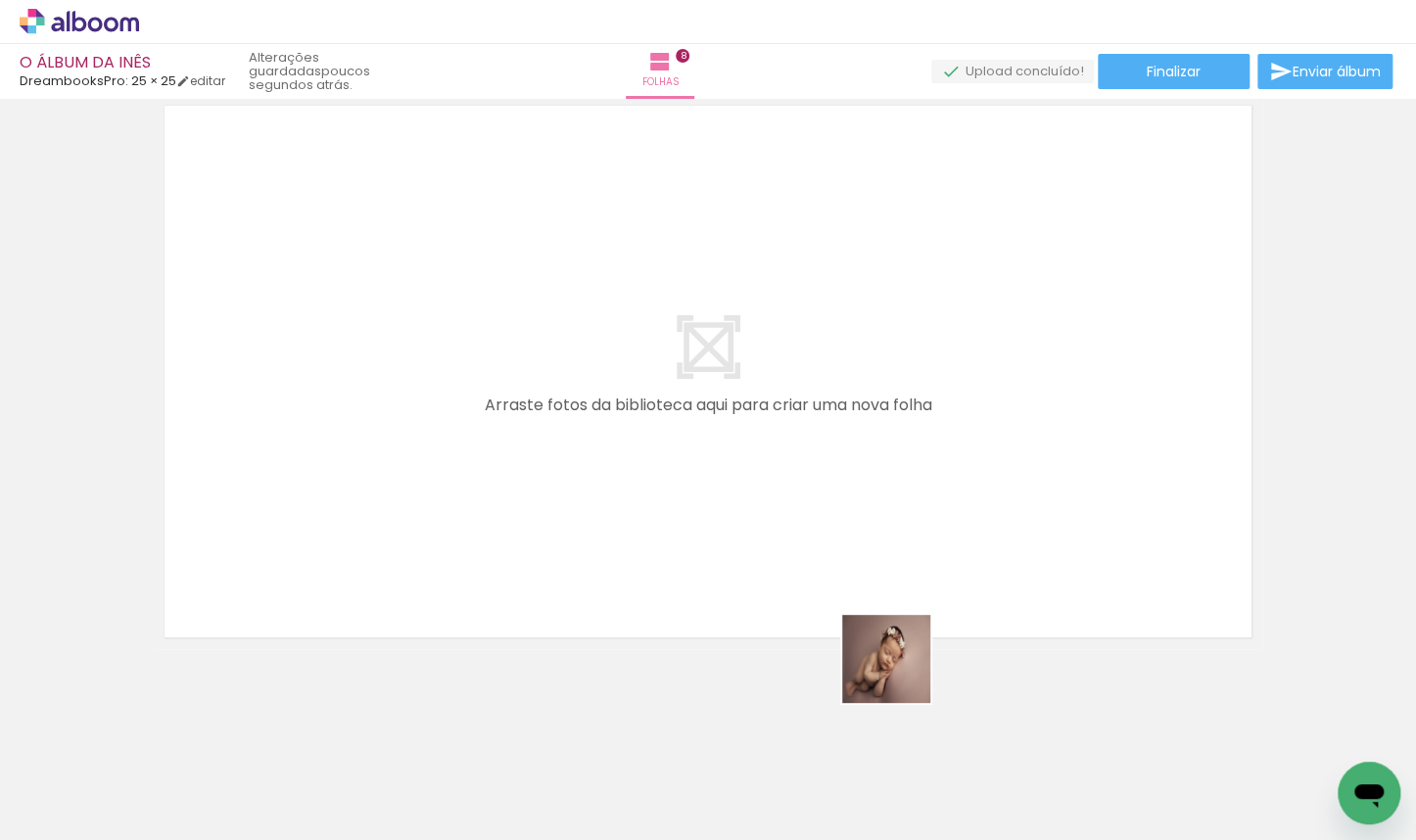 drag, startPoint x: 972, startPoint y: 782, endPoint x: 656, endPoint y: 451, distance: 457.621 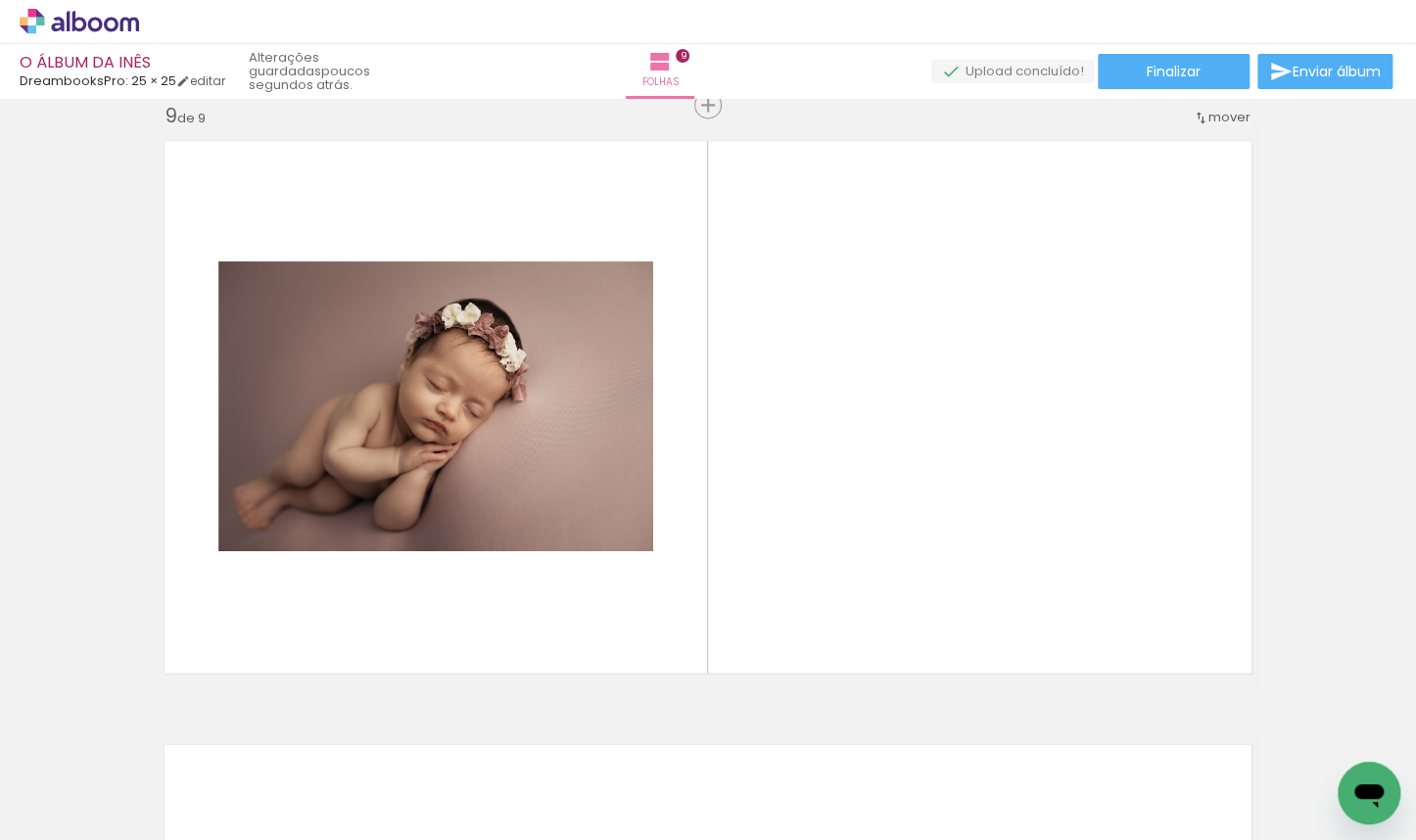 scroll, scrollTop: 4858, scrollLeft: 0, axis: vertical 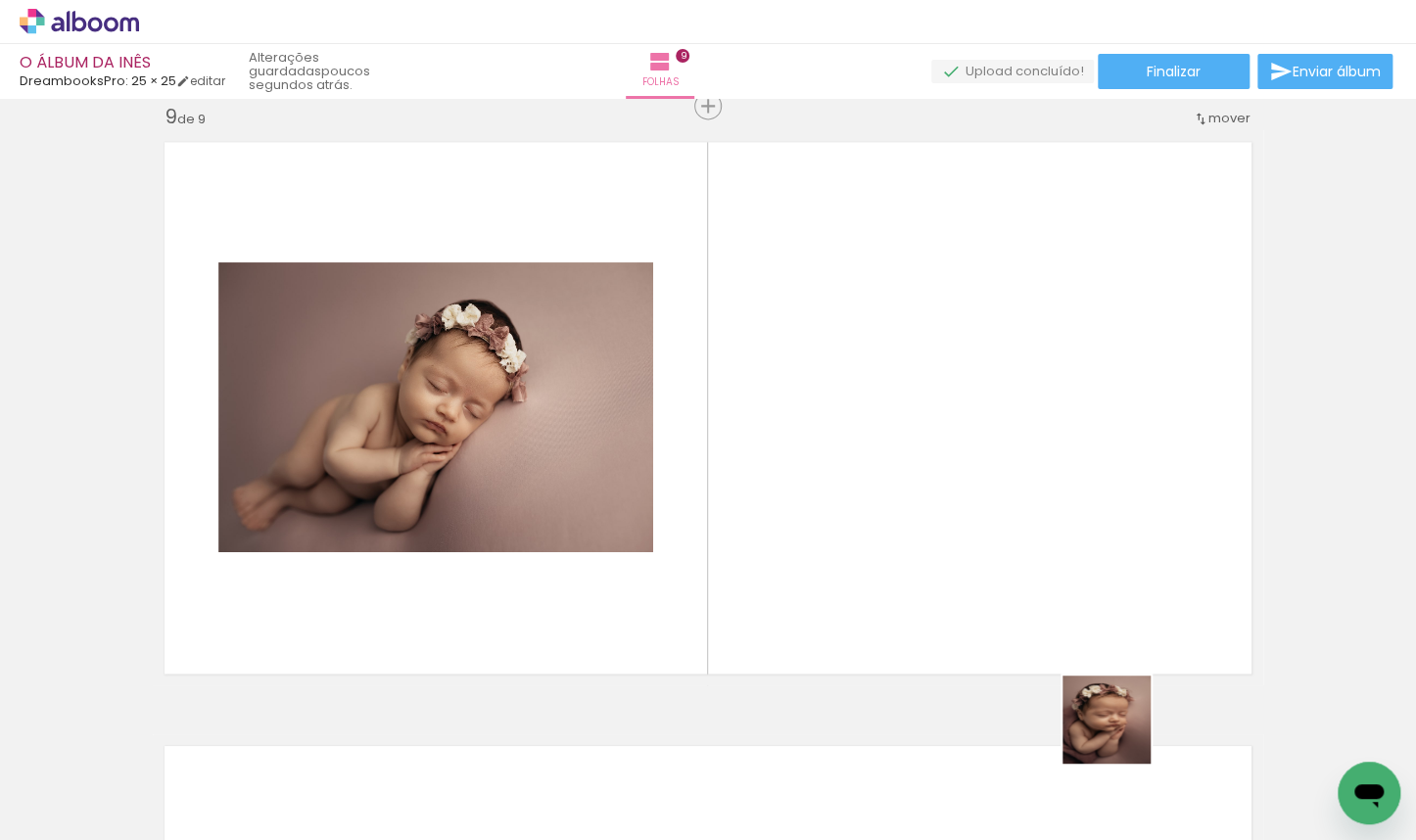 drag, startPoint x: 1182, startPoint y: 788, endPoint x: 816, endPoint y: 510, distance: 459.60853 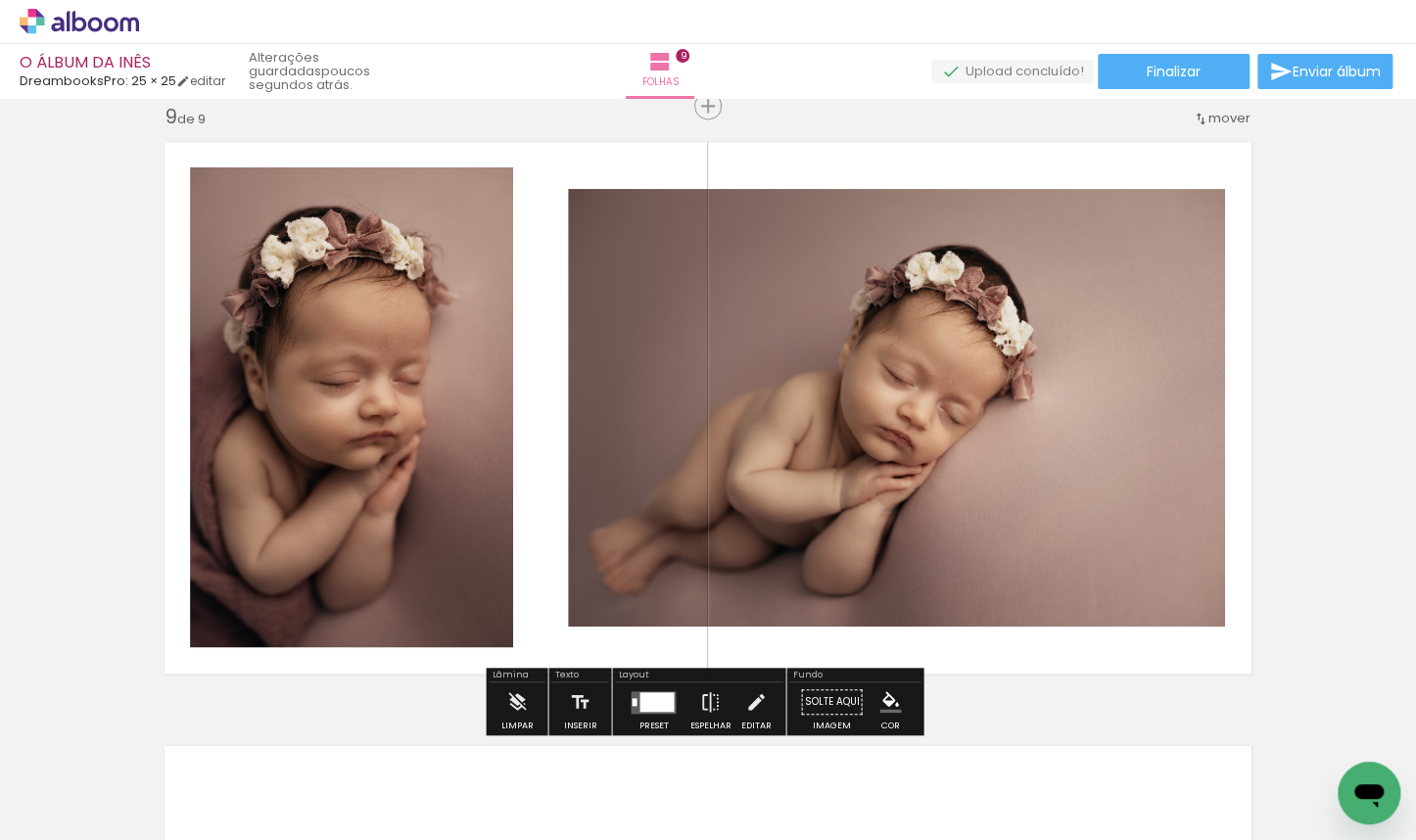 scroll, scrollTop: 0, scrollLeft: 2942, axis: horizontal 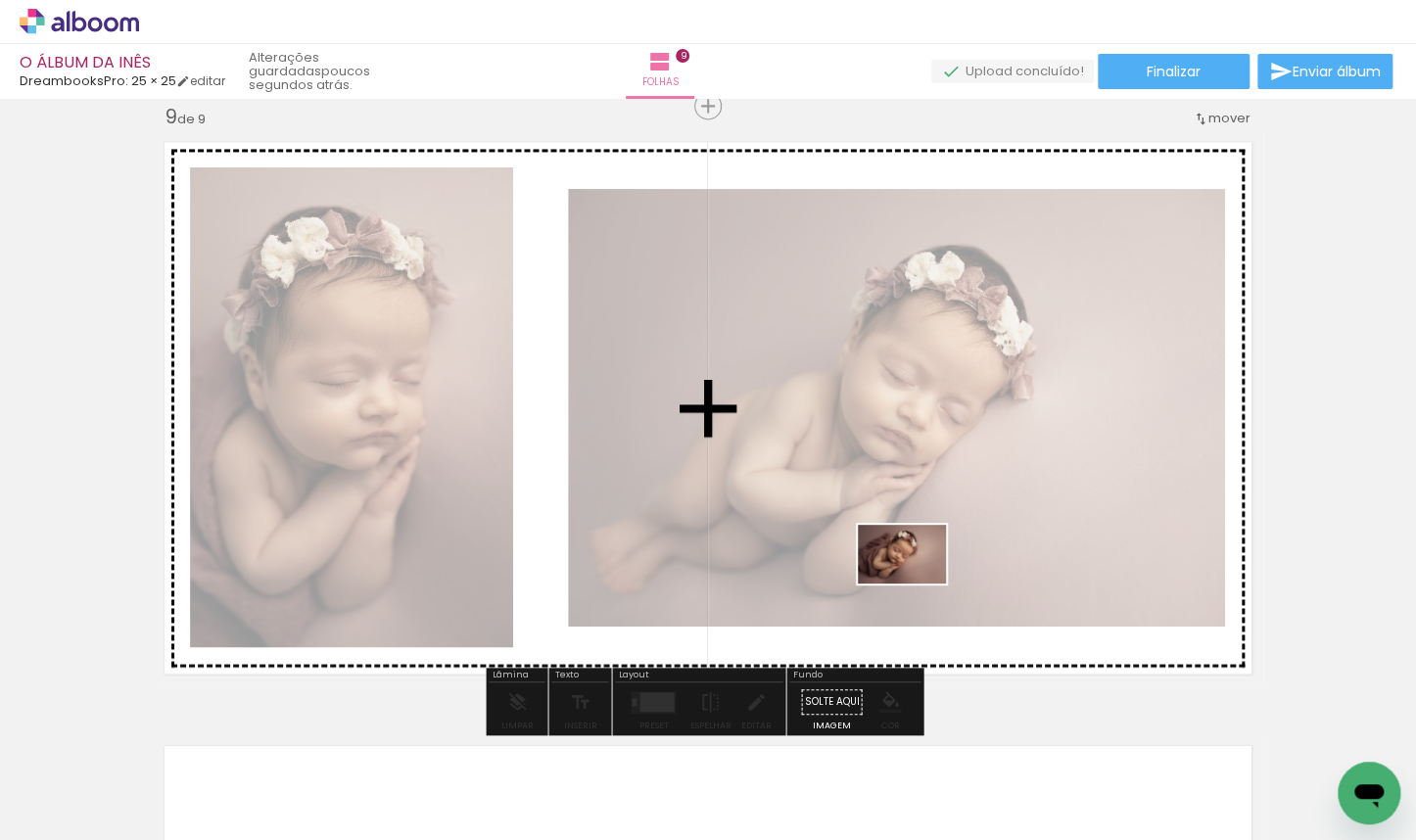 drag, startPoint x: 1215, startPoint y: 793, endPoint x: 917, endPoint y: 583, distance: 364.56 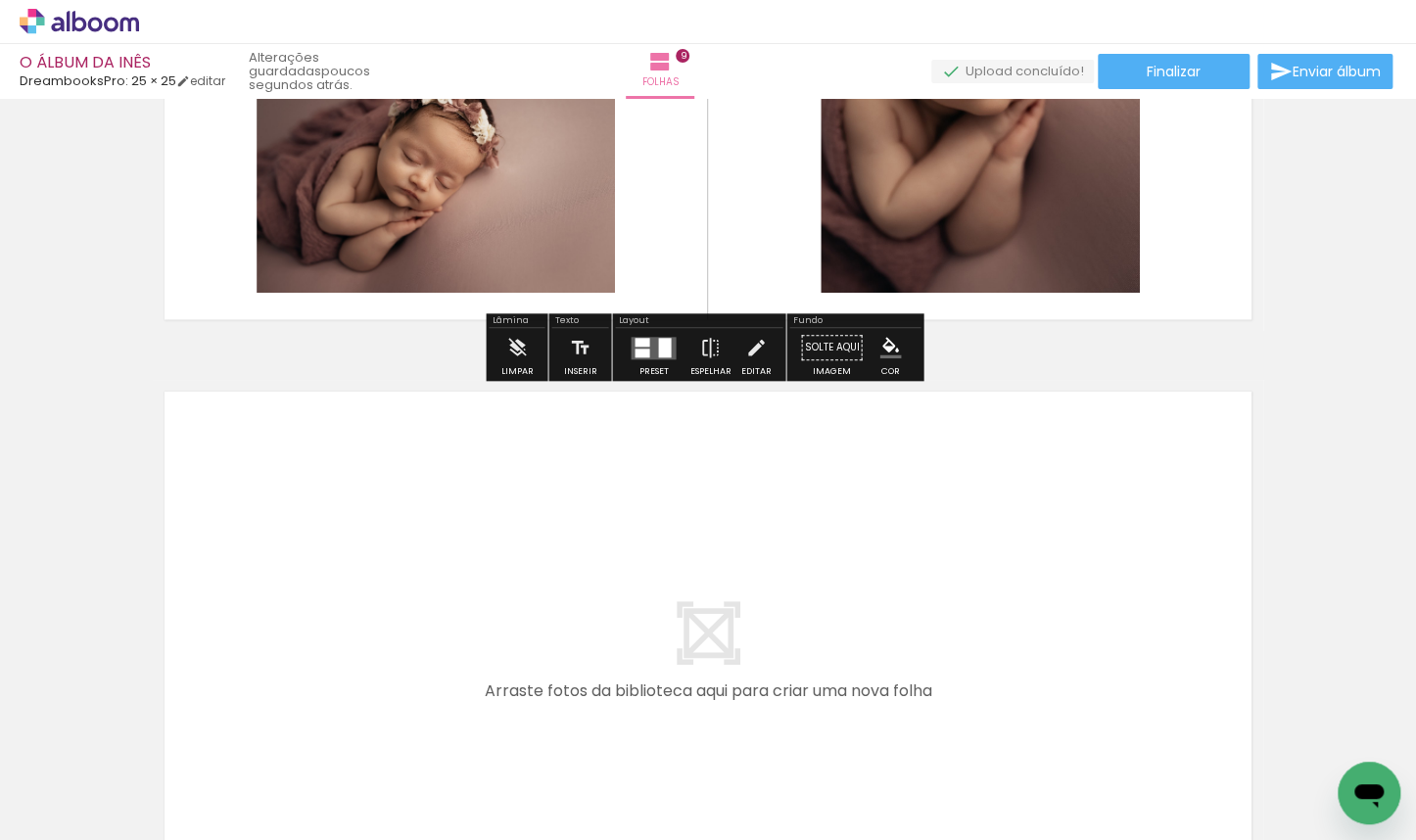 scroll, scrollTop: 5498, scrollLeft: 0, axis: vertical 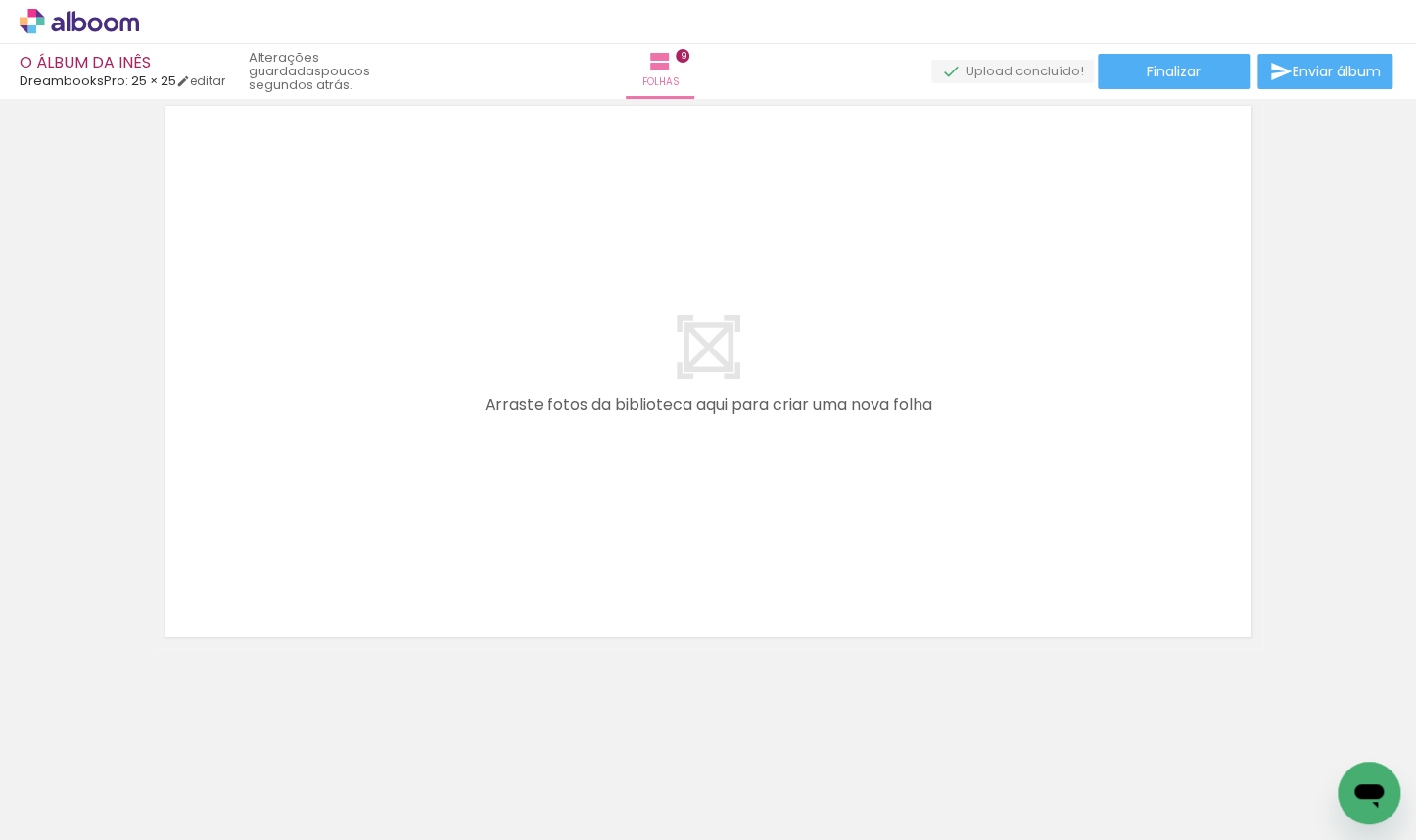 drag, startPoint x: 787, startPoint y: 834, endPoint x: 841, endPoint y: 834, distance: 54 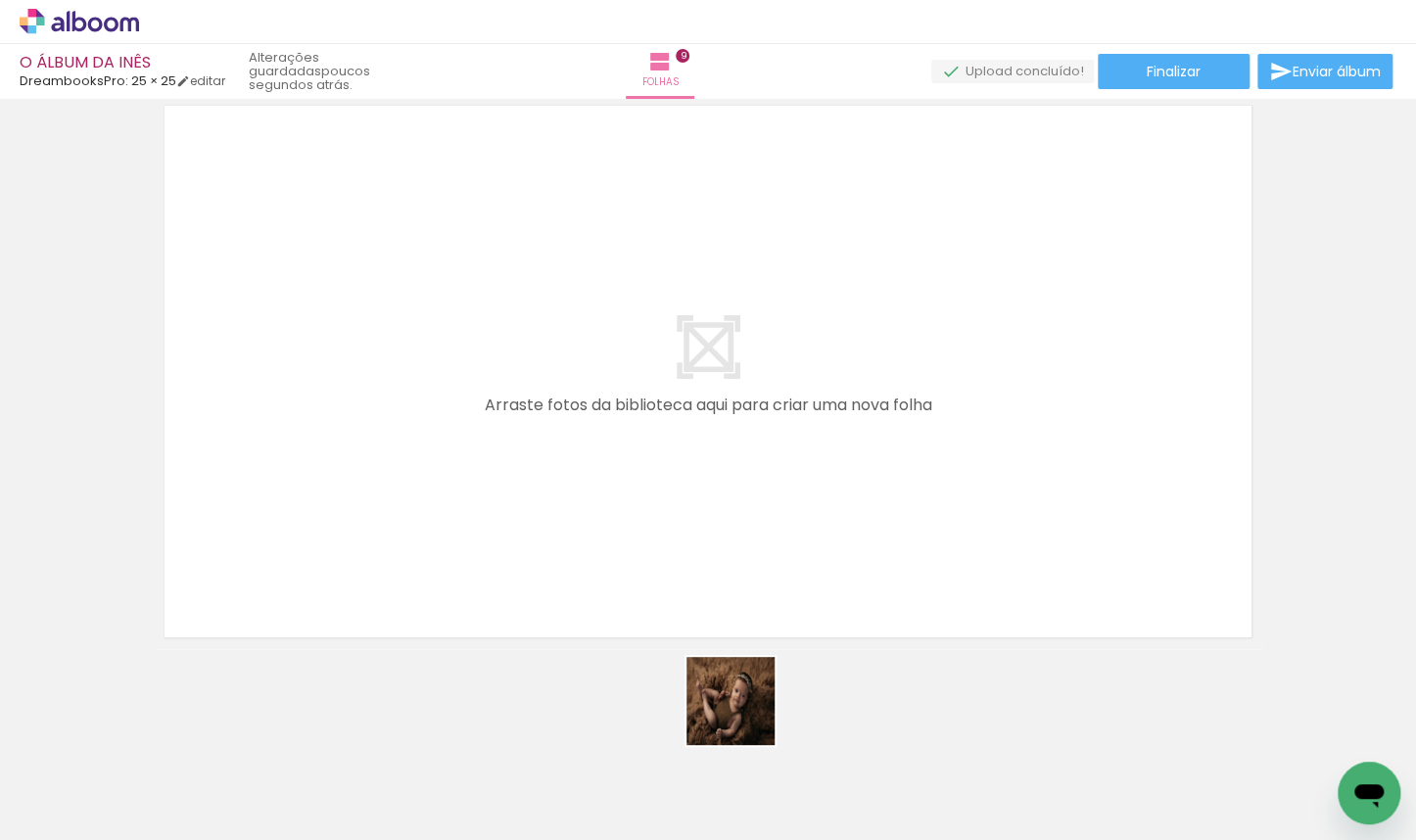 drag, startPoint x: 740, startPoint y: 771, endPoint x: 678, endPoint y: 489, distance: 288.73517 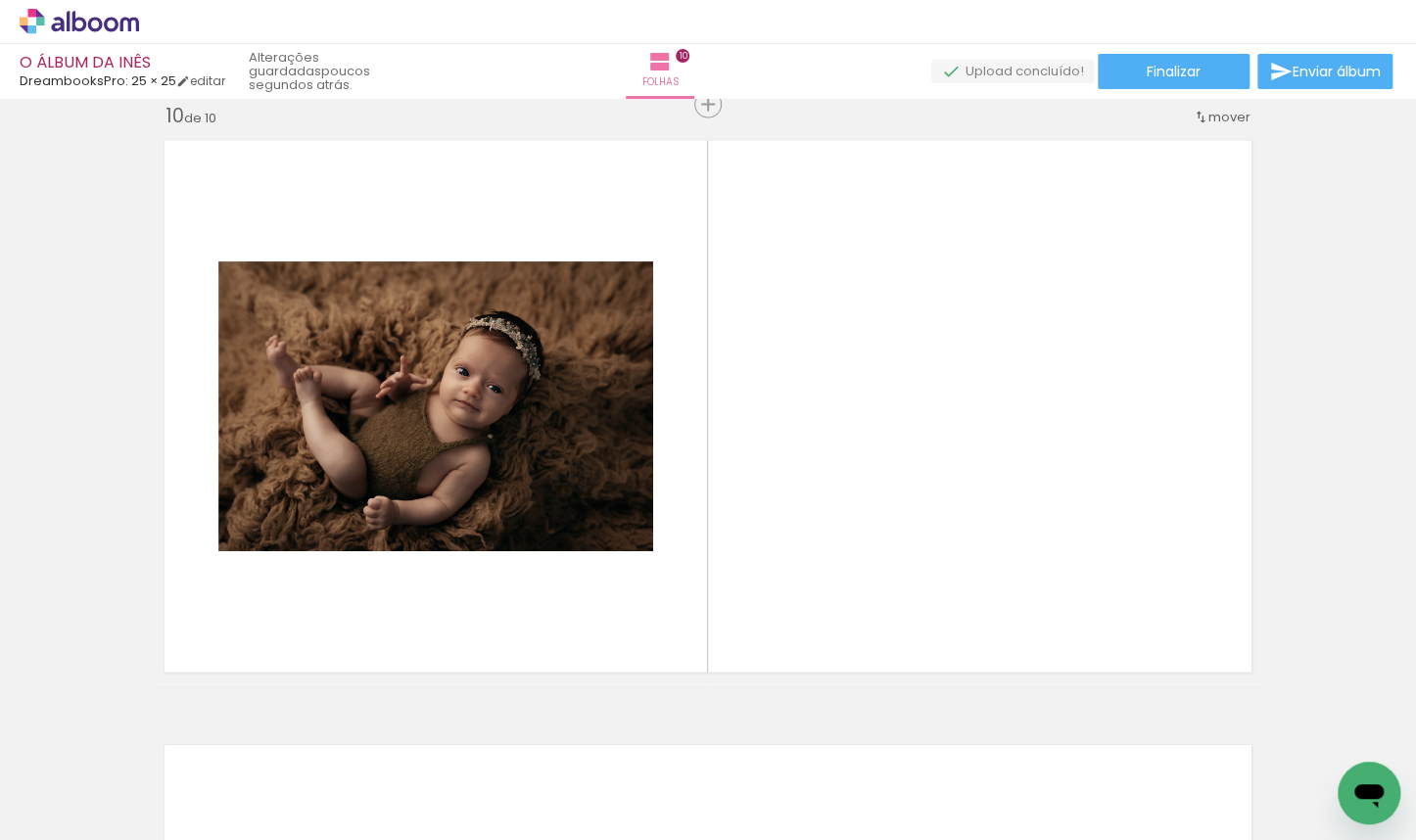 scroll, scrollTop: 5461, scrollLeft: 0, axis: vertical 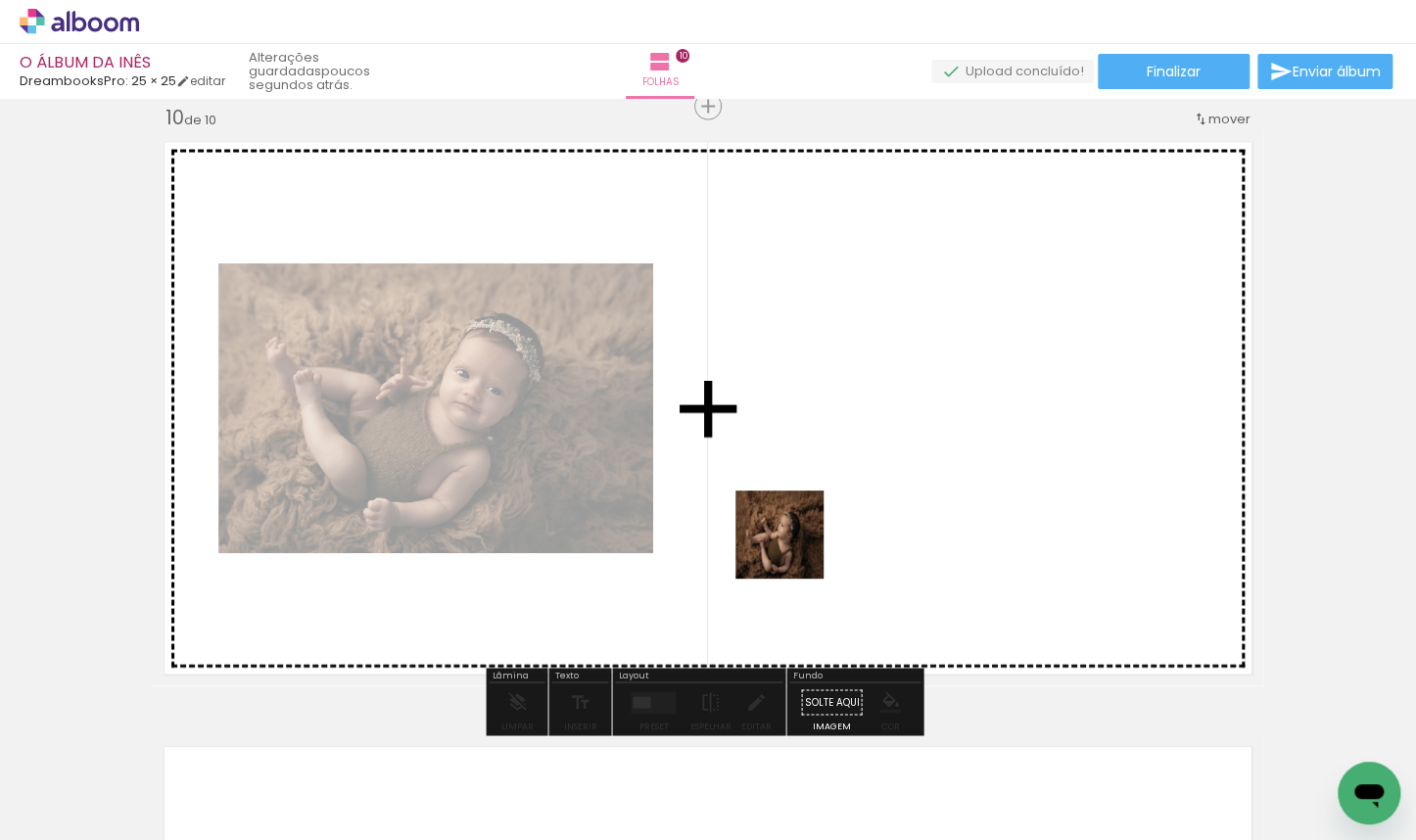 drag, startPoint x: 839, startPoint y: 779, endPoint x: 741, endPoint y: 476, distance: 318.45408 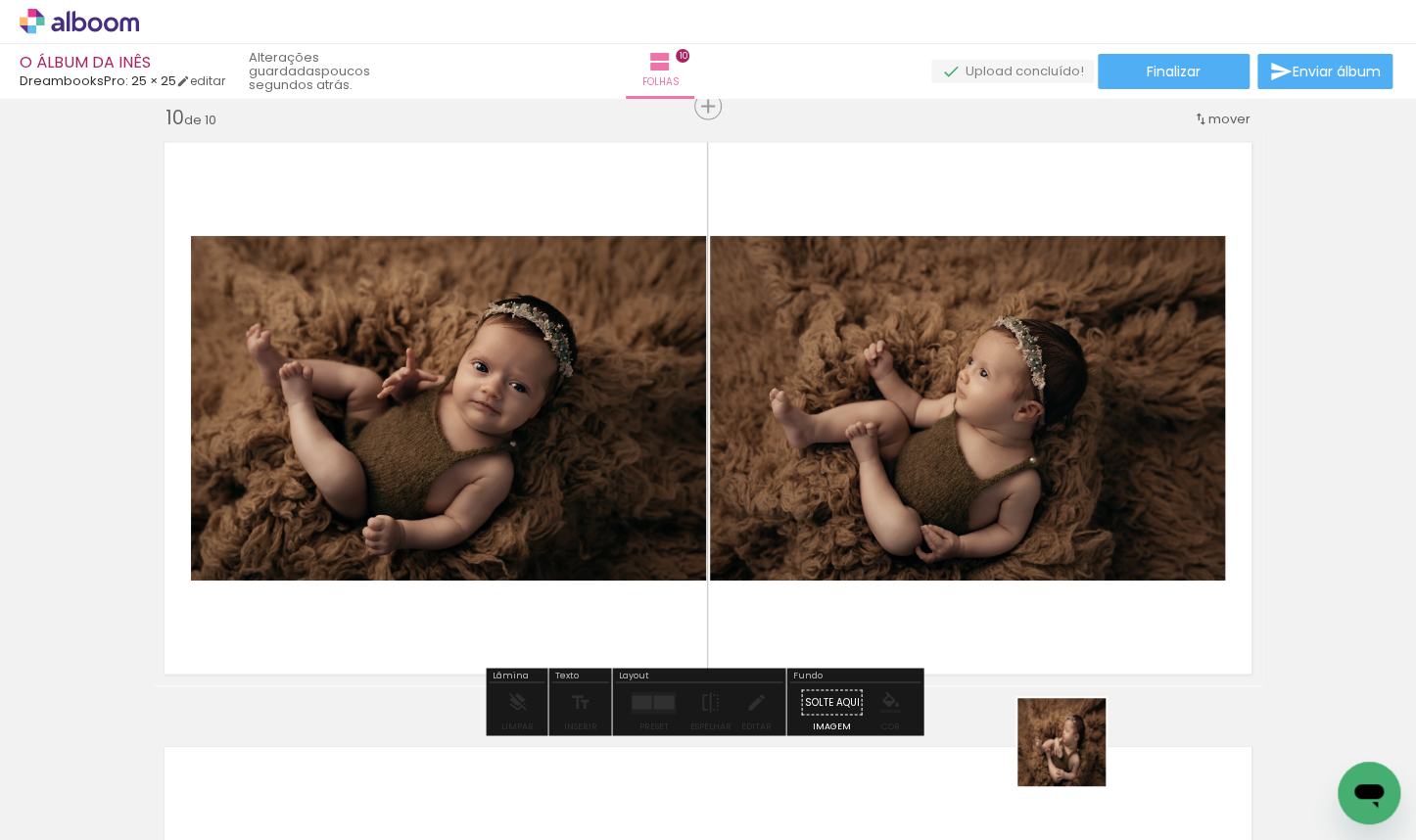 drag, startPoint x: 1069, startPoint y: 778, endPoint x: 1058, endPoint y: 564, distance: 214.28252 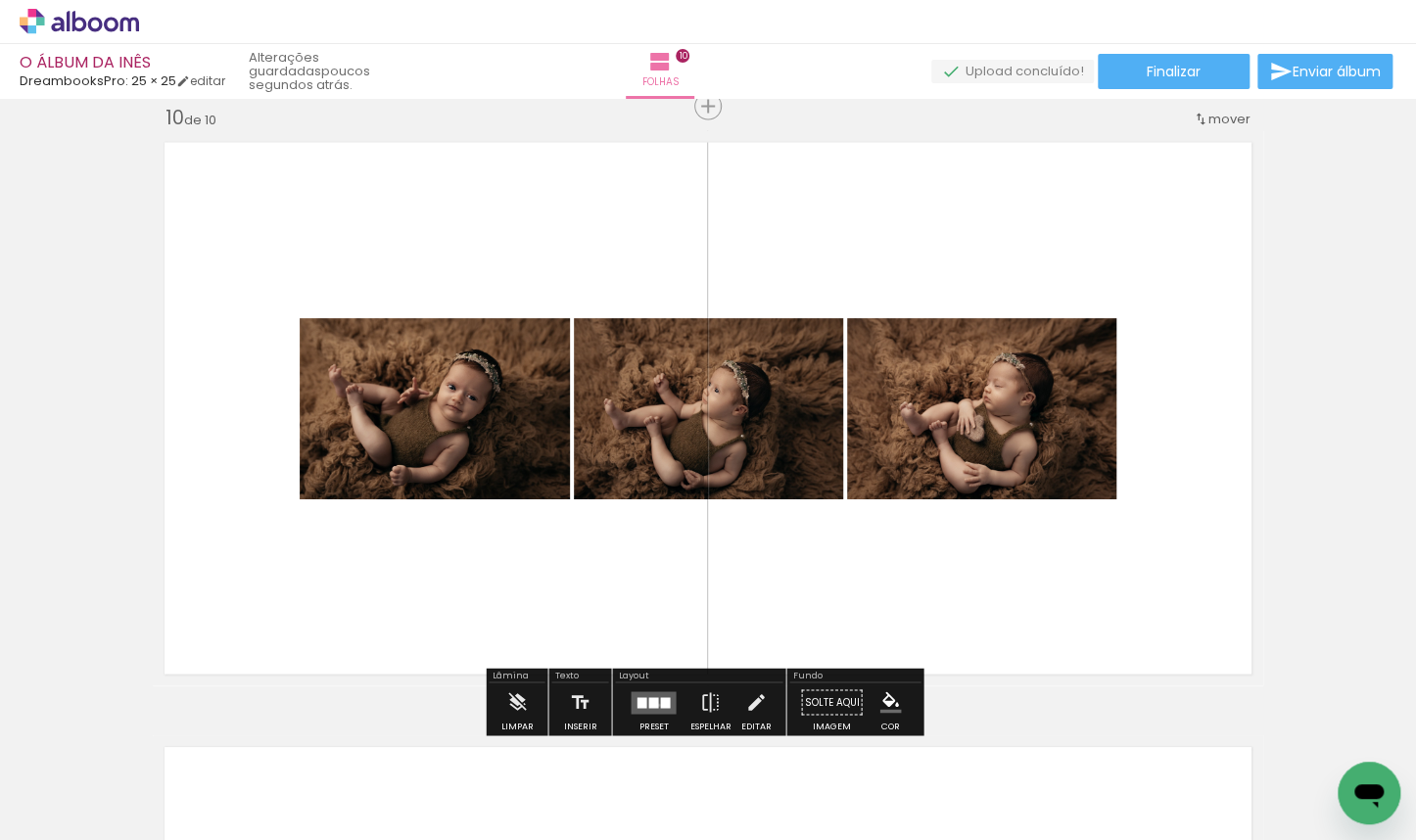 click at bounding box center [653, 702] 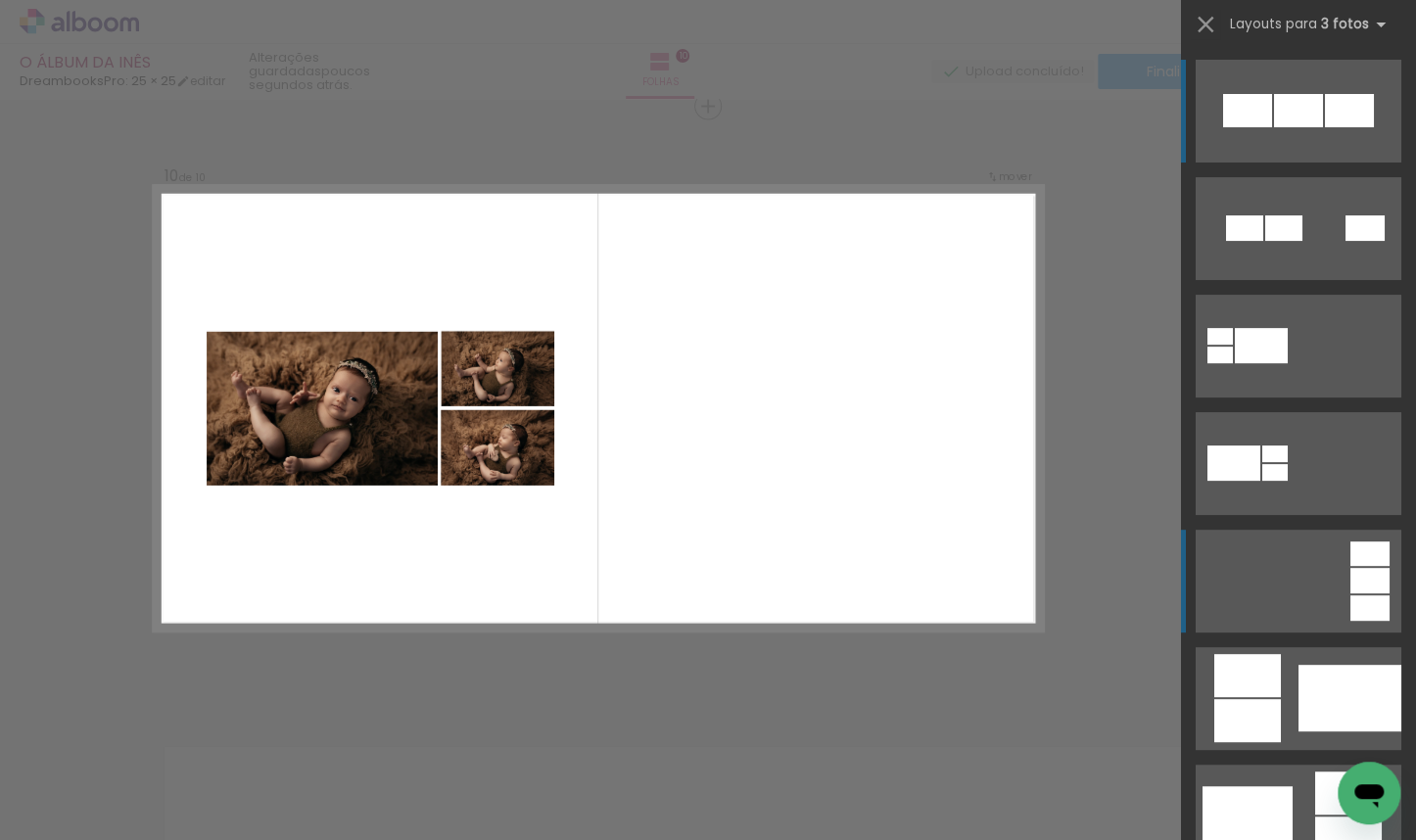 scroll, scrollTop: 5462, scrollLeft: 0, axis: vertical 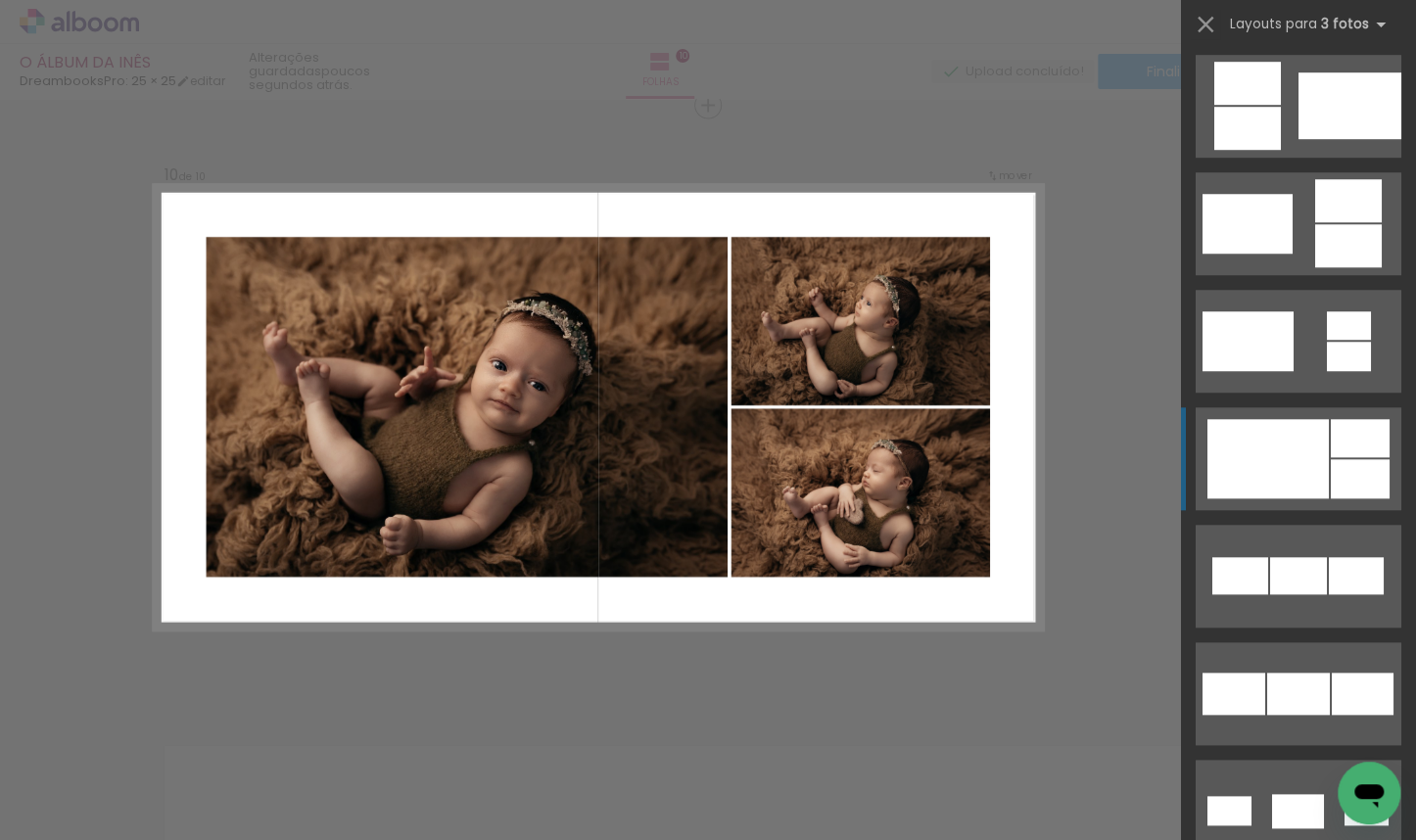 click at bounding box center [1284, -364] 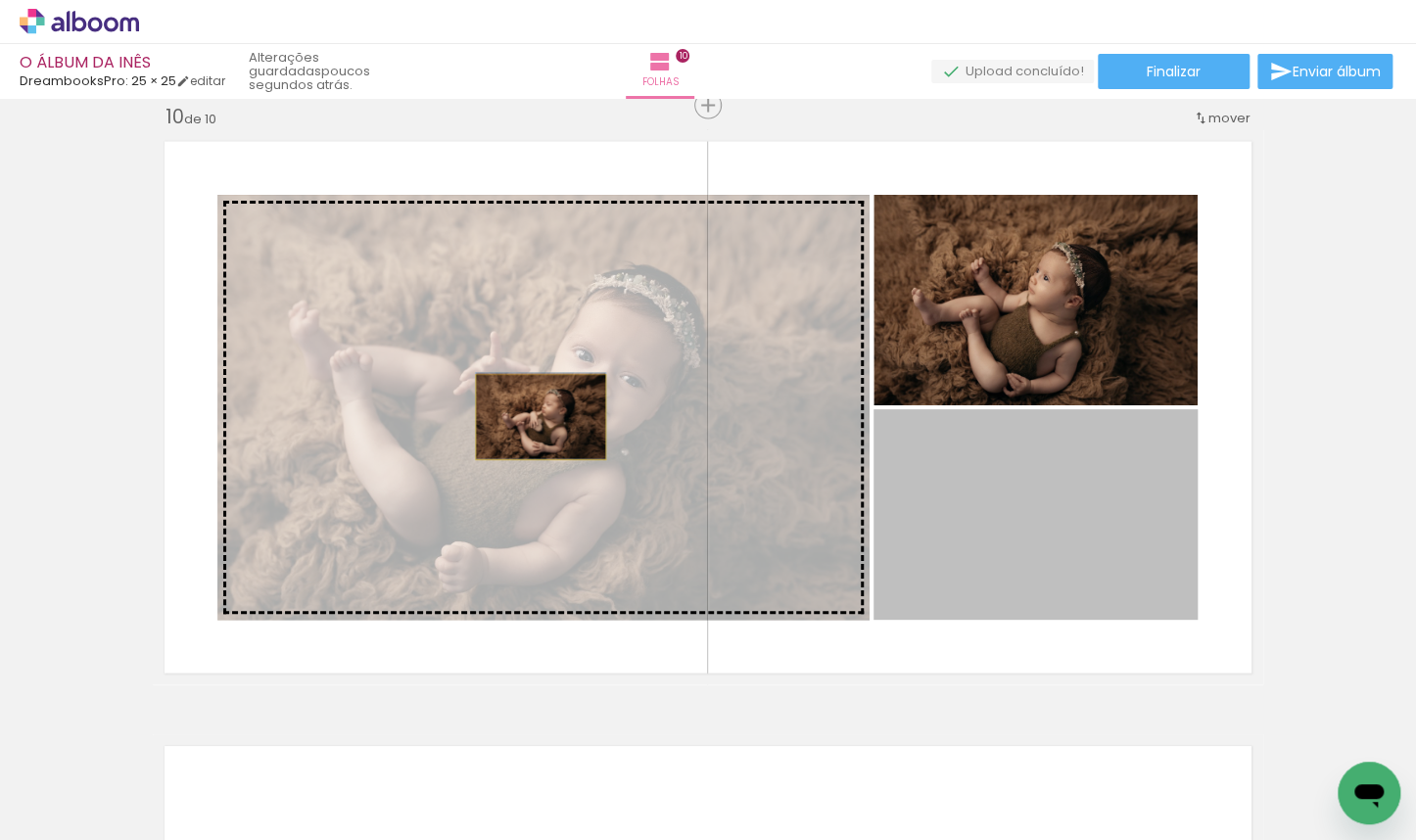drag, startPoint x: 1034, startPoint y: 524, endPoint x: 535, endPoint y: 418, distance: 510.1343 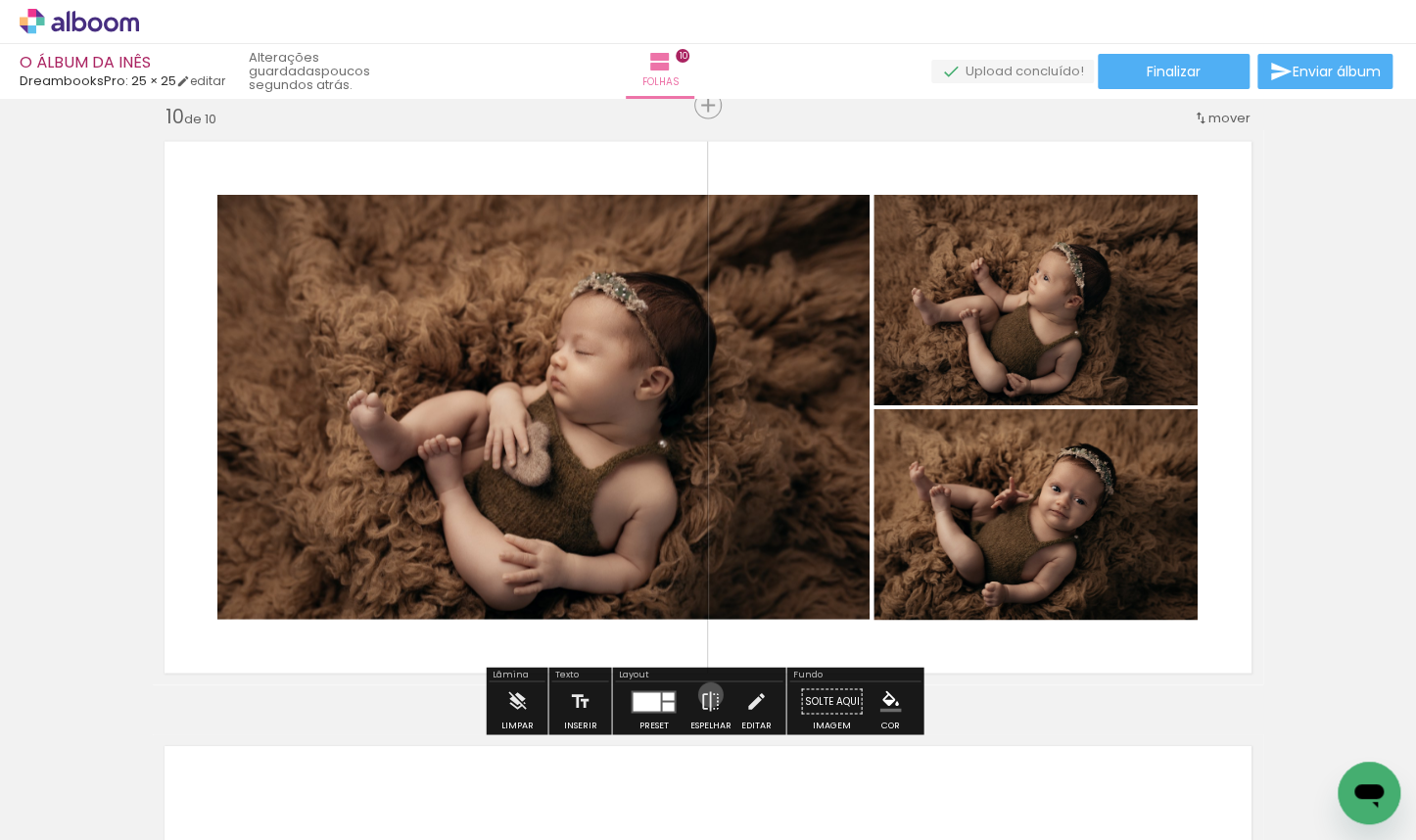 drag, startPoint x: 706, startPoint y: 695, endPoint x: 880, endPoint y: 524, distance: 243.9611 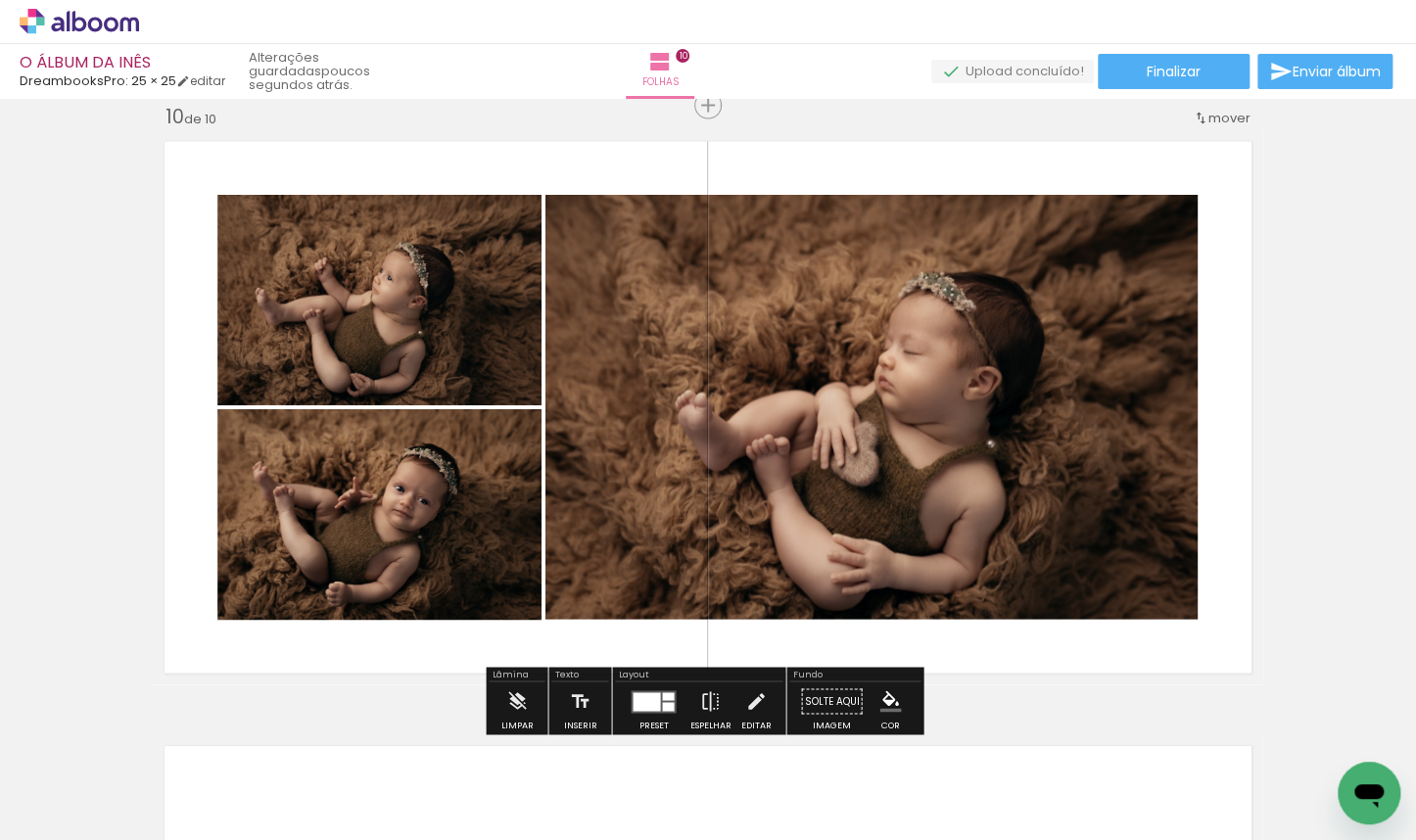 click at bounding box center [756, 702] 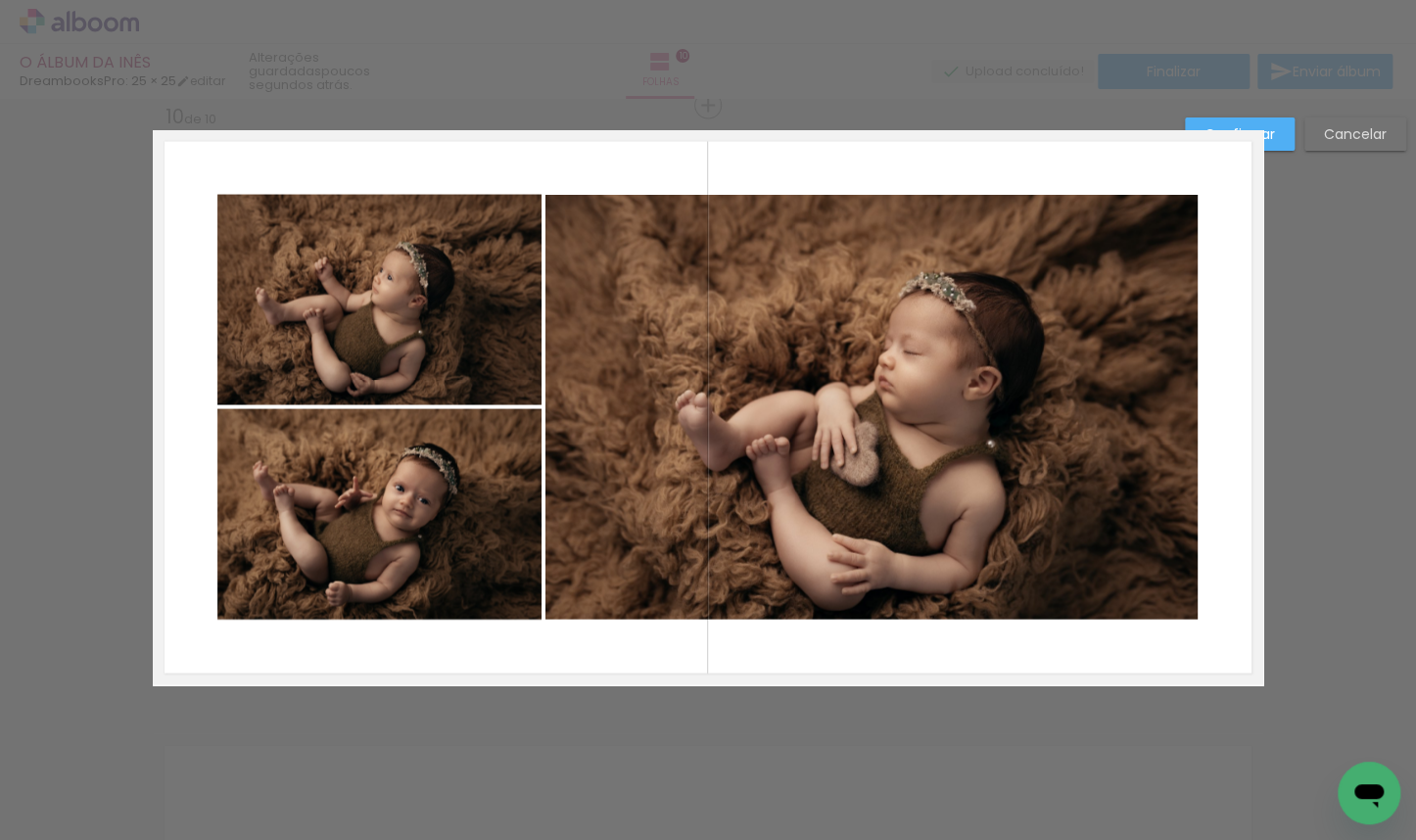 click 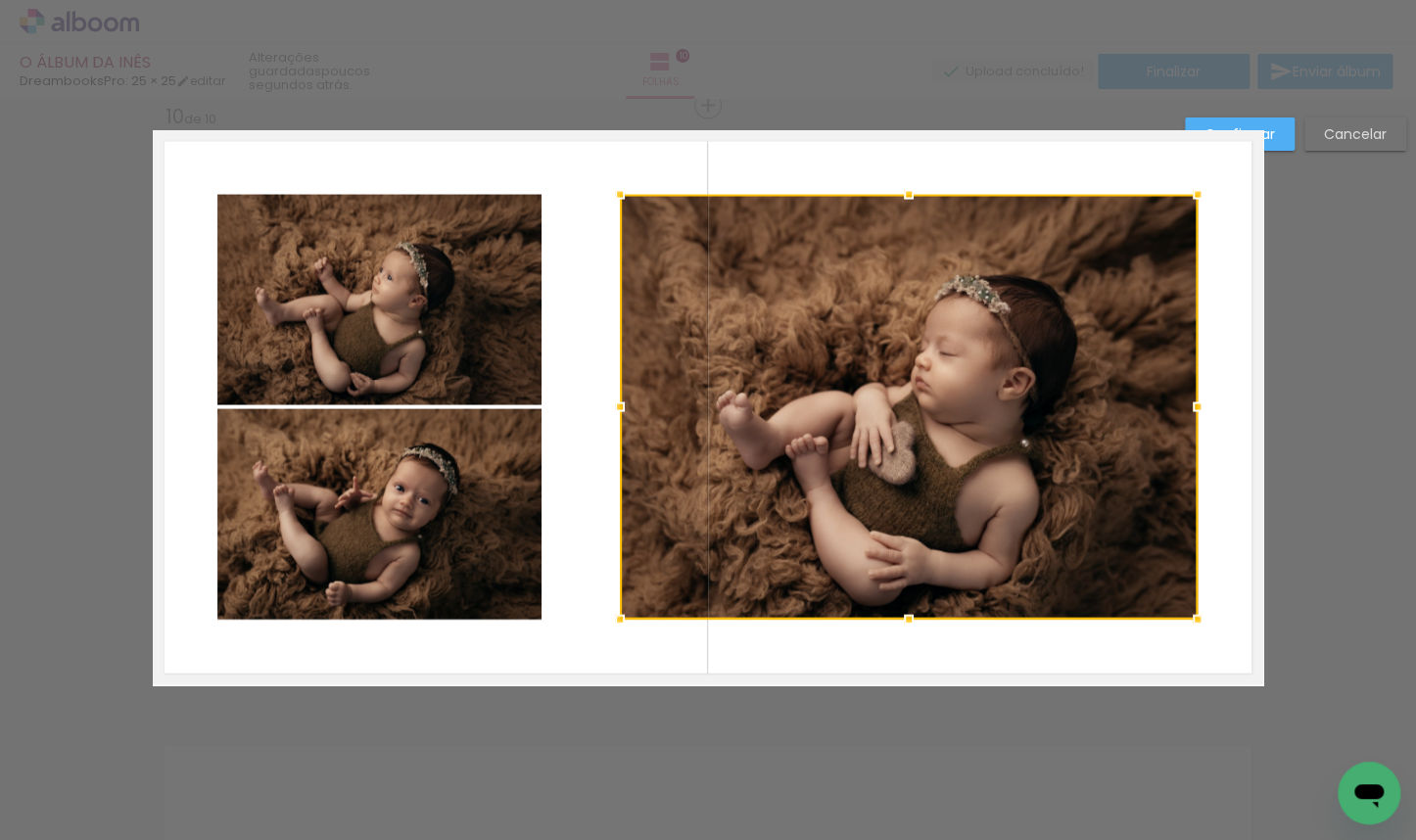 drag, startPoint x: 542, startPoint y: 405, endPoint x: 614, endPoint y: 415, distance: 72.691127 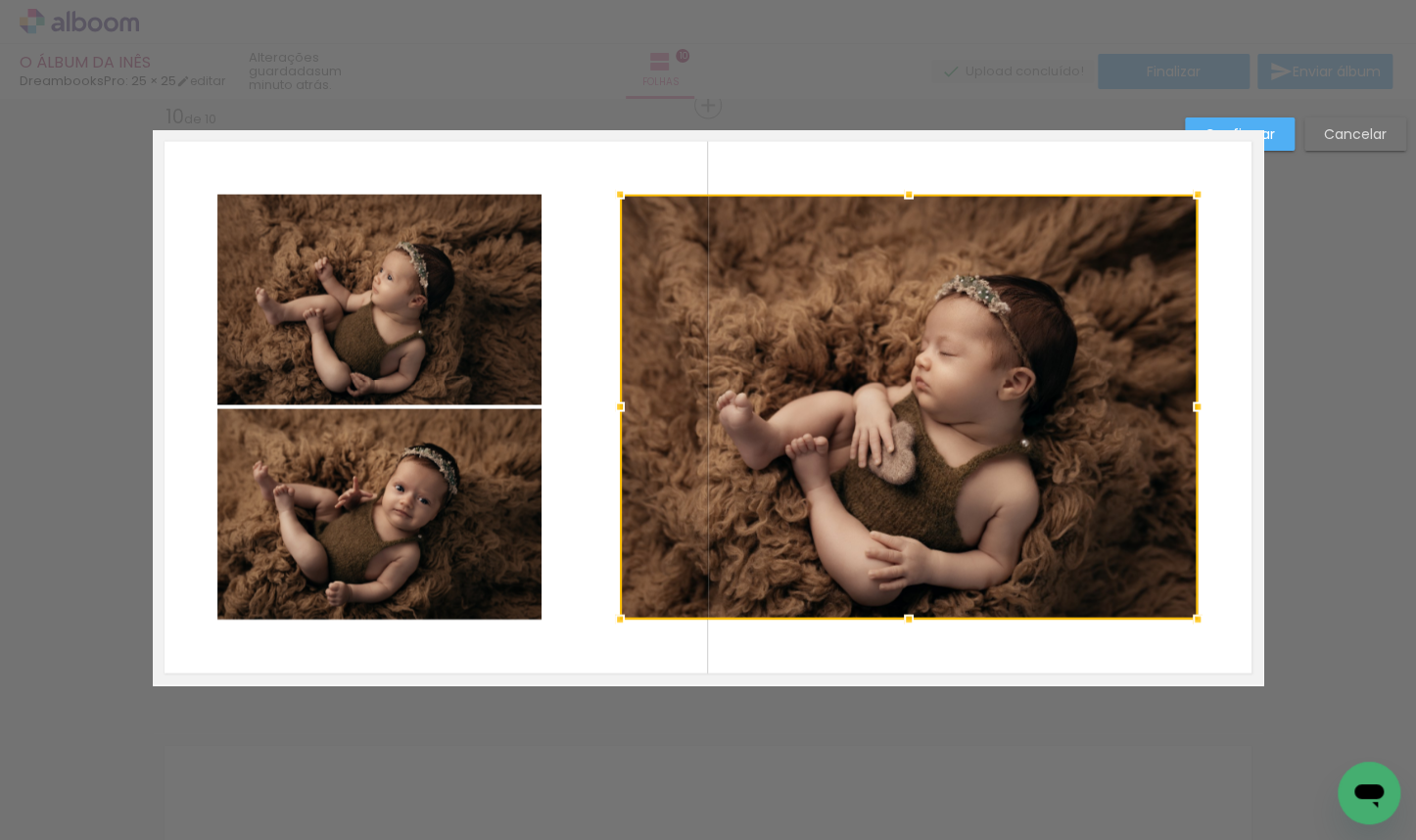 click 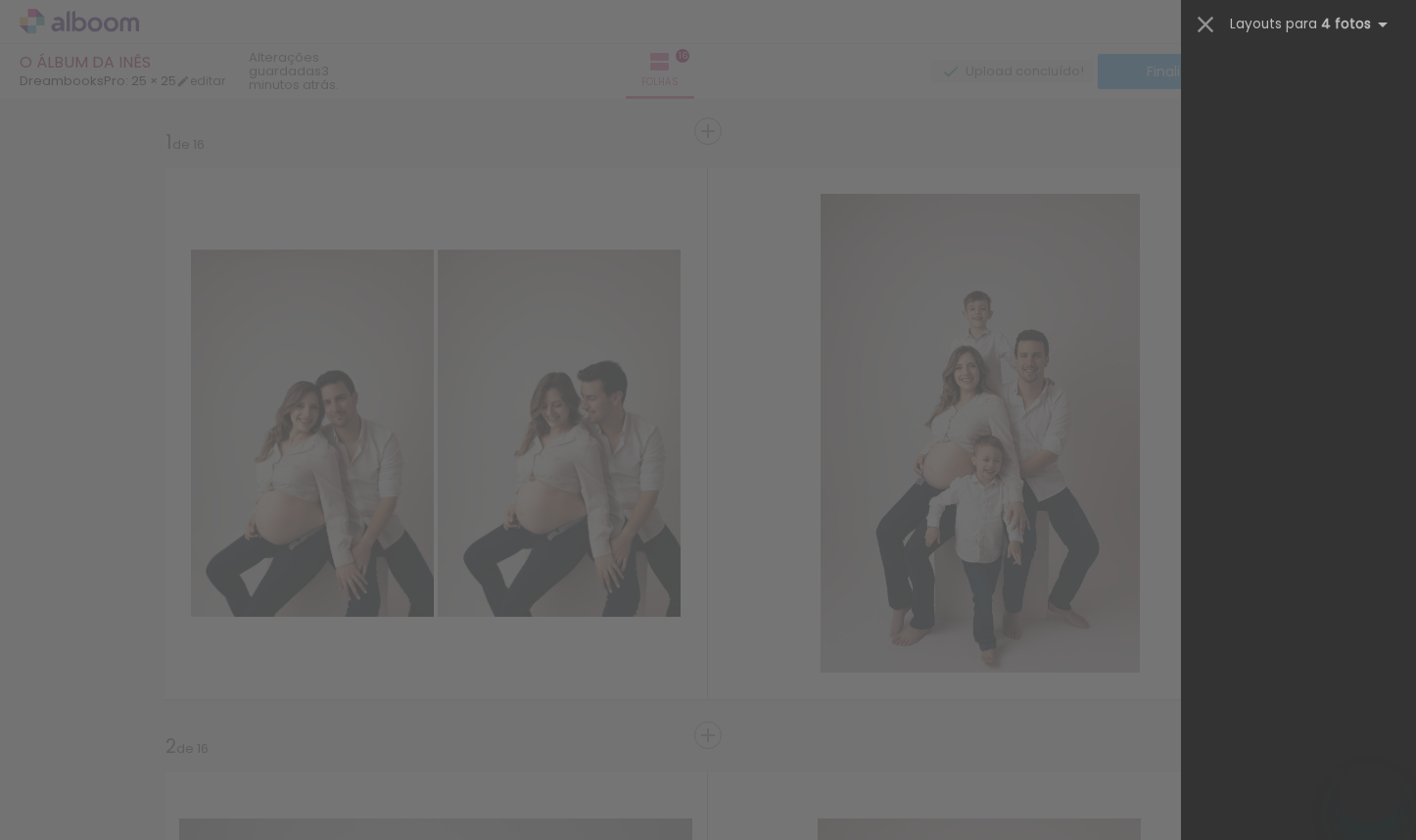 scroll, scrollTop: 0, scrollLeft: 0, axis: both 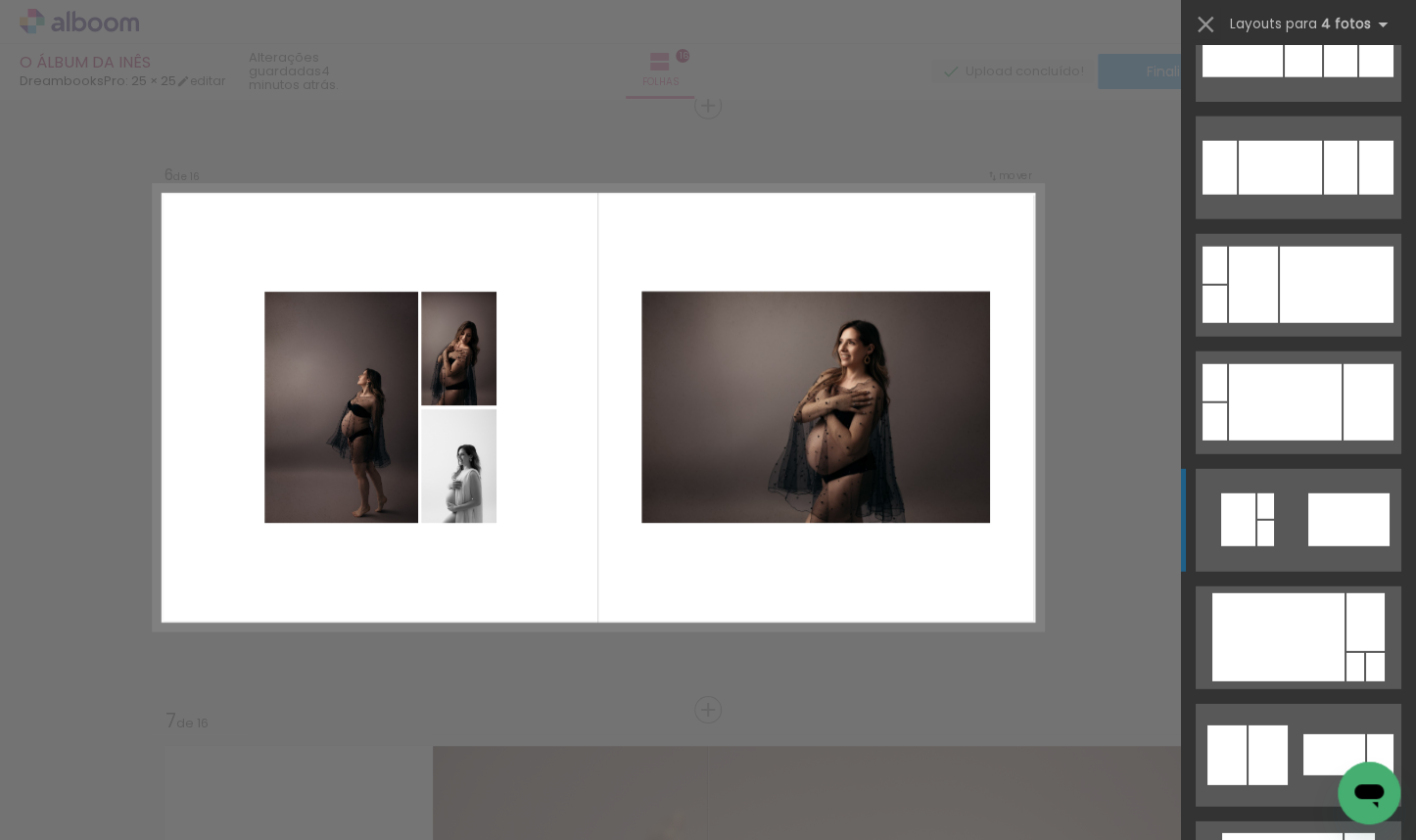 click at bounding box center [1380, 755] 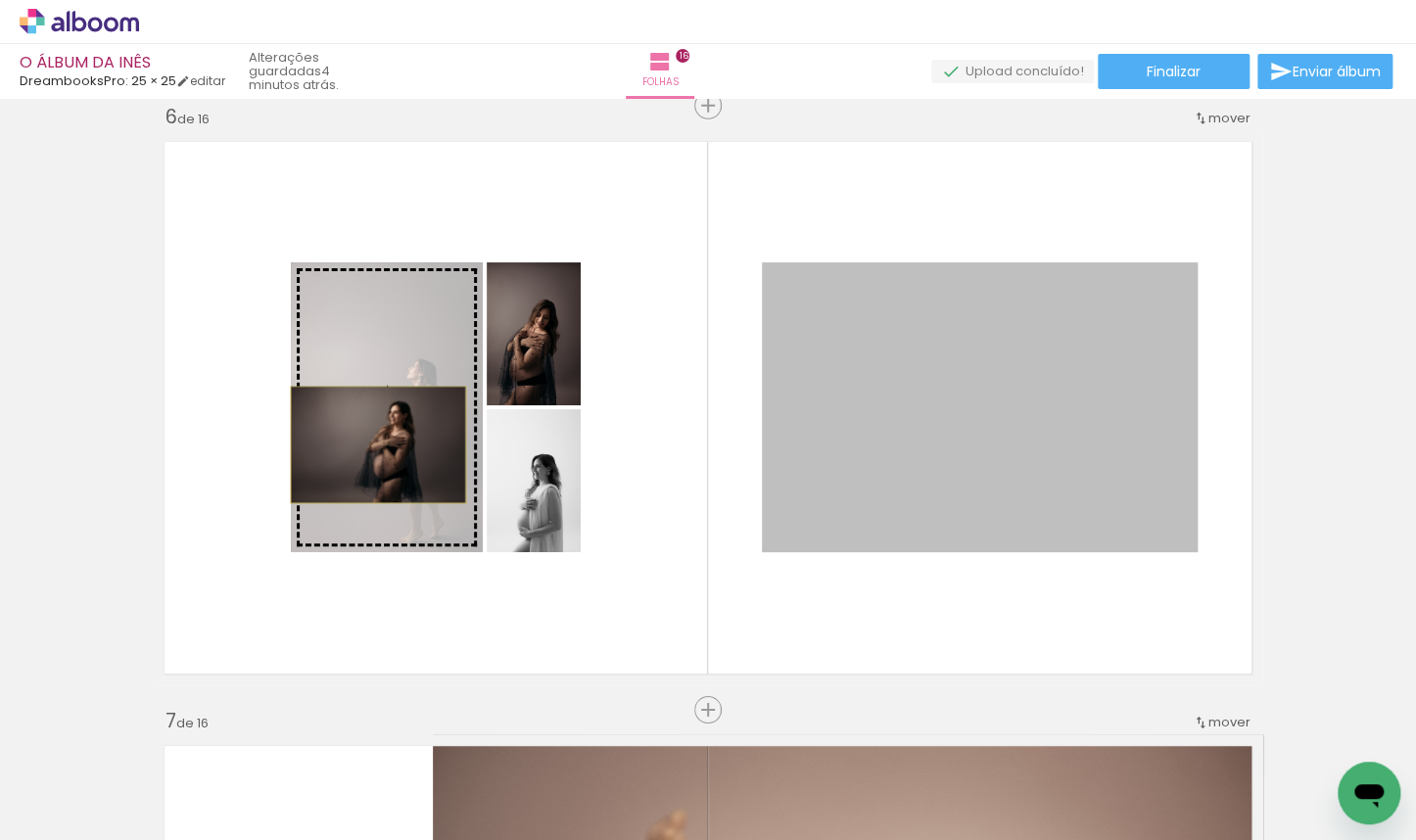 drag, startPoint x: 952, startPoint y: 452, endPoint x: 372, endPoint y: 445, distance: 580.0422 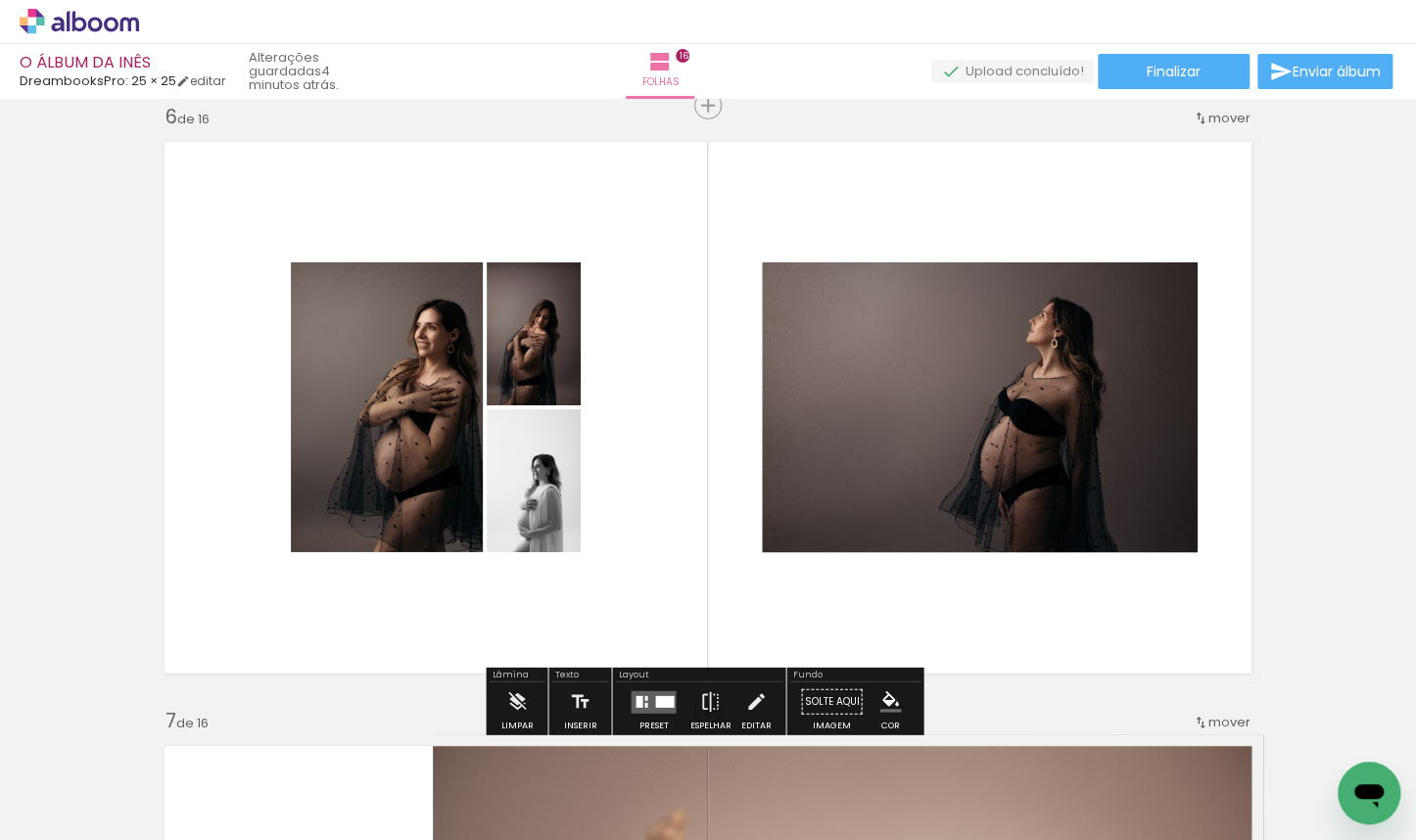 click at bounding box center [653, 701] 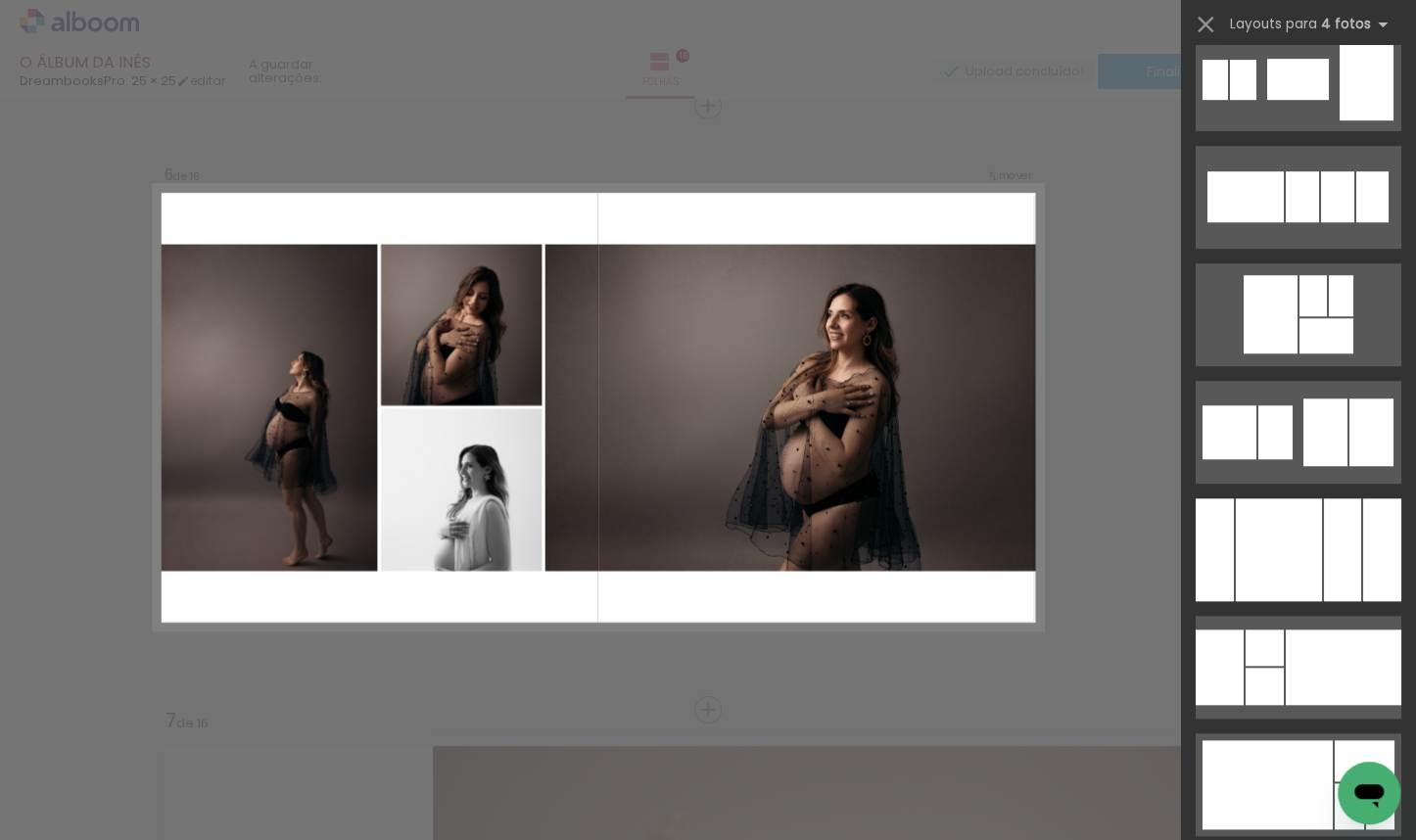 scroll, scrollTop: 8145, scrollLeft: 0, axis: vertical 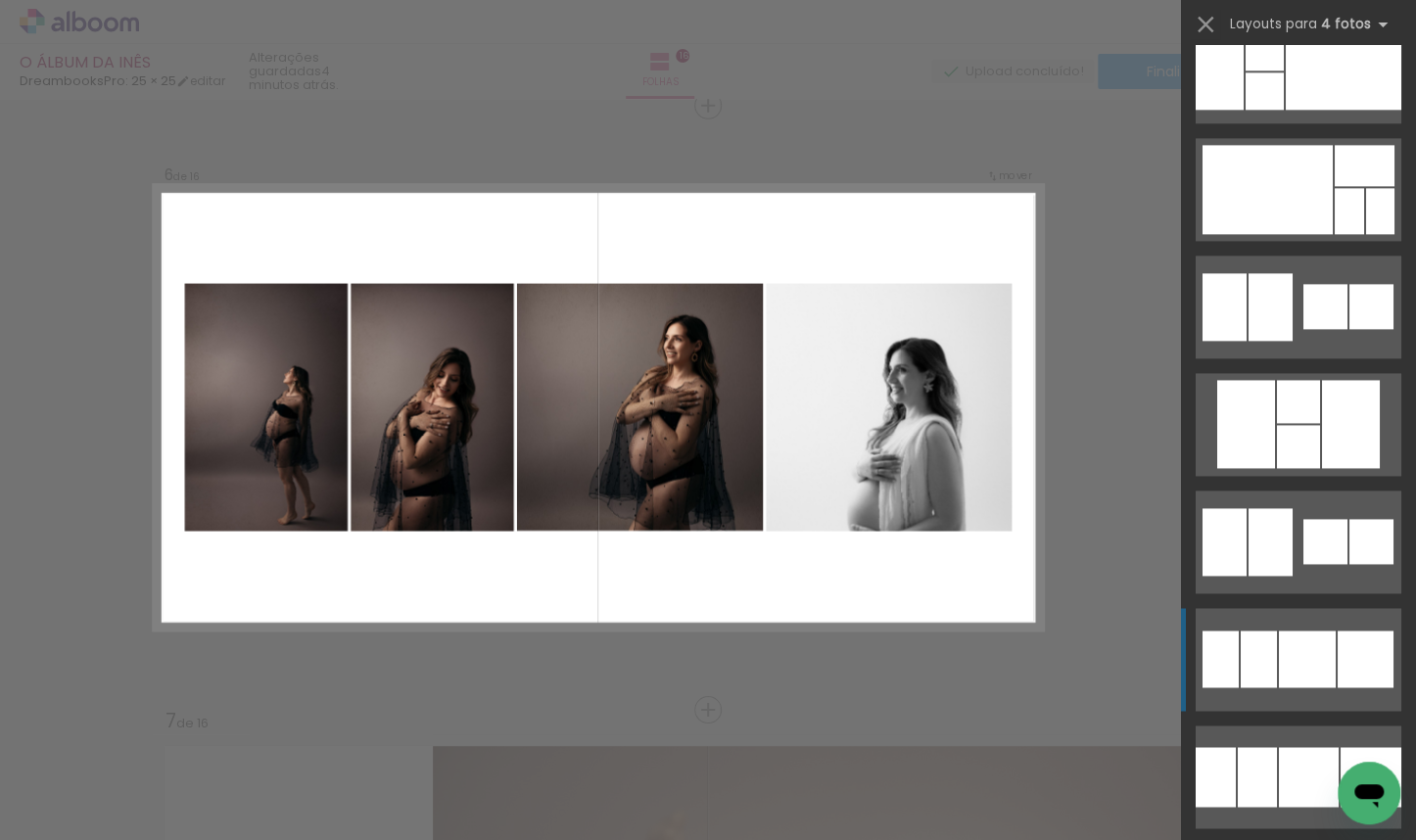 click at bounding box center (1307, 659) 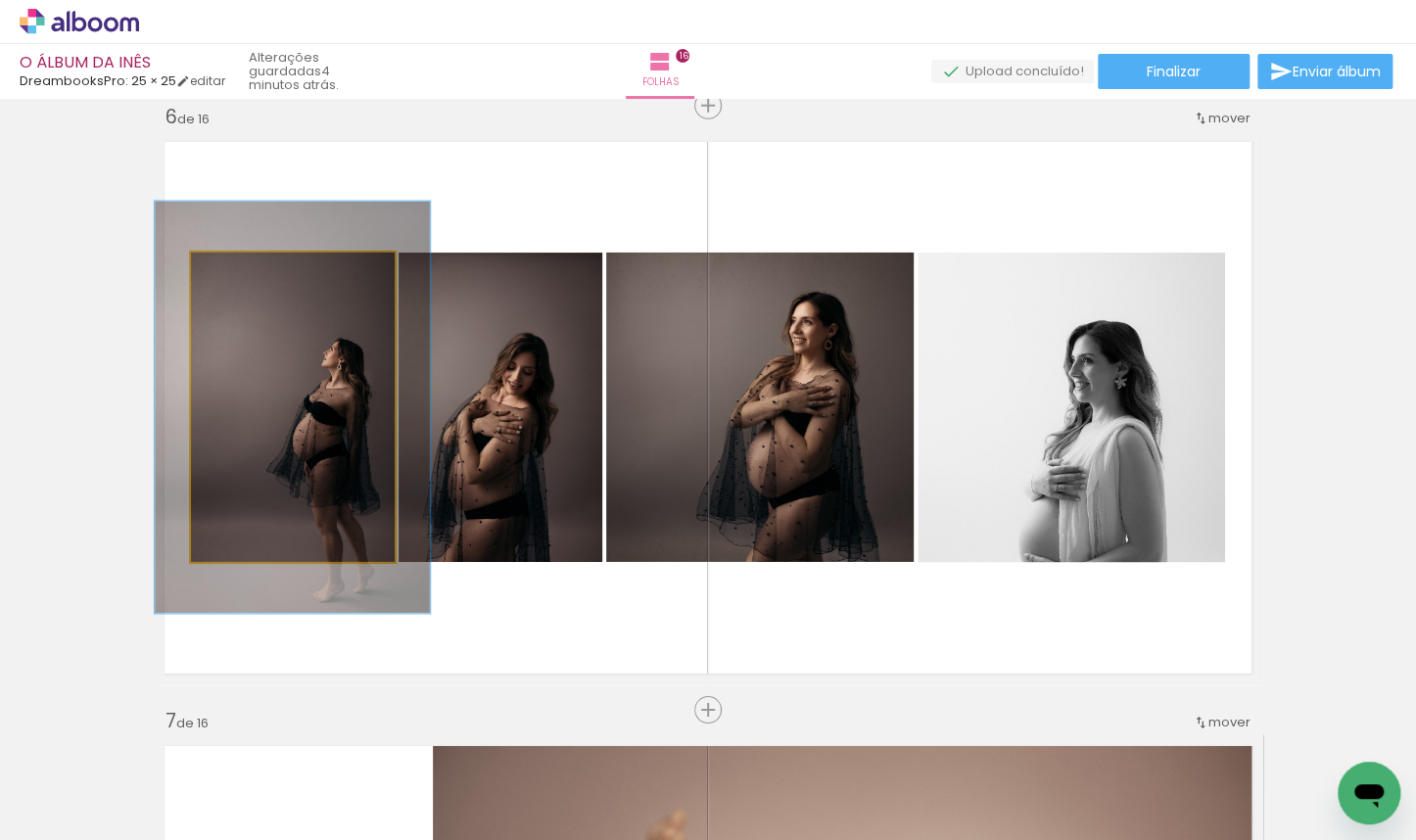 drag, startPoint x: 239, startPoint y: 272, endPoint x: 256, endPoint y: 272, distance: 17 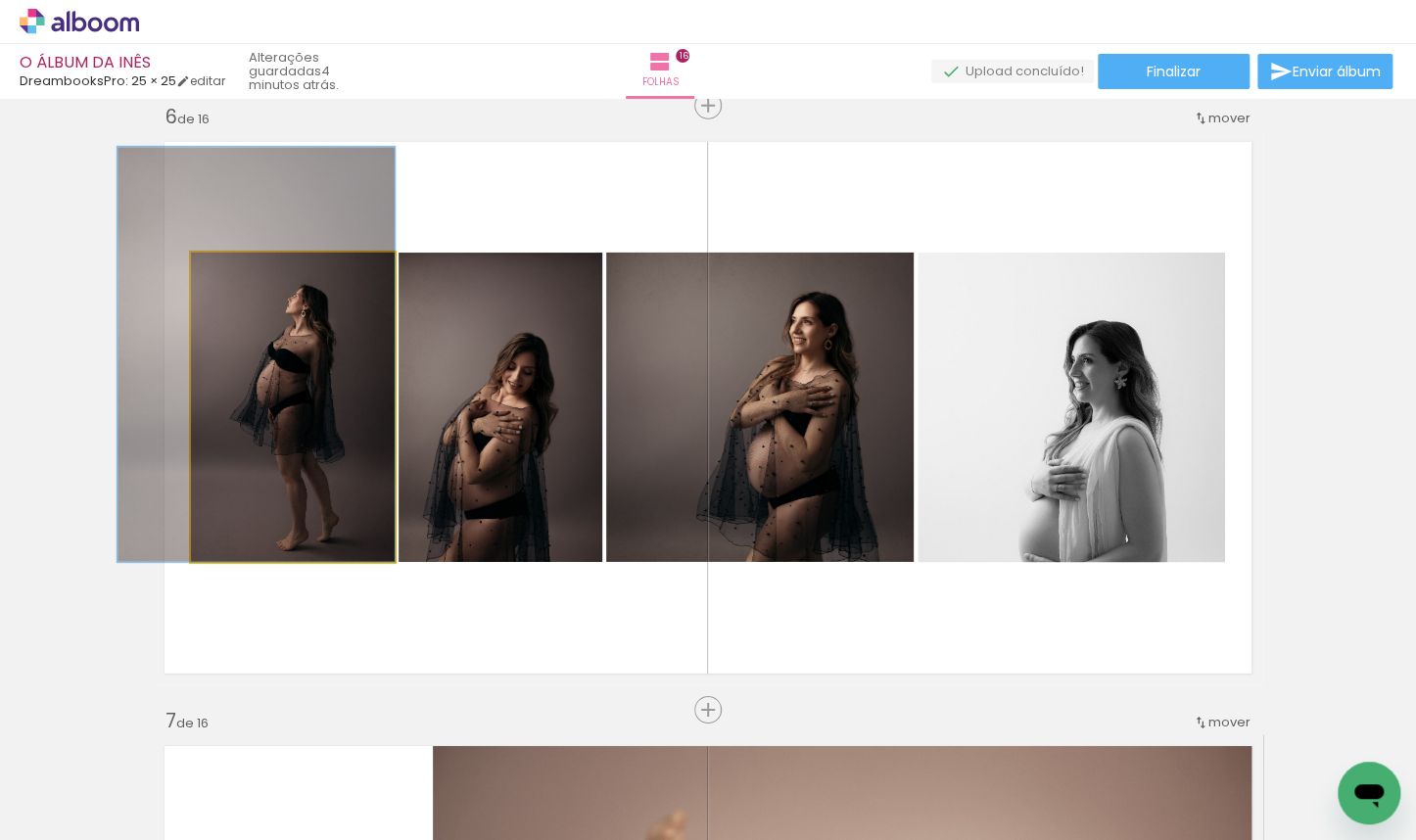 drag, startPoint x: 279, startPoint y: 441, endPoint x: 239, endPoint y: 381, distance: 72.111 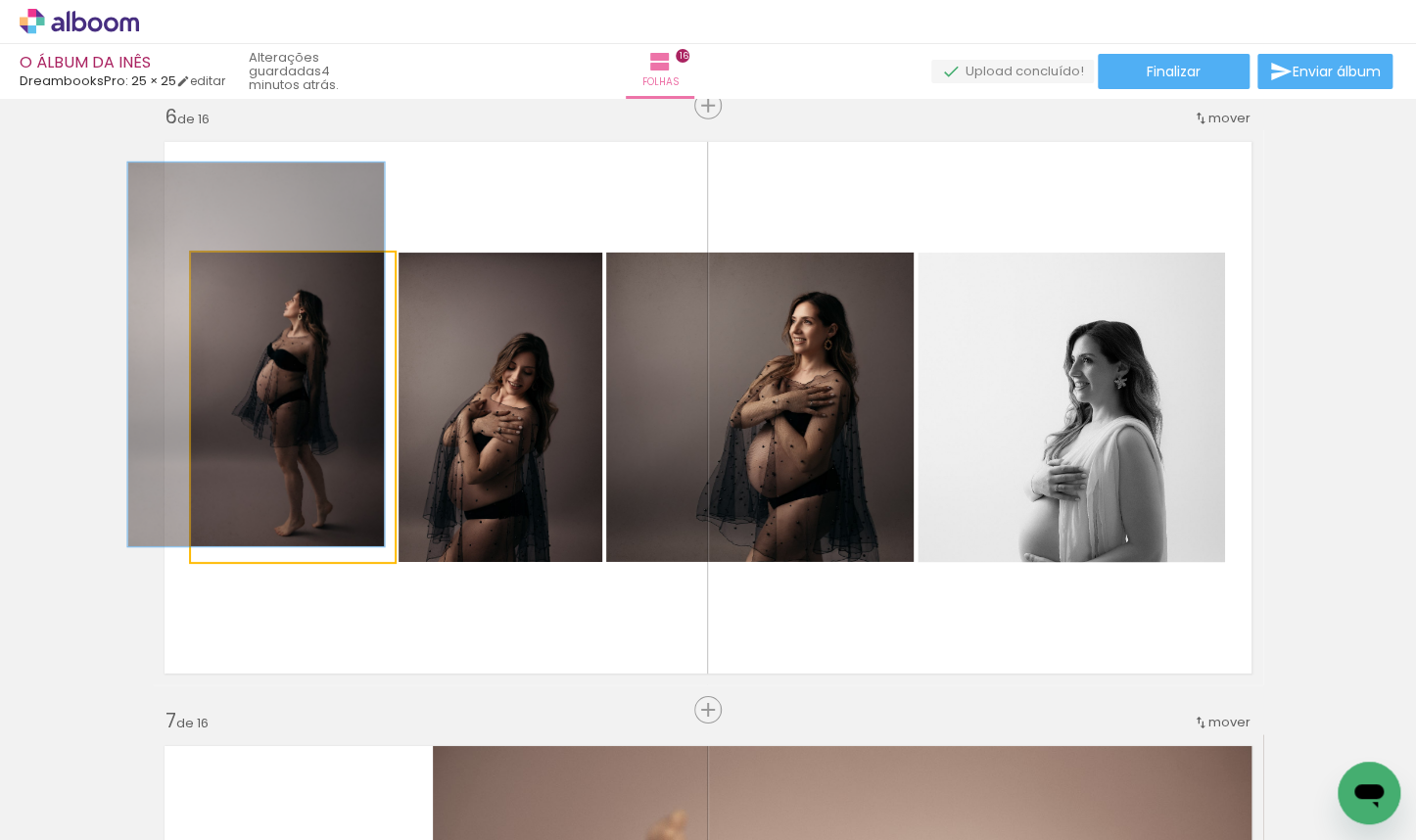 click at bounding box center [256, 273] 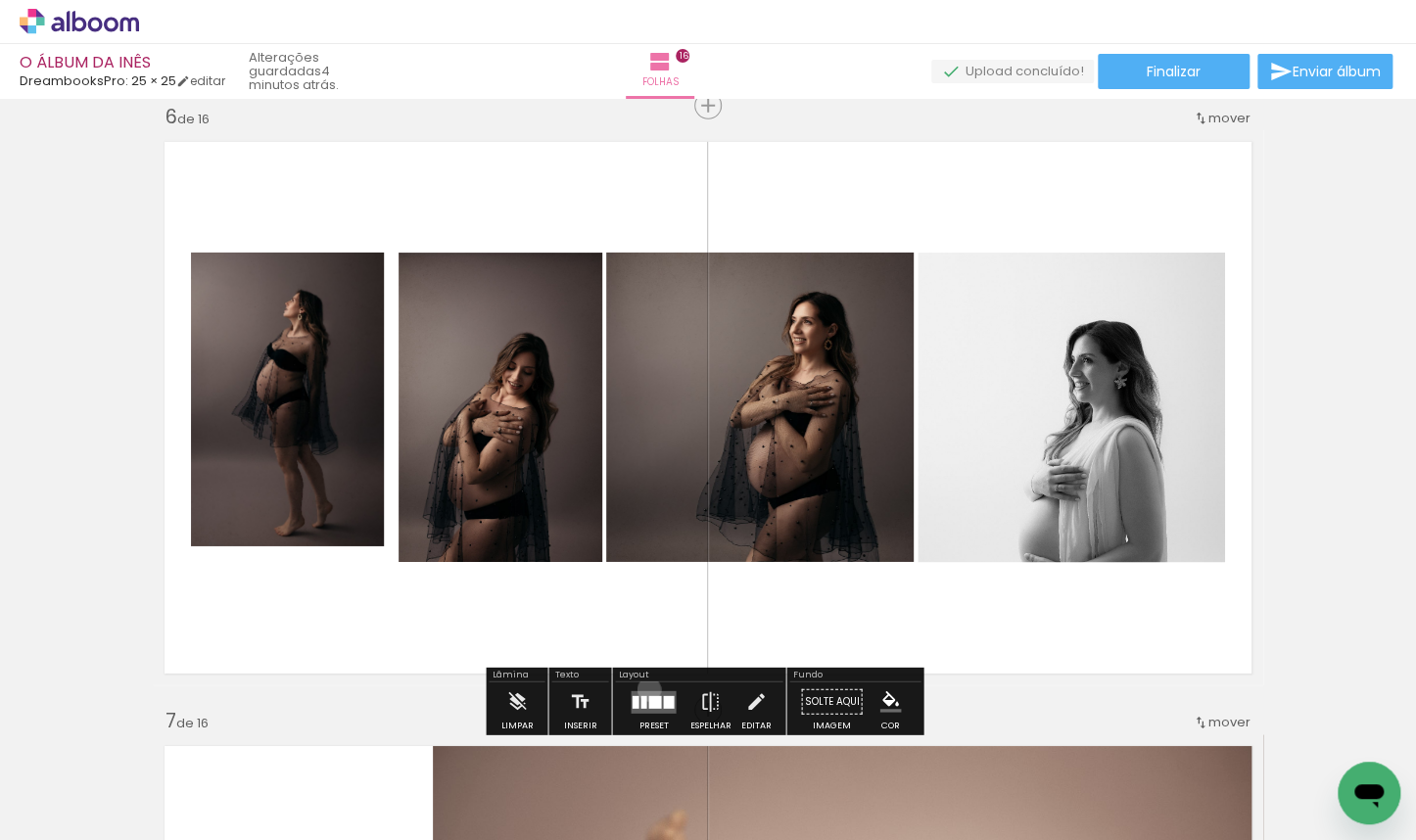 click at bounding box center (653, 701) 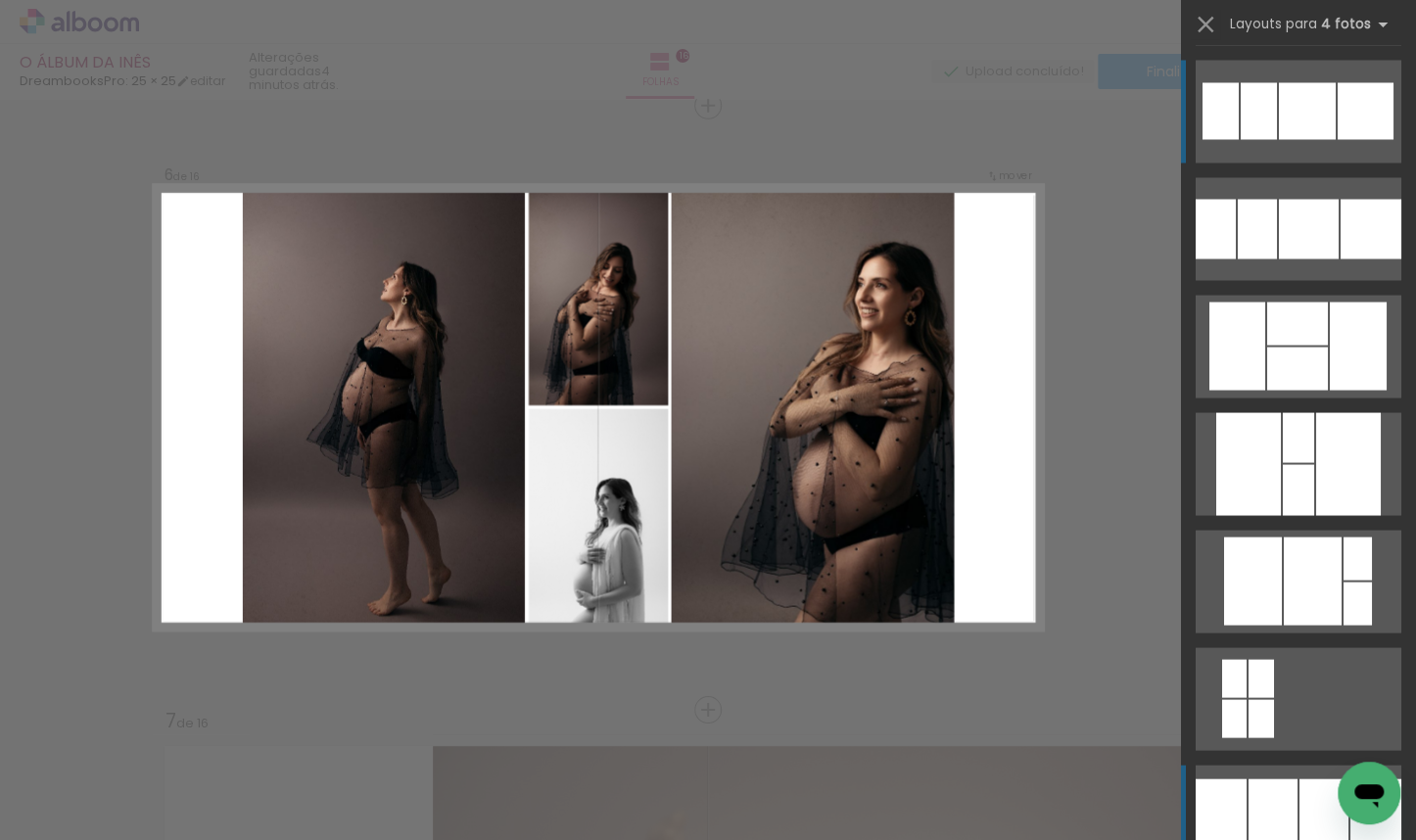 scroll, scrollTop: 9165, scrollLeft: 0, axis: vertical 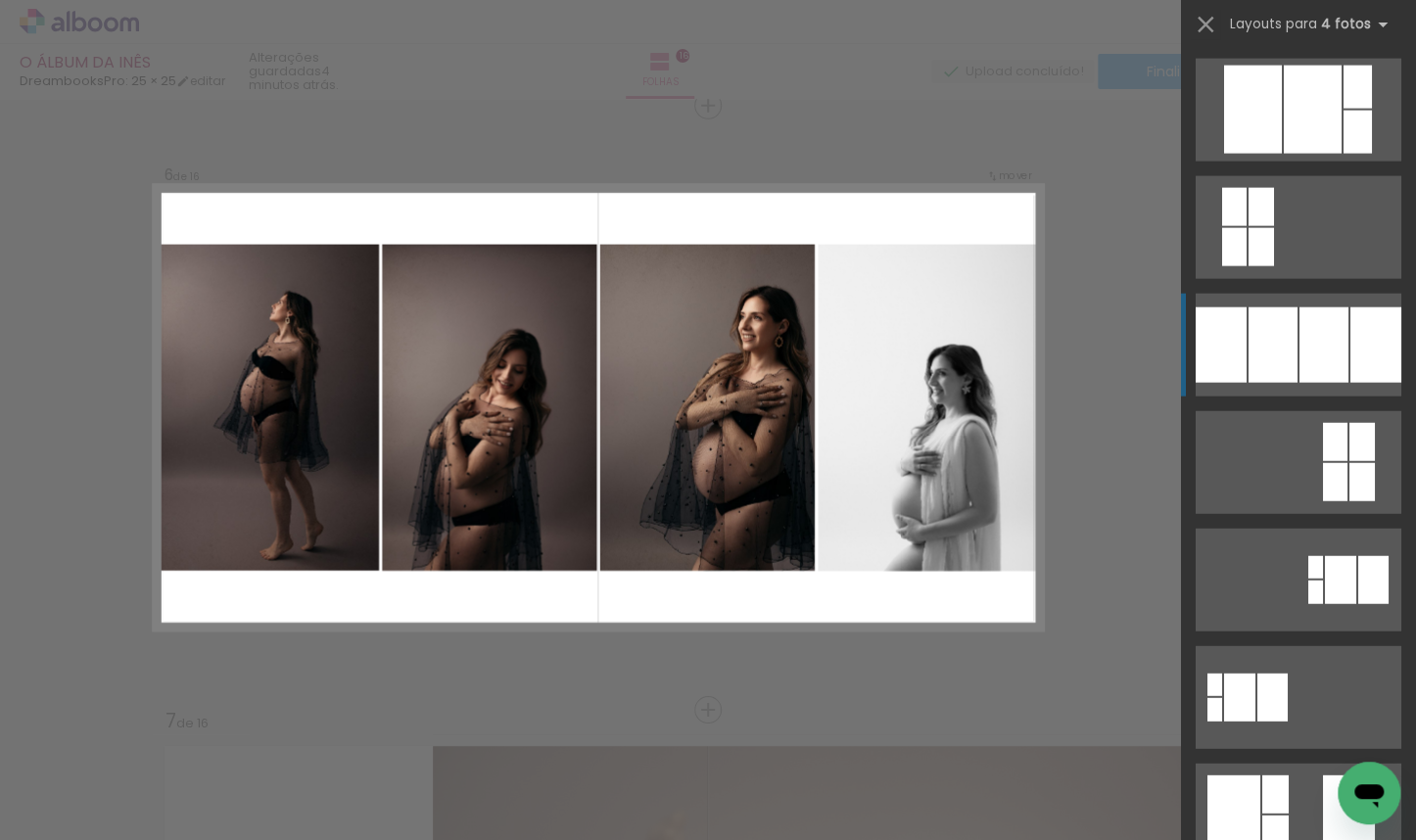 click at bounding box center (1270, -478) 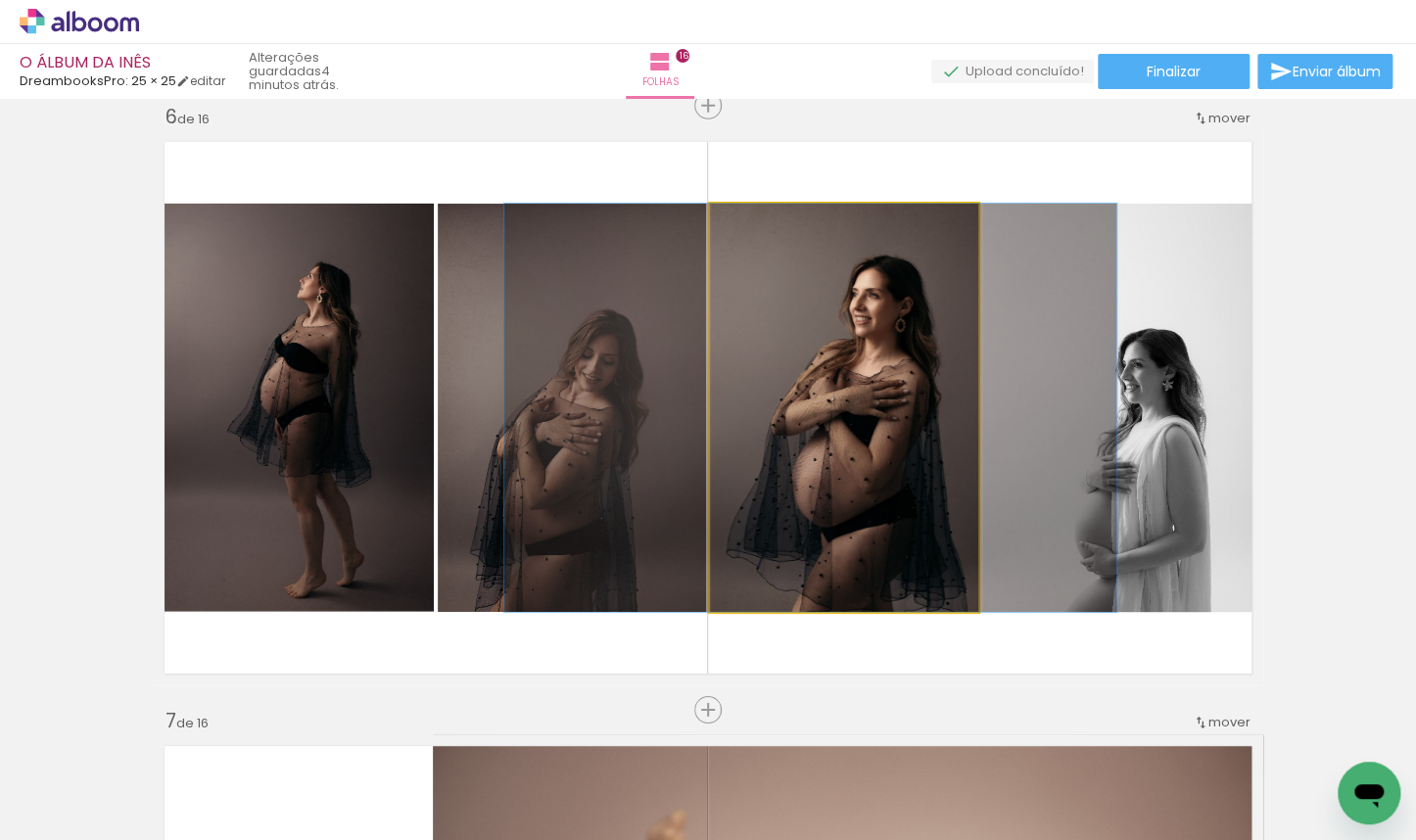 drag, startPoint x: 852, startPoint y: 426, endPoint x: 819, endPoint y: 428, distance: 33.060551 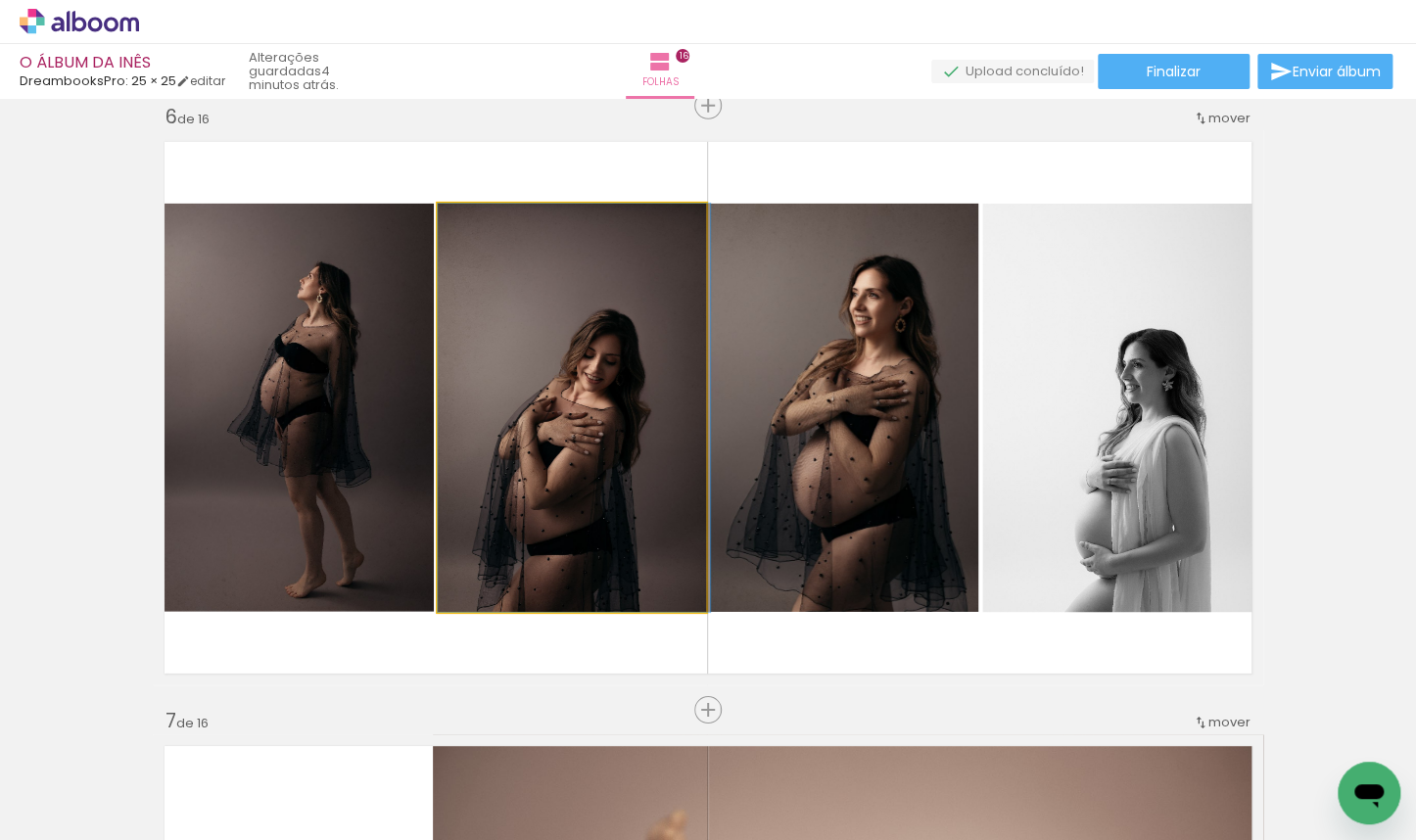 drag, startPoint x: 619, startPoint y: 447, endPoint x: 632, endPoint y: 446, distance: 13.038405 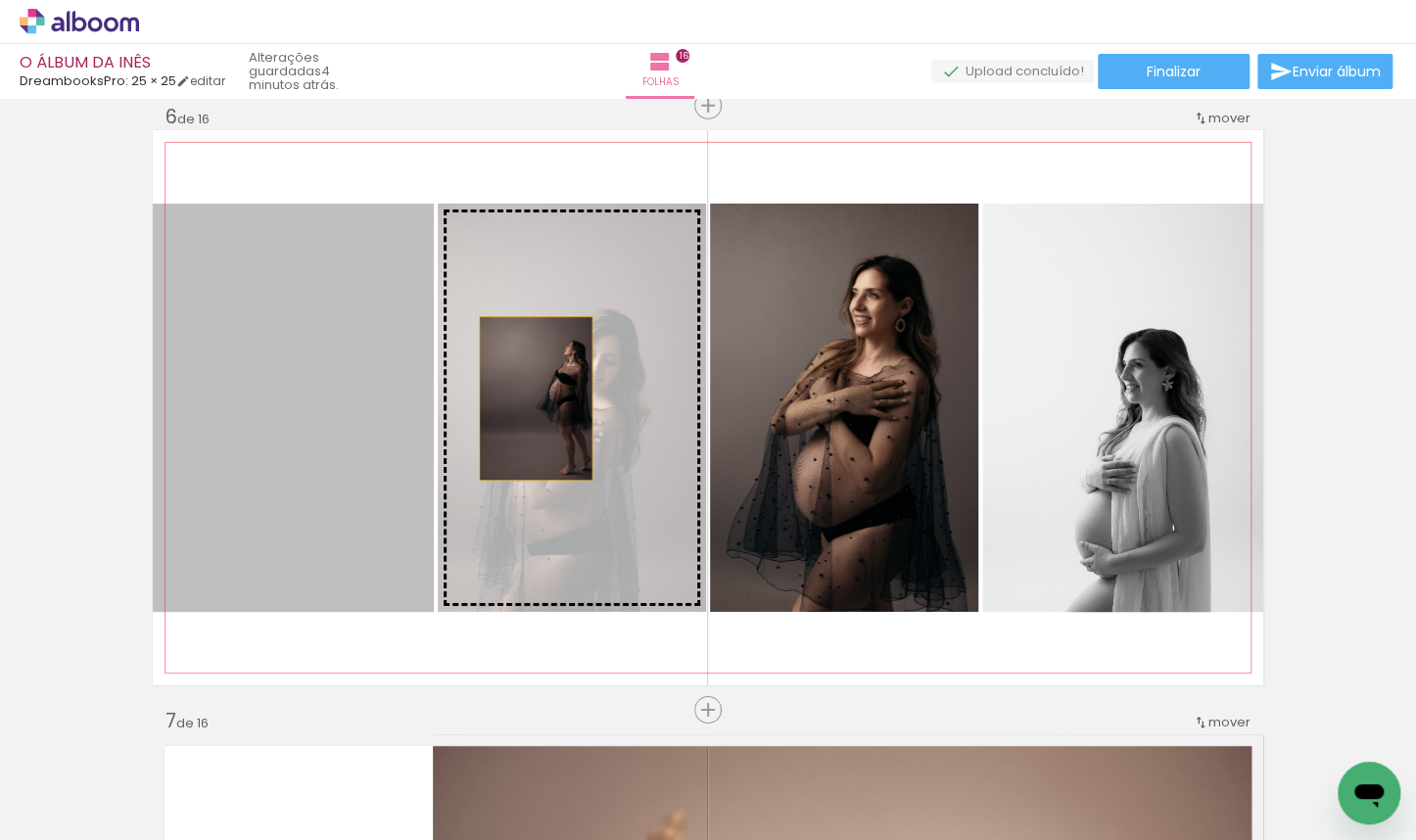 drag, startPoint x: 270, startPoint y: 424, endPoint x: 536, endPoint y: 401, distance: 266.99251 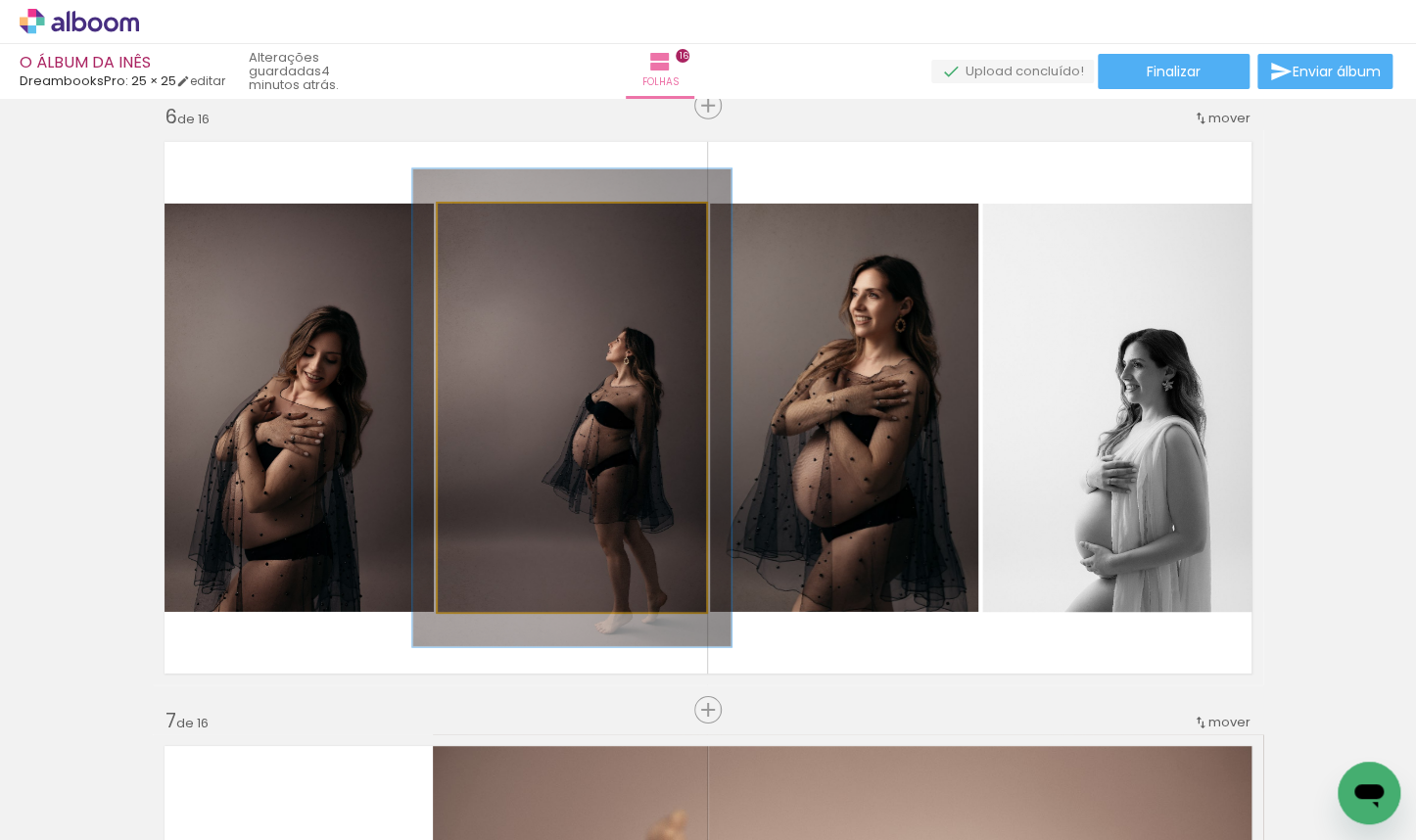 drag, startPoint x: 476, startPoint y: 221, endPoint x: 488, endPoint y: 221, distance: 12 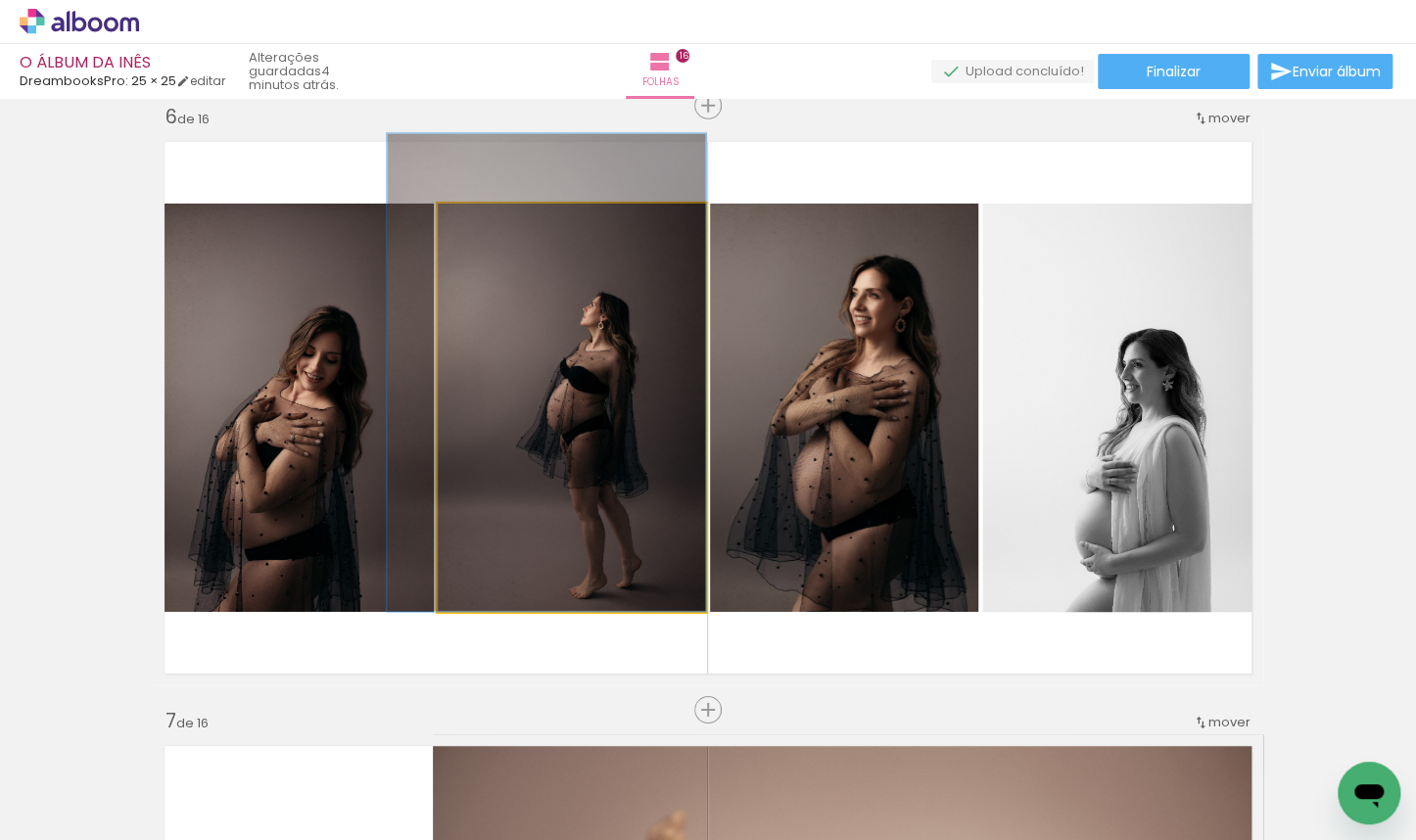 drag, startPoint x: 560, startPoint y: 425, endPoint x: 521, endPoint y: 394, distance: 49.819675 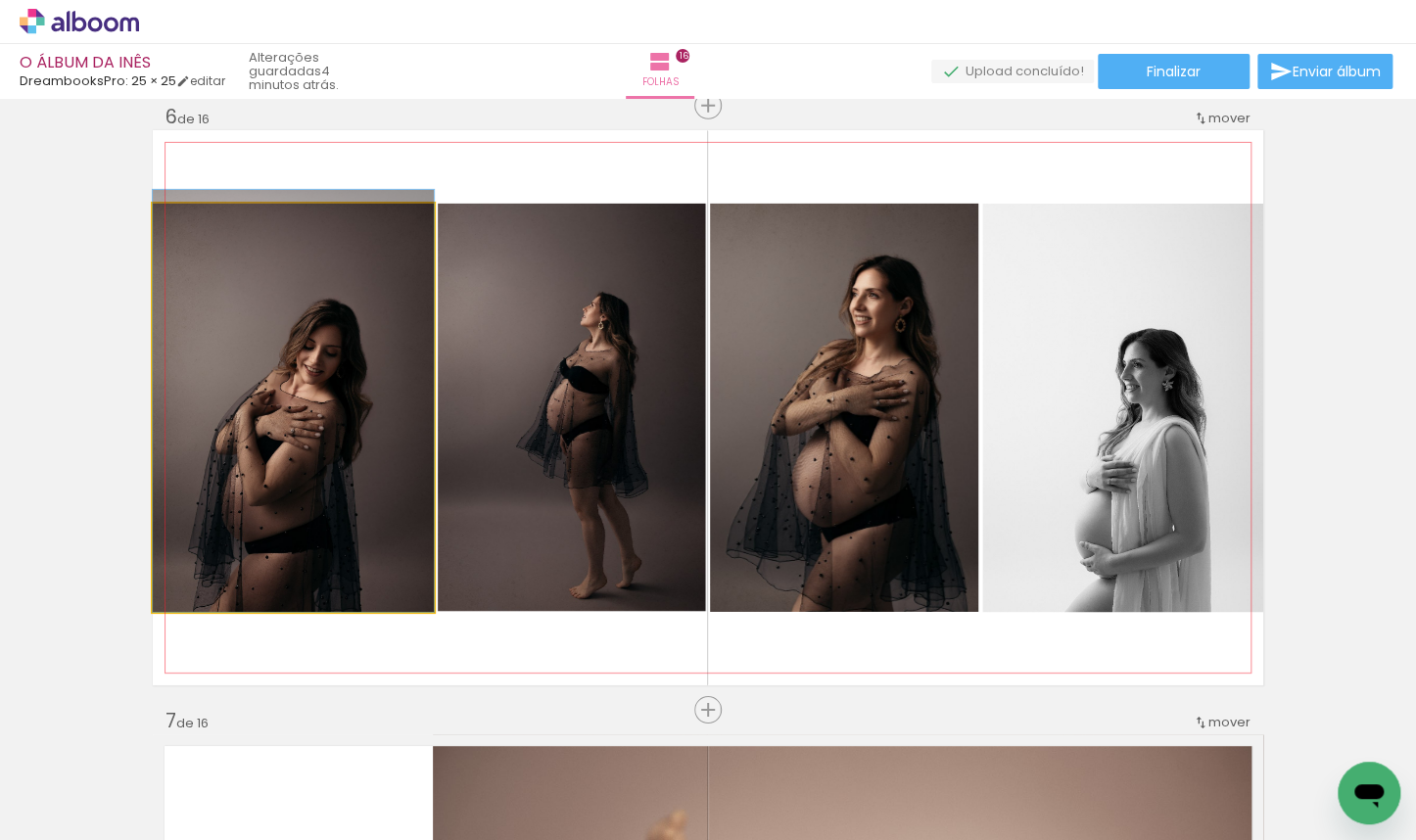 drag, startPoint x: 298, startPoint y: 452, endPoint x: 334, endPoint y: 444, distance: 36.87818 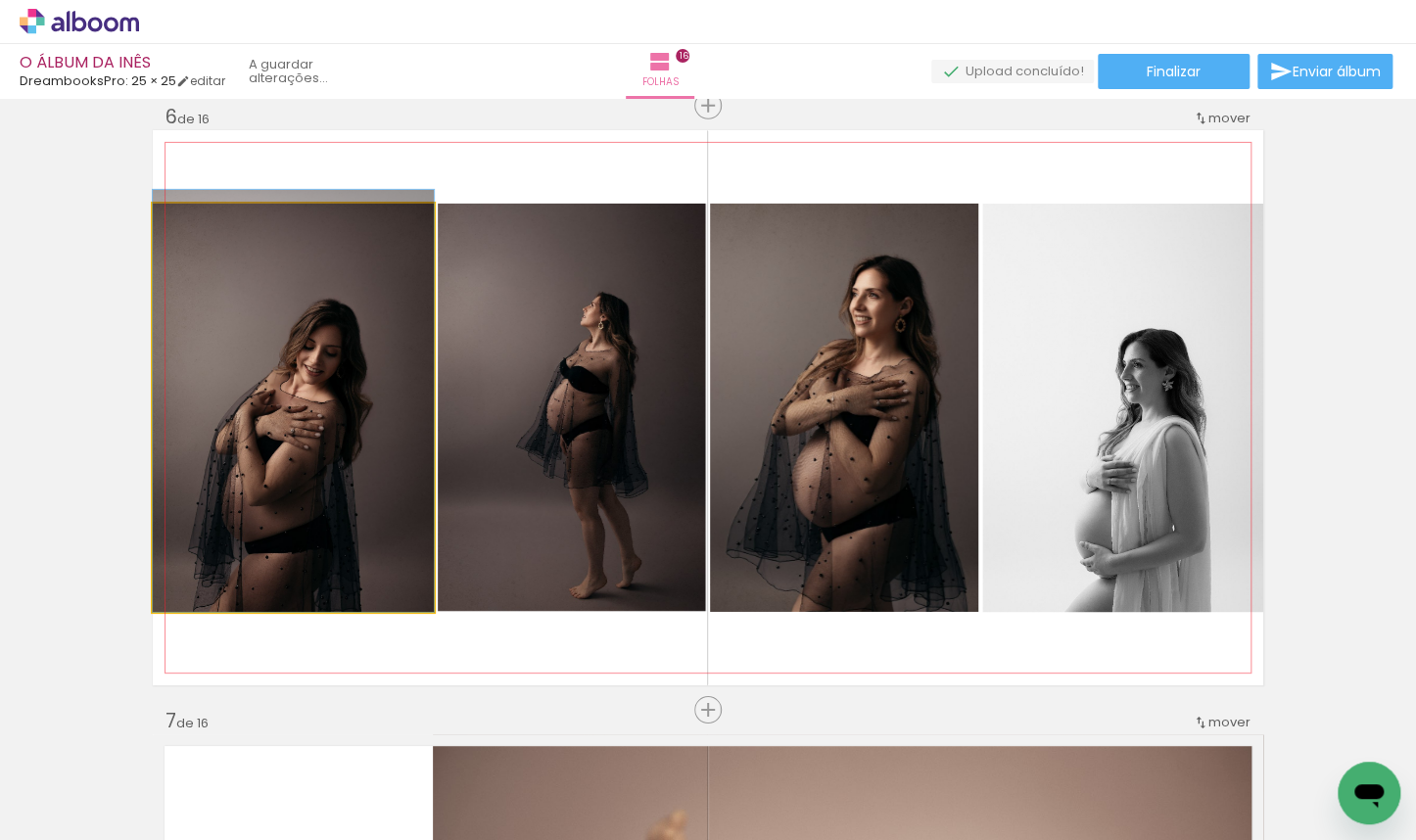 click 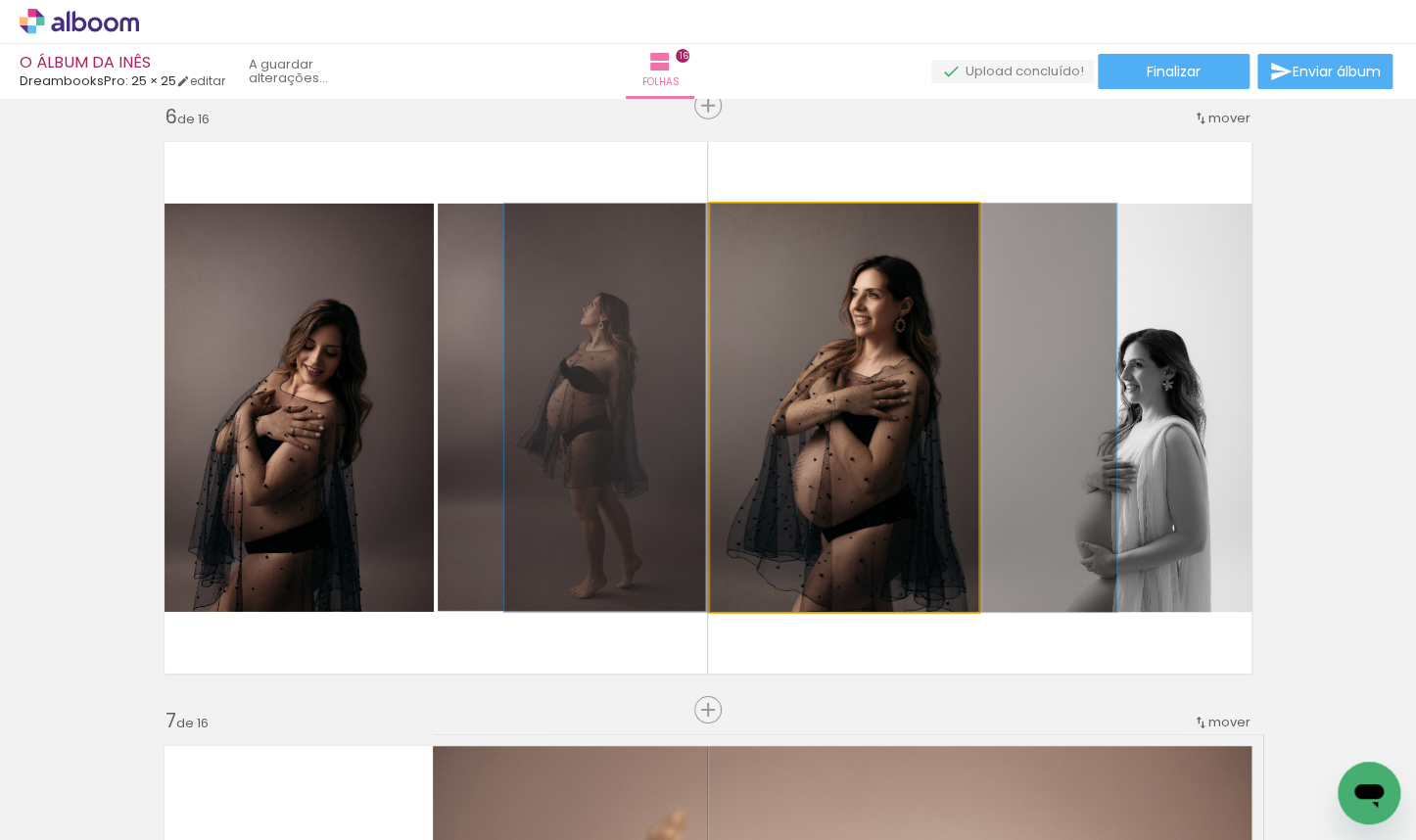 click 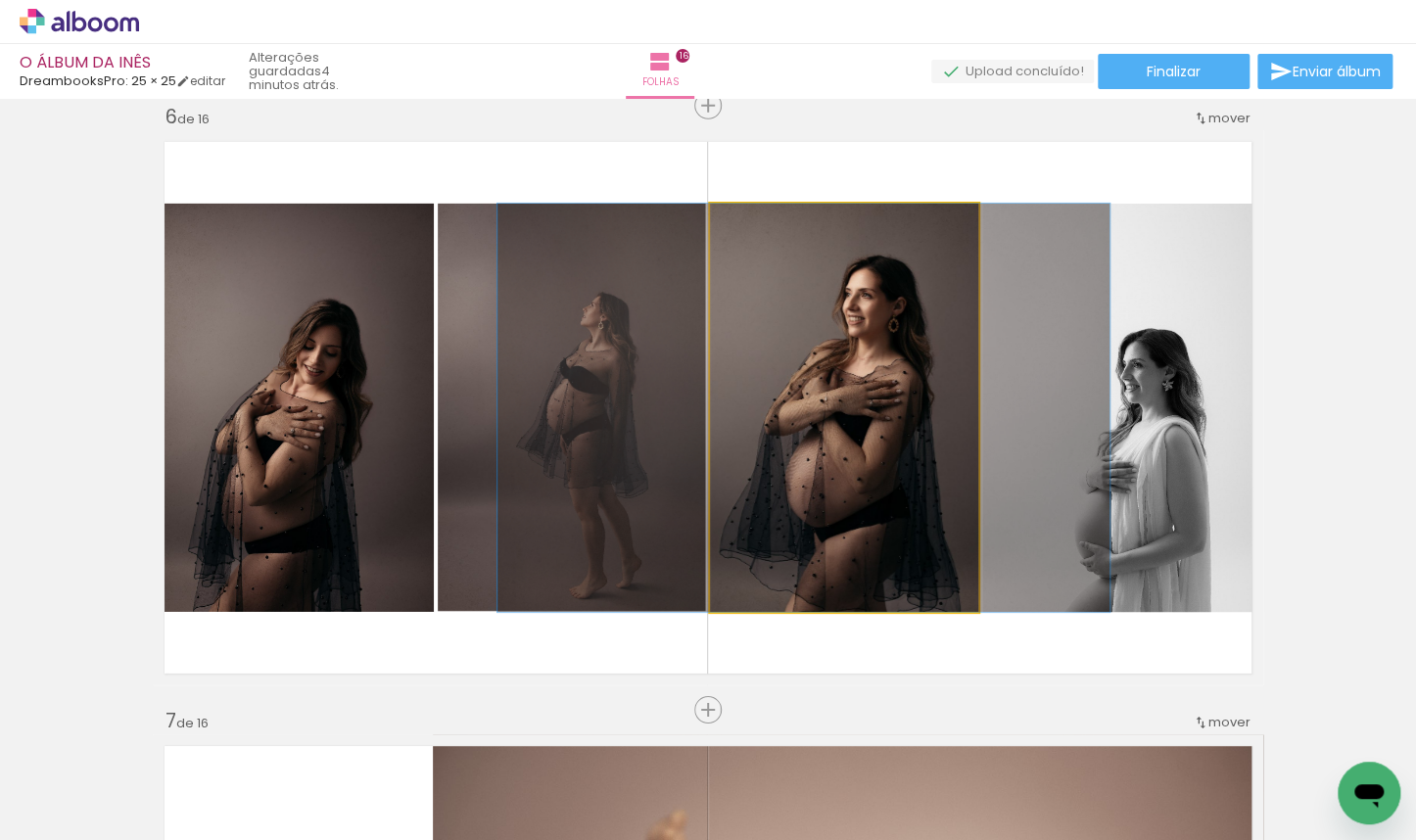 drag, startPoint x: 840, startPoint y: 455, endPoint x: 834, endPoint y: 443, distance: 13.416408 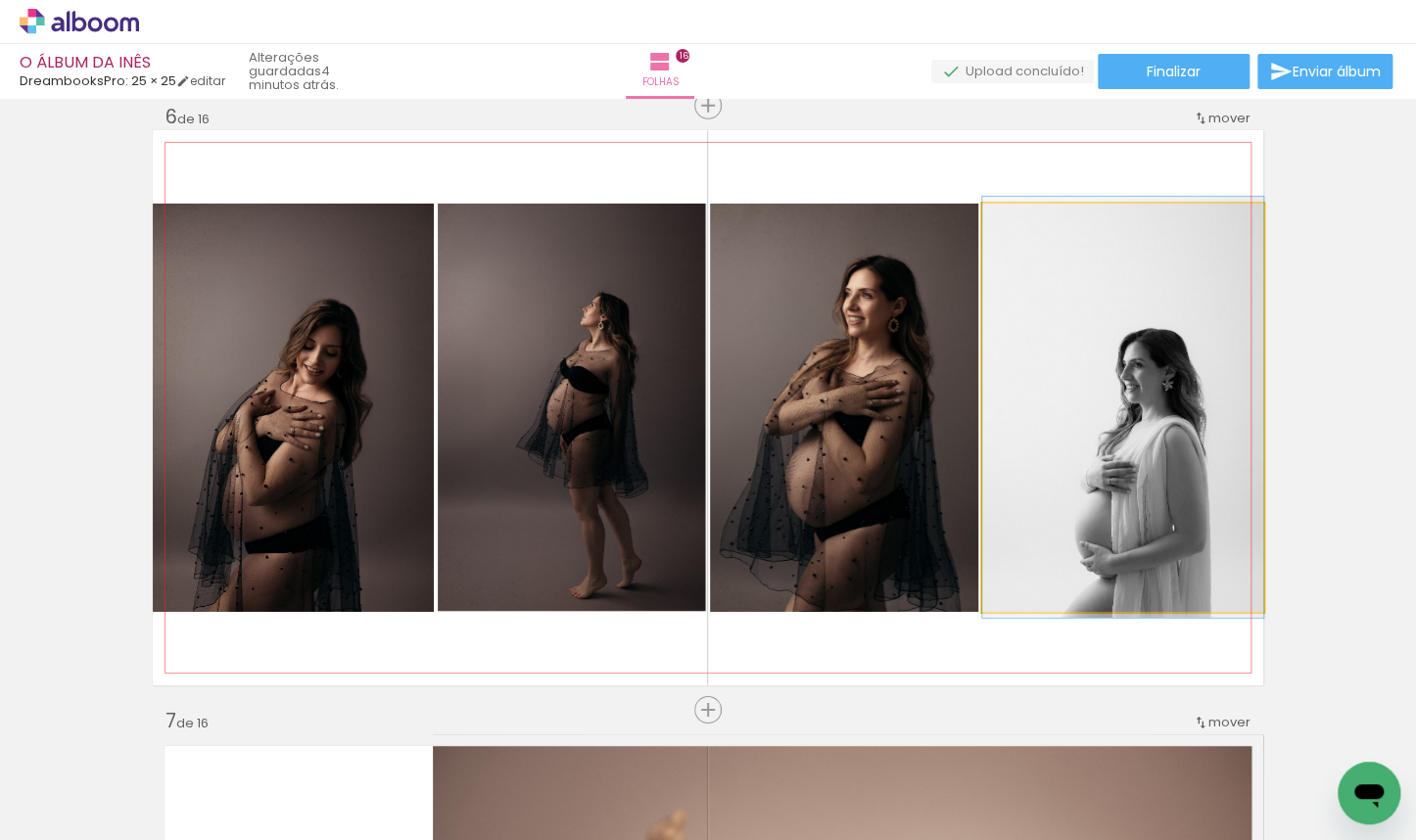 click 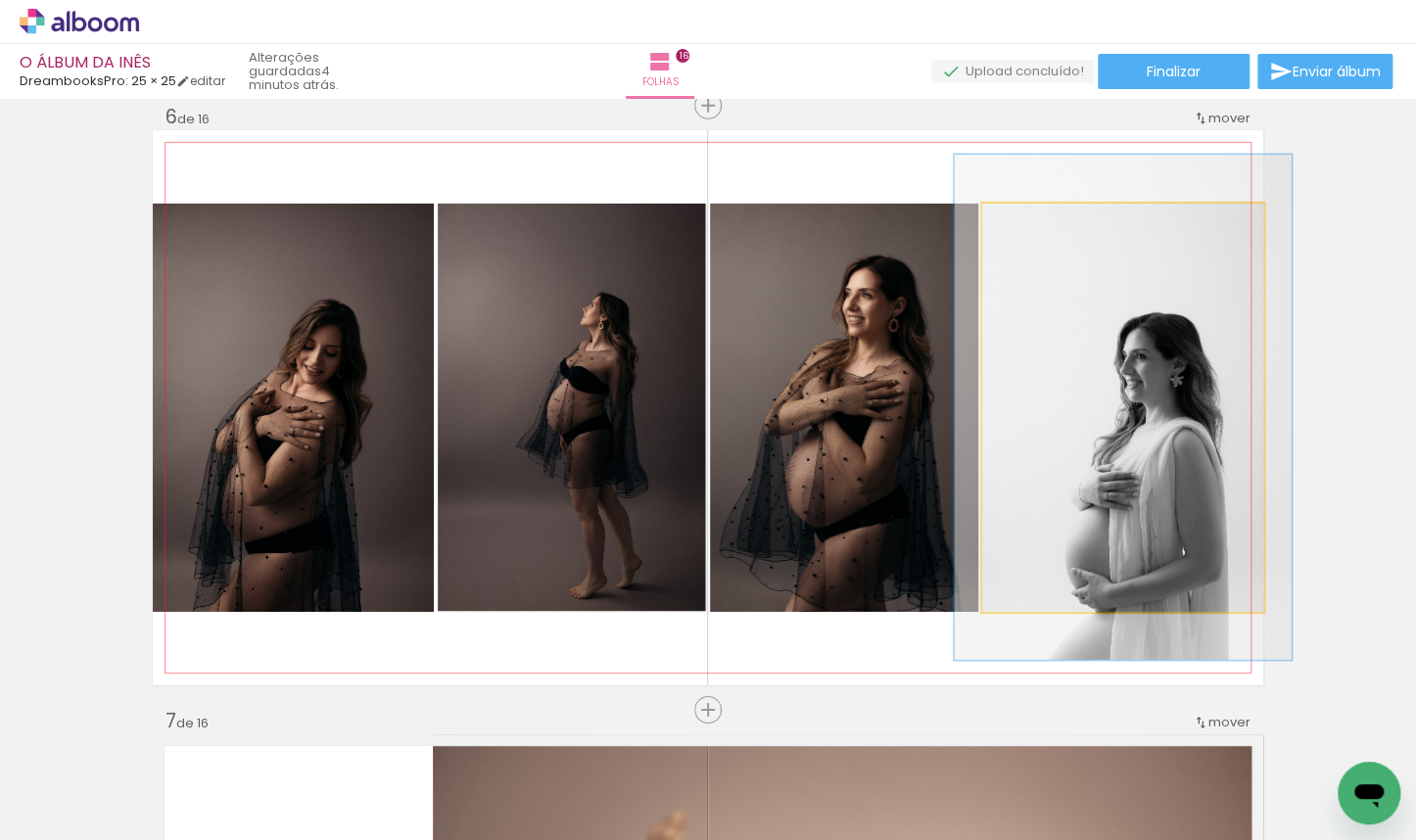 drag, startPoint x: 1023, startPoint y: 220, endPoint x: 1037, endPoint y: 221, distance: 14.035669 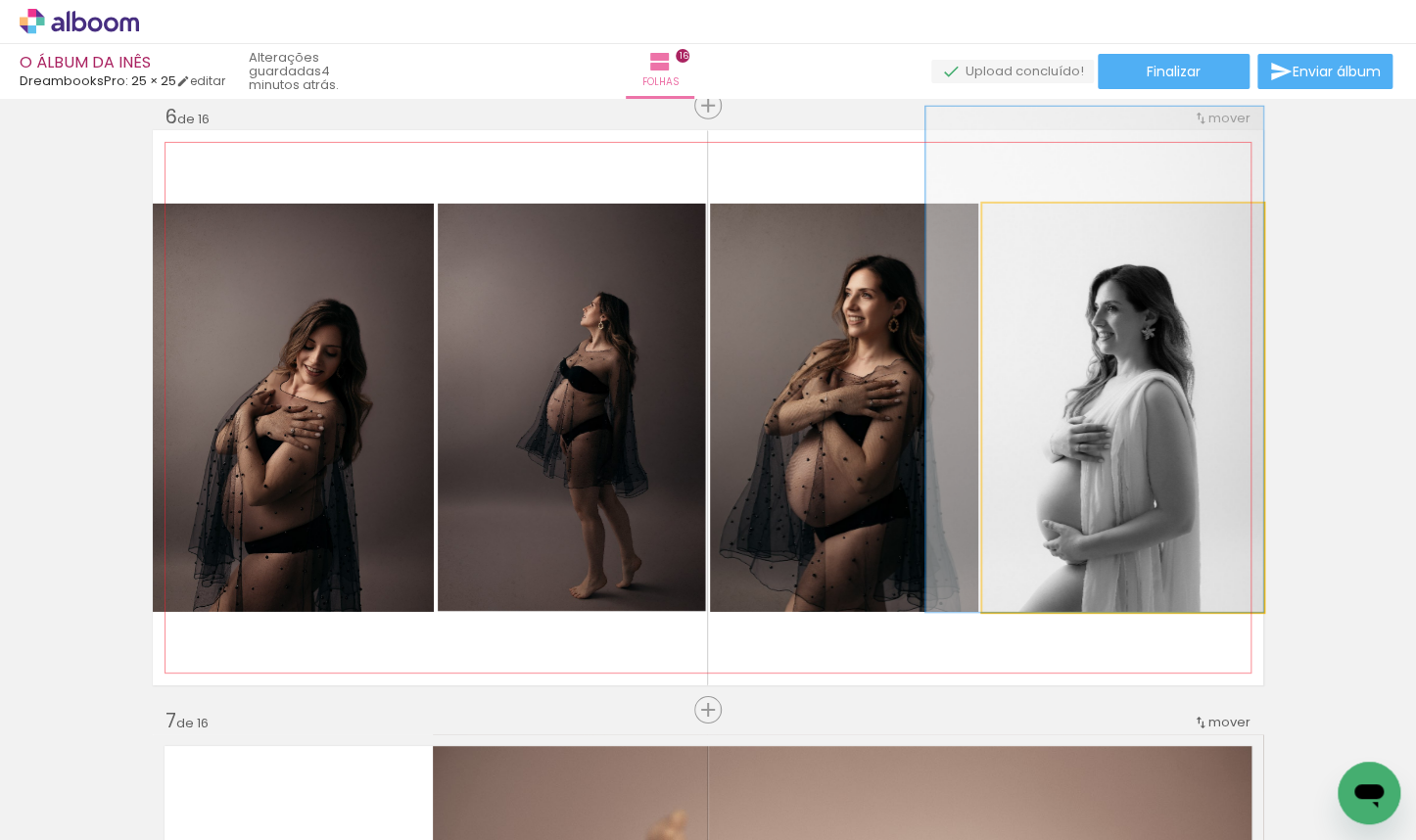 drag, startPoint x: 1107, startPoint y: 411, endPoint x: 1077, endPoint y: 357, distance: 61.773781 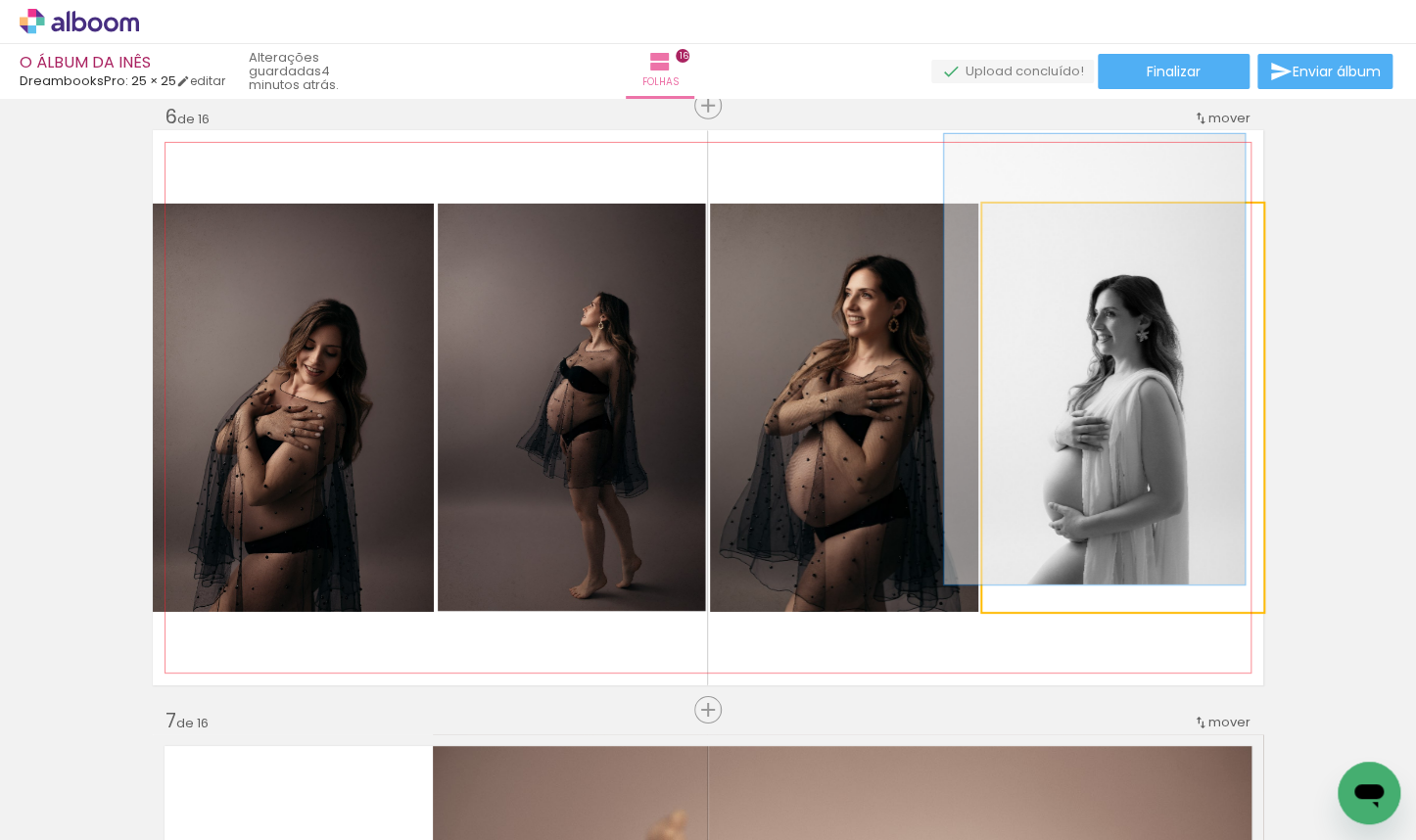 drag, startPoint x: 1034, startPoint y: 230, endPoint x: 1024, endPoint y: 232, distance: 10.198039 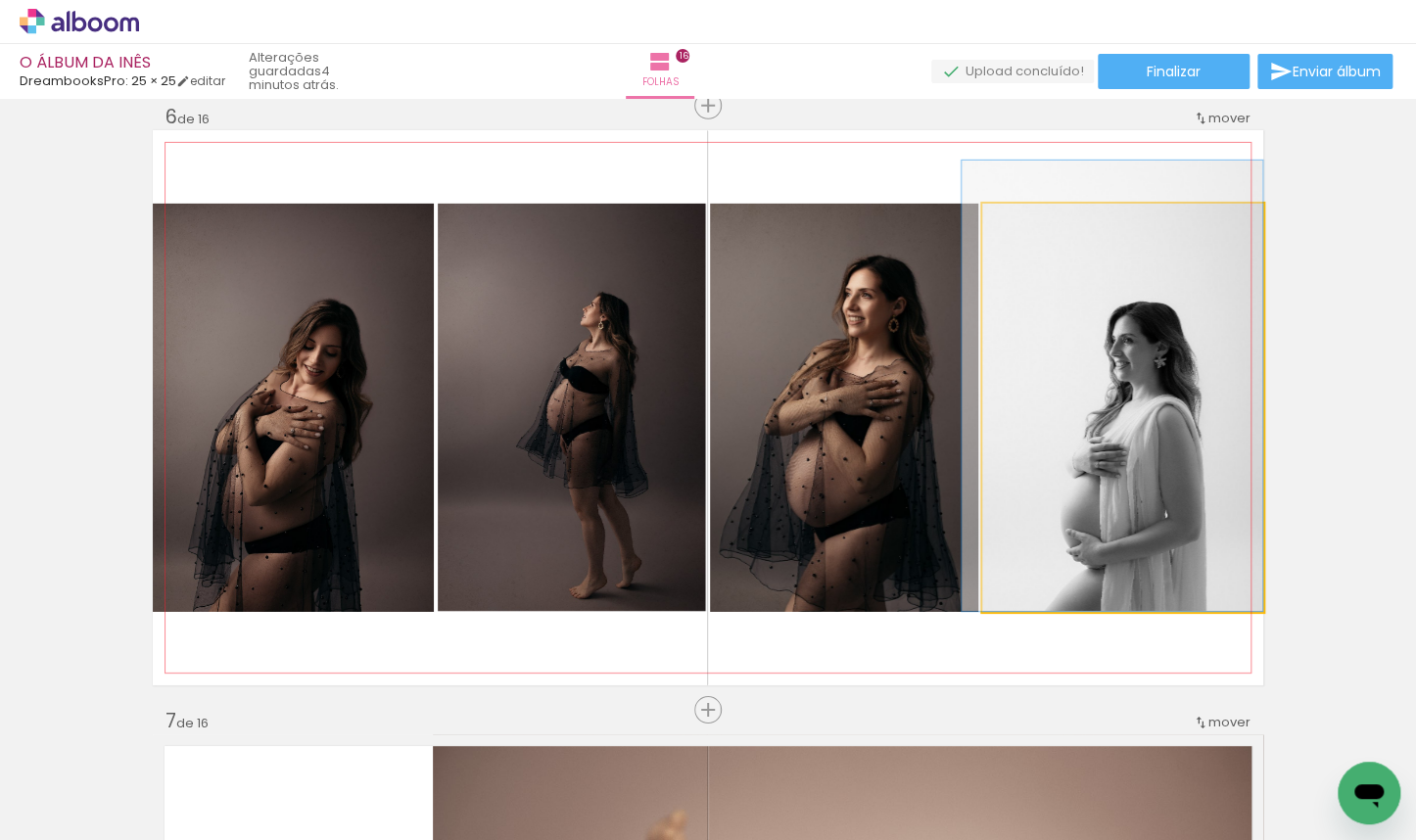 drag, startPoint x: 1109, startPoint y: 383, endPoint x: 1112, endPoint y: 399, distance: 16.278821 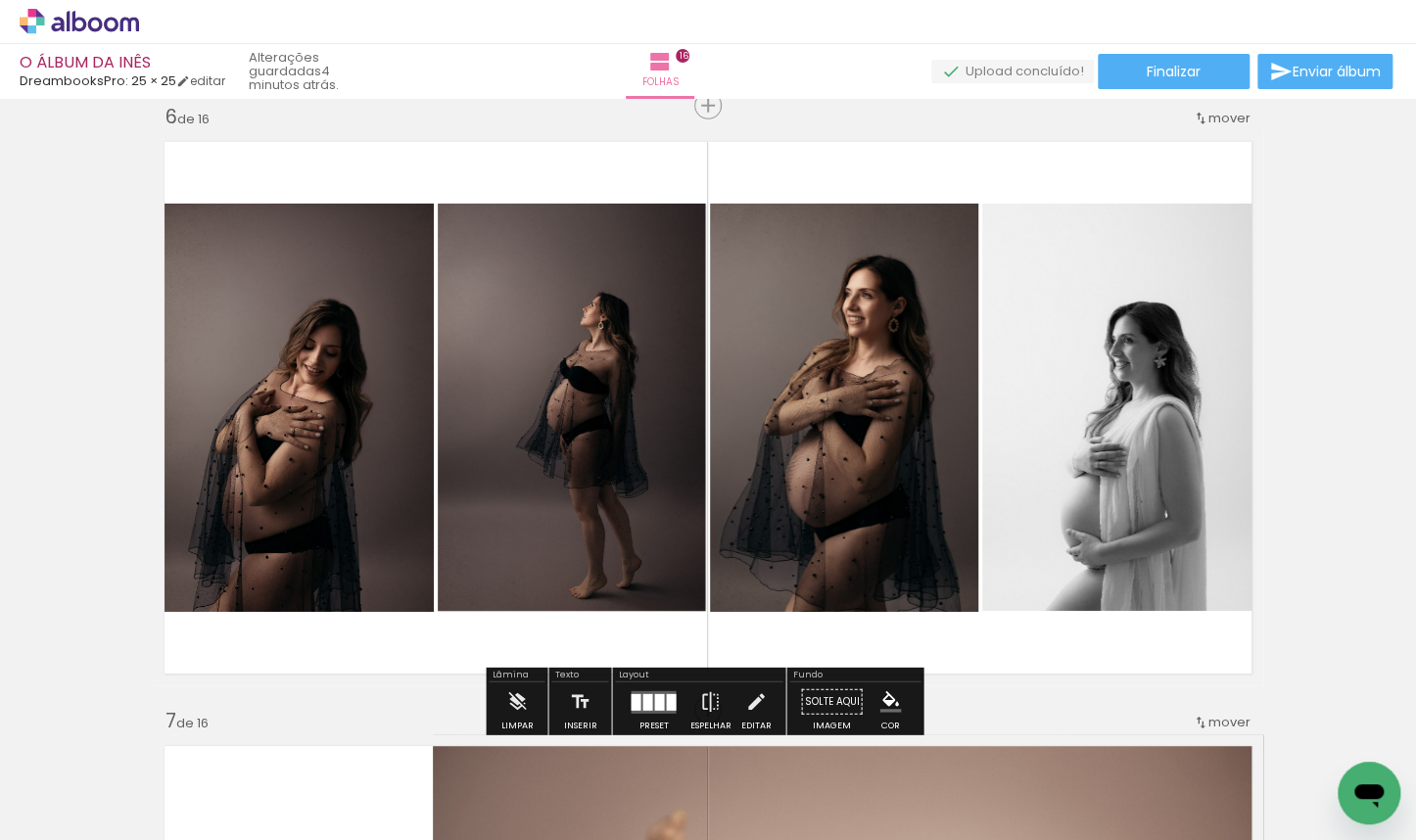 click on "Inserir folha 1  de 16  Inserir folha 2  de 16  Inserir folha 3  de 16  Inserir folha 4  de 16  Inserir folha 5  de 16  Inserir folha 6  de 16  Inserir folha 7  de 16  Inserir folha 8  de 16  Inserir folha 9  de 16  Inserir folha 10  de 16  Inserir folha 11  de 16  Inserir folha 12  de 16  Inserir folha 13  de 16  Inserir folha 14  de 16  Inserir folha 15  de 16  Inserir folha 16  de 16" 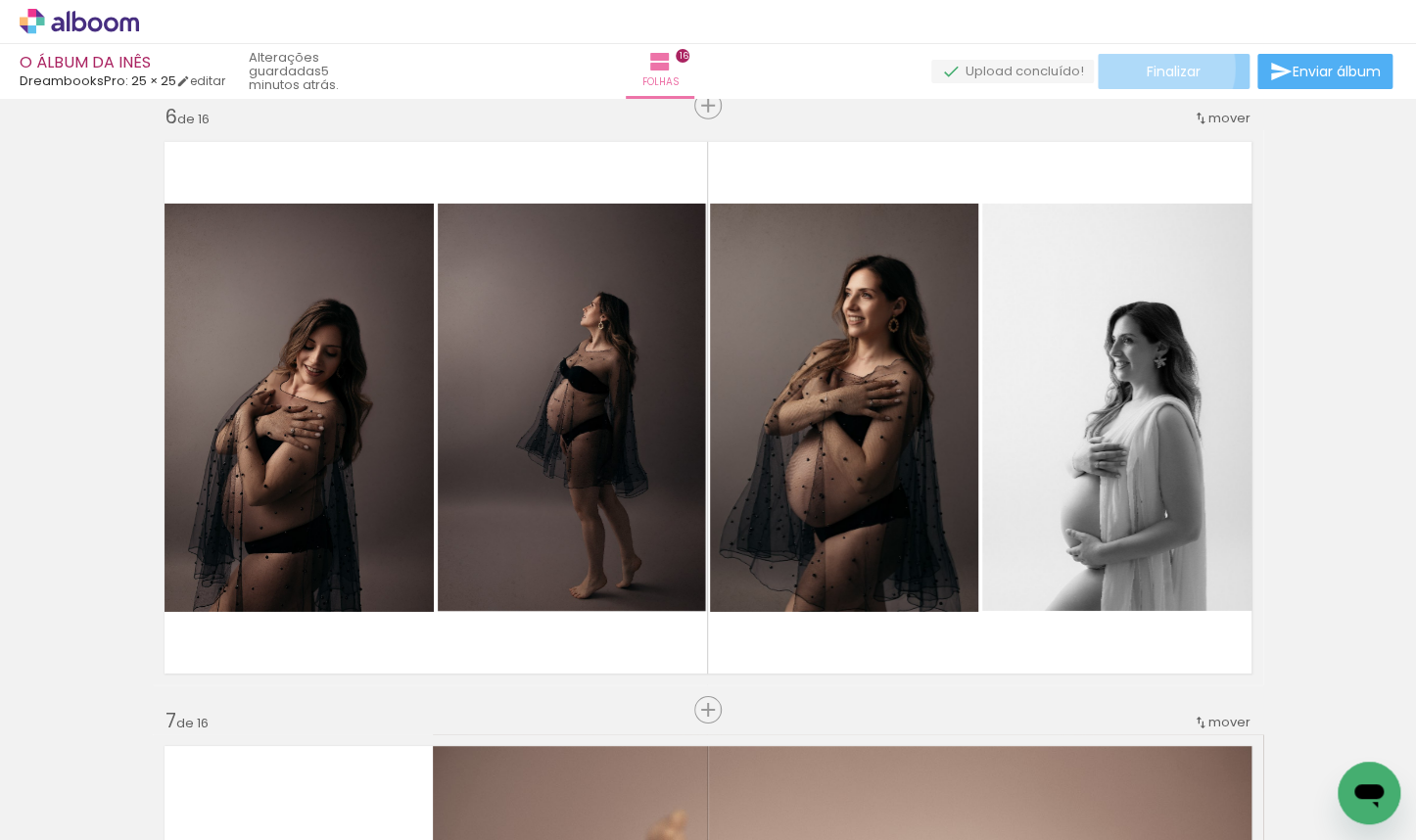 click on "Finalizar" 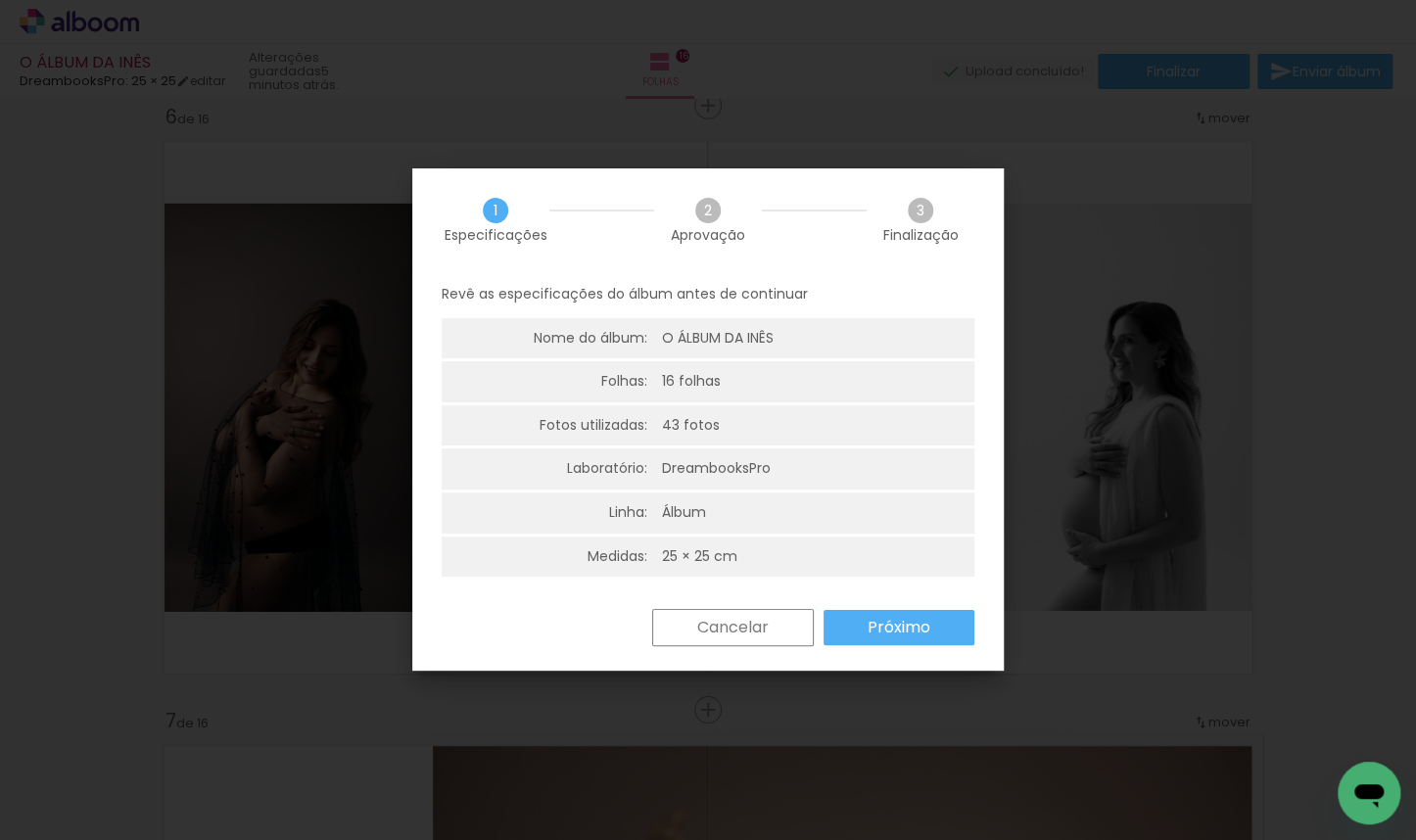 click on "Cancelar" 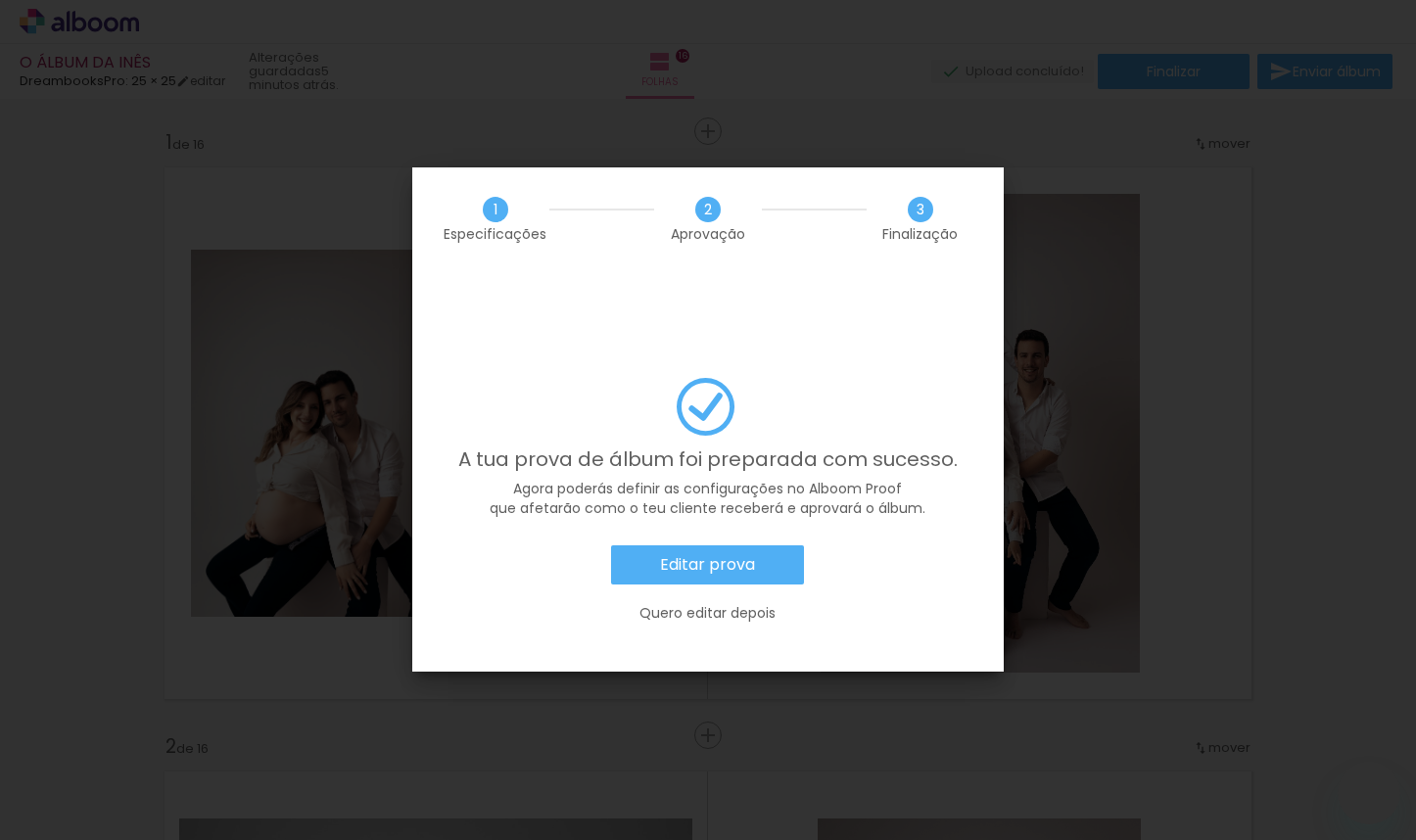 scroll, scrollTop: 0, scrollLeft: 0, axis: both 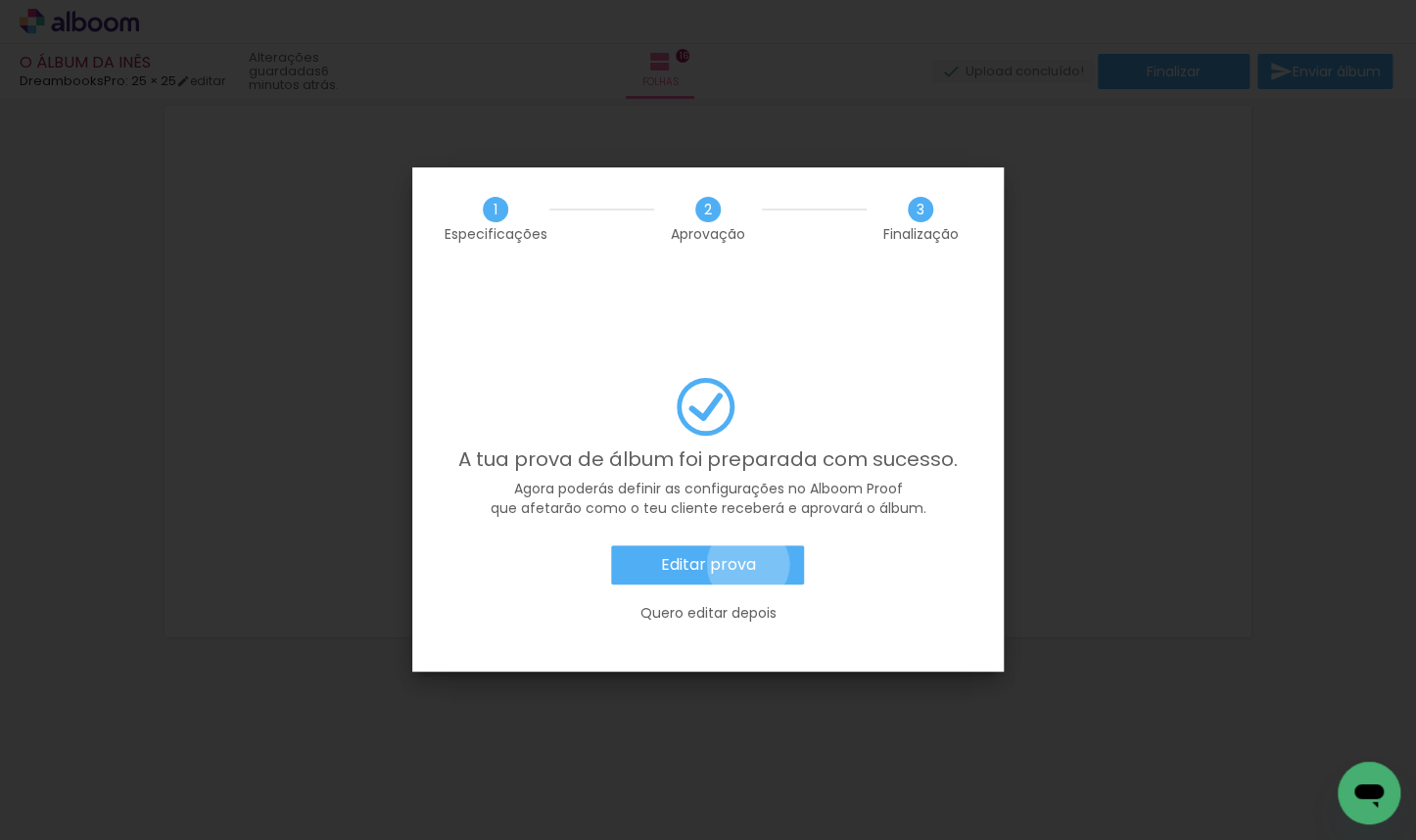 click on "Editar prova" at bounding box center (0, 0) 